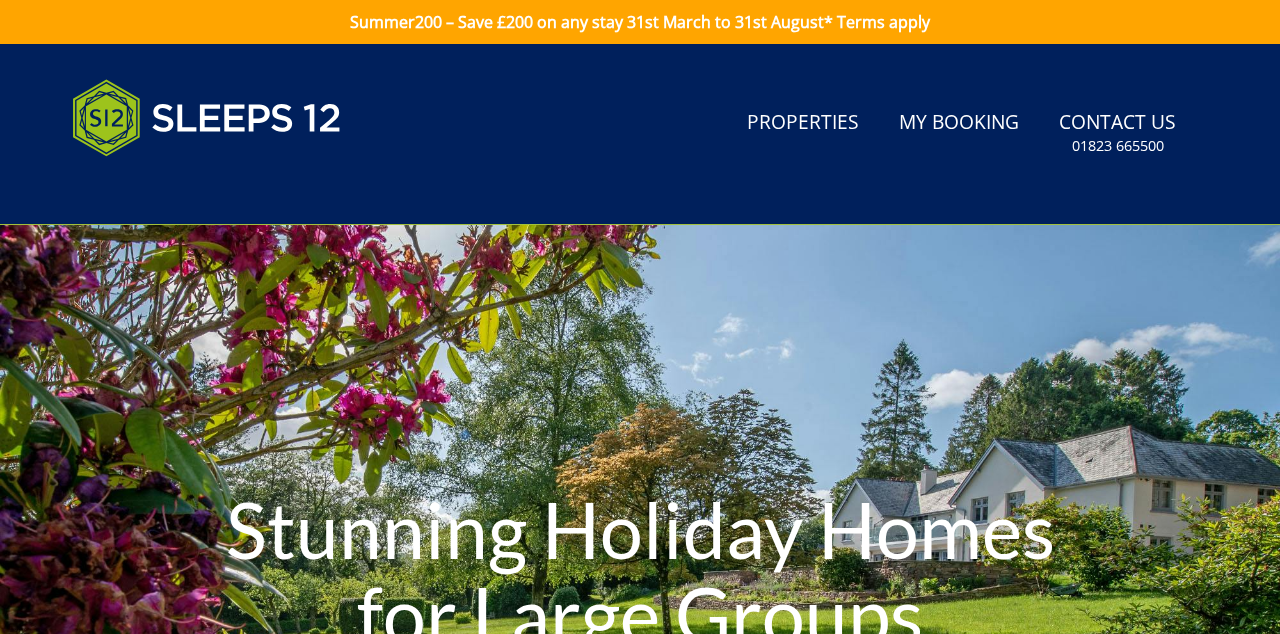 scroll, scrollTop: 0, scrollLeft: 0, axis: both 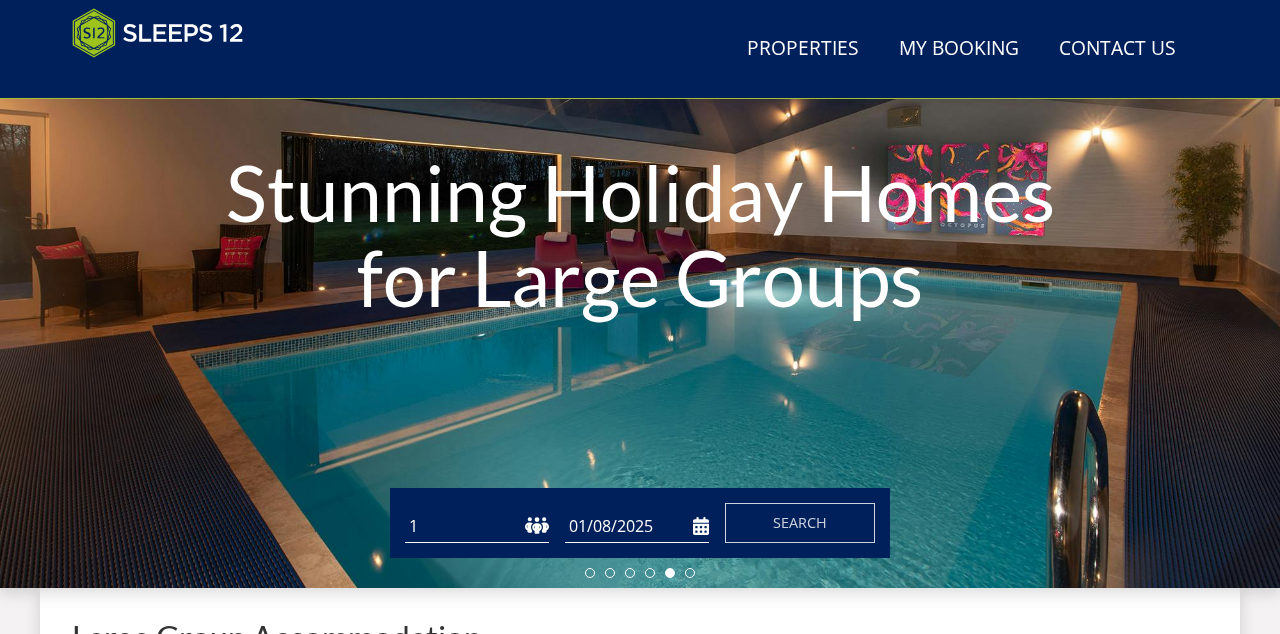 click on "Properties" at bounding box center [803, 49] 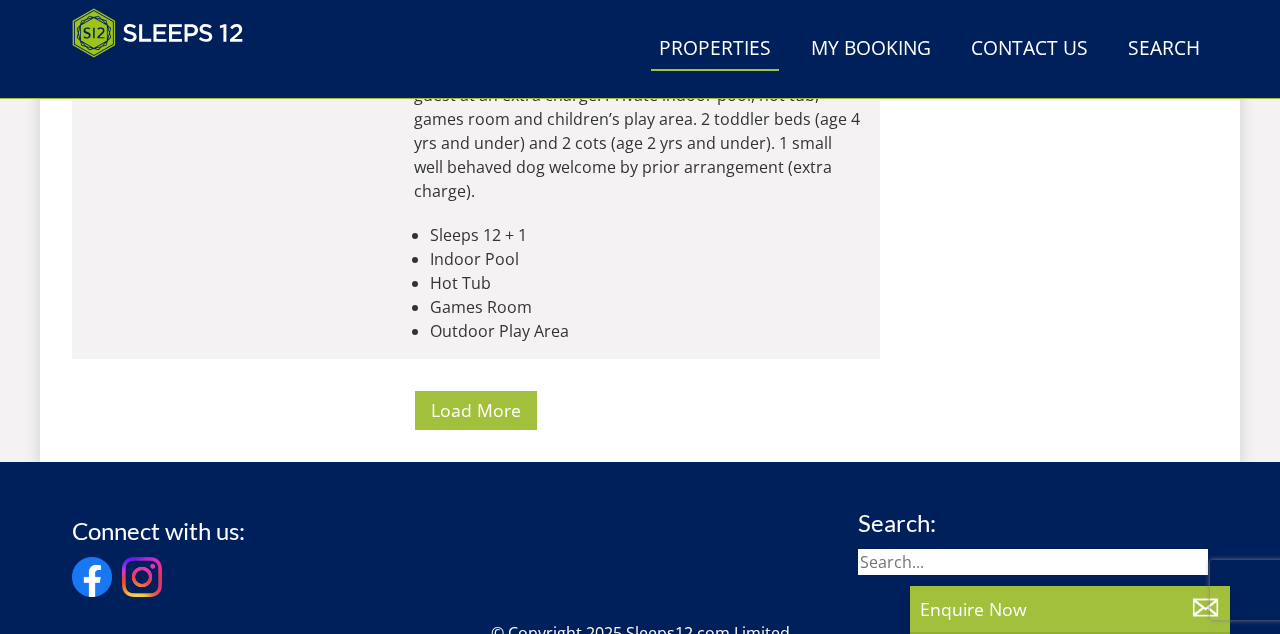 scroll, scrollTop: 8475, scrollLeft: 0, axis: vertical 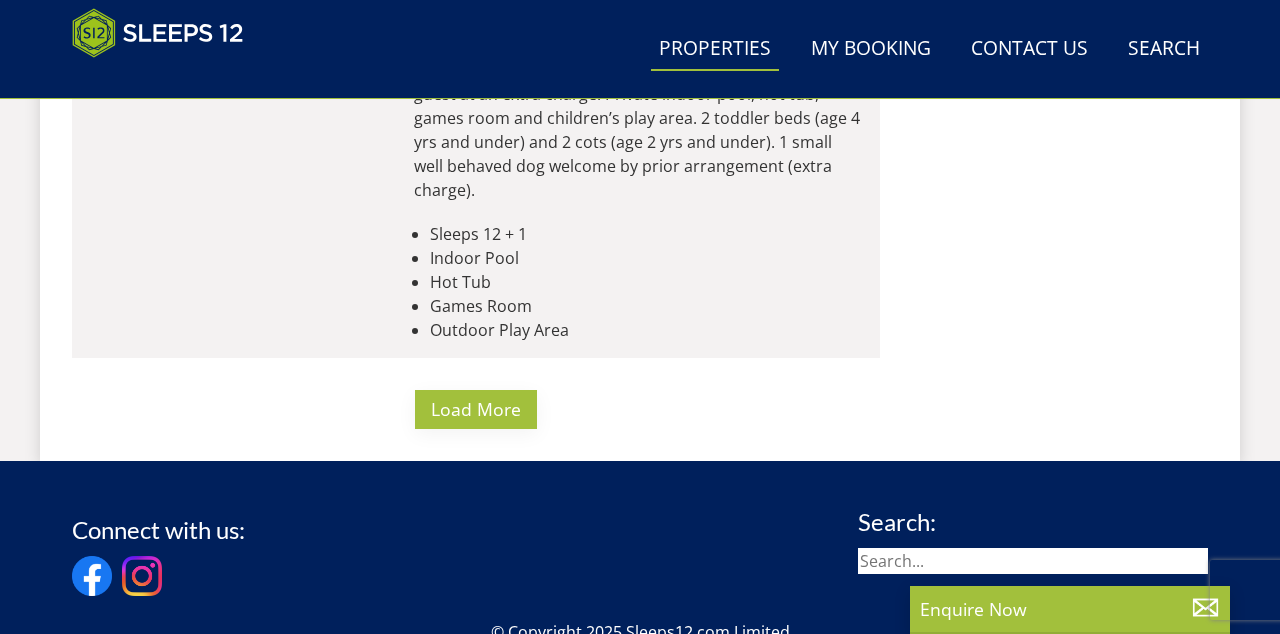 click on "Load More" at bounding box center [476, 409] 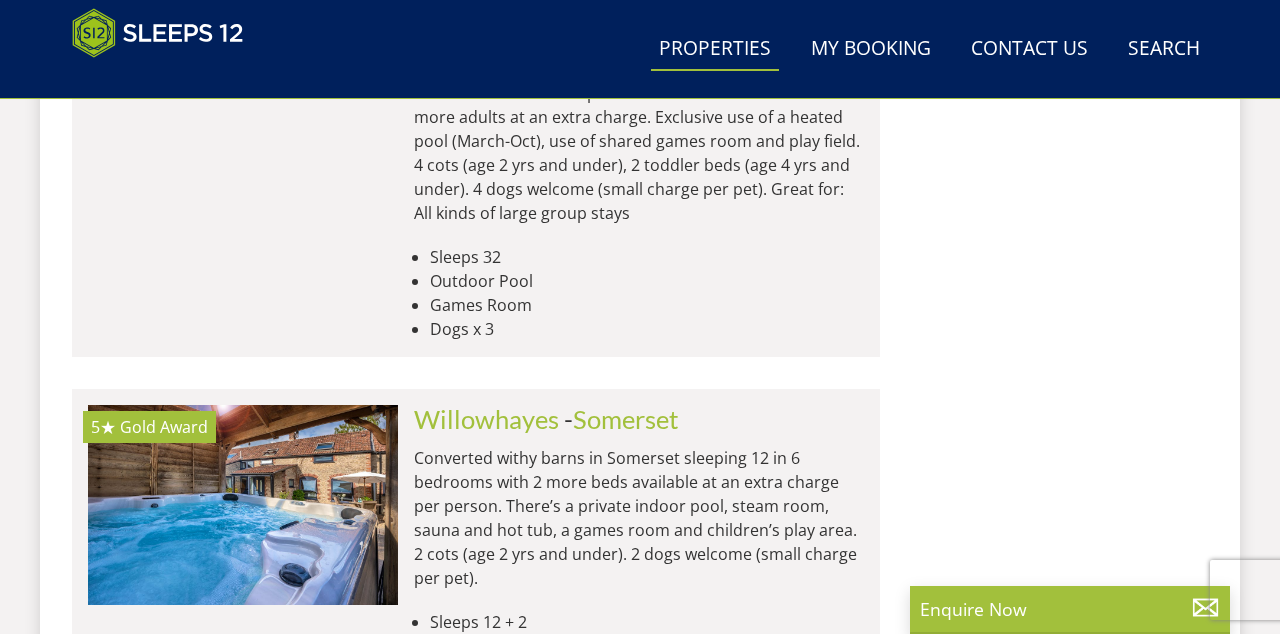 scroll, scrollTop: 10861, scrollLeft: 0, axis: vertical 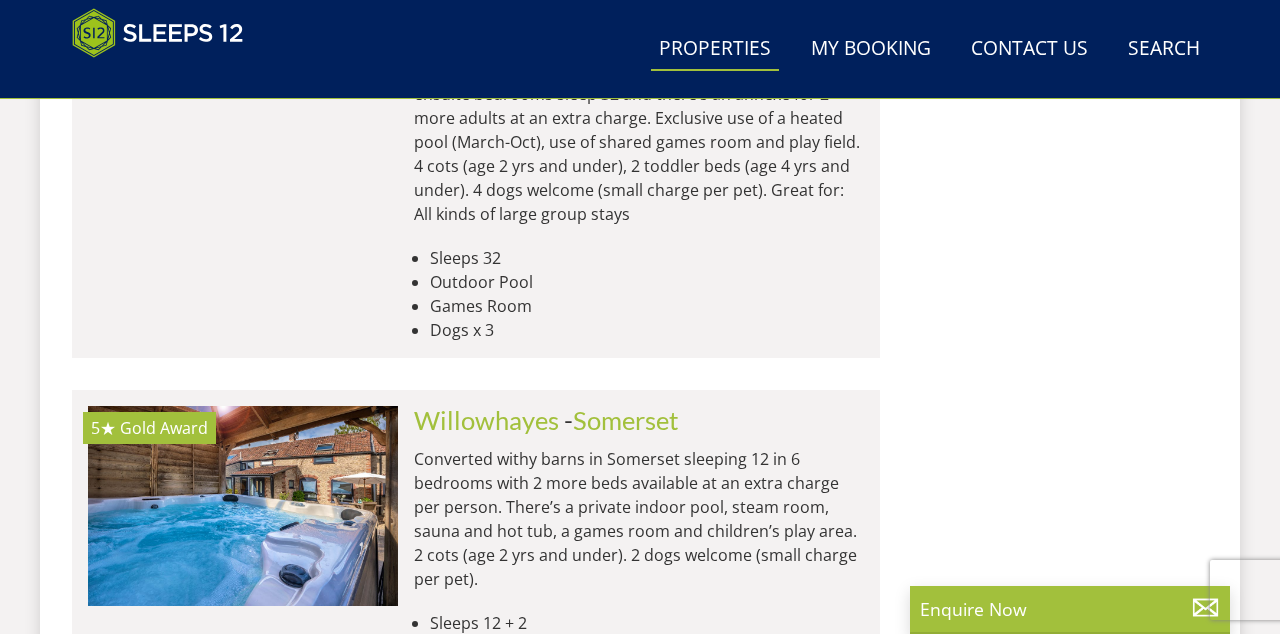 click on "Converted withy barns in Somerset sleeping 12 in 6 bedrooms with 2 more beds available at an extra charge per person. There’s a private indoor pool, steam room, sauna and hot tub, a games room and children’s play area. 2 cots (age 2 yrs and under). 2 dogs welcome (small charge per pet)." at bounding box center [639, 519] 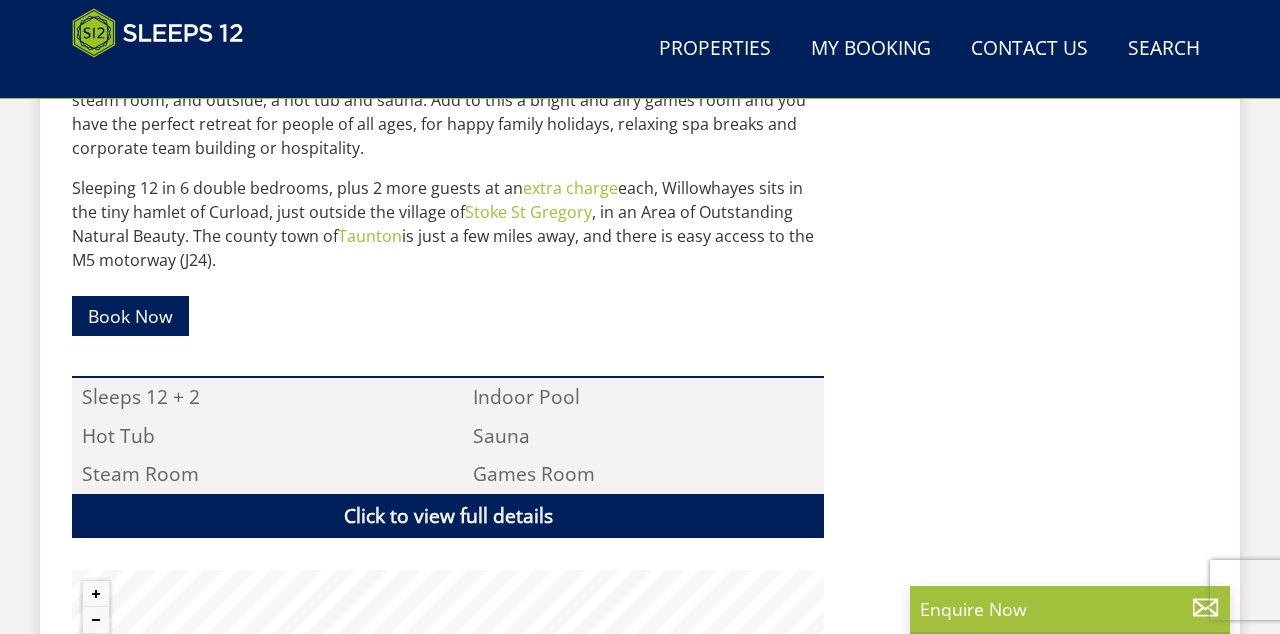 scroll, scrollTop: 1042, scrollLeft: 0, axis: vertical 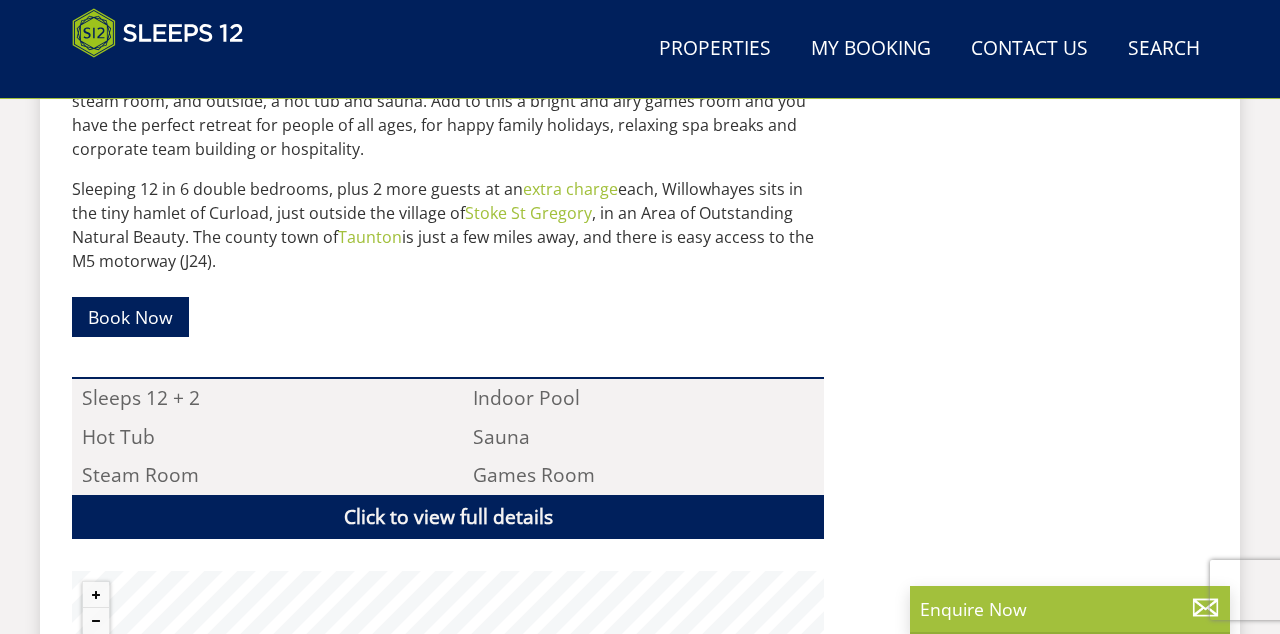 click on "Click to view full details" at bounding box center [448, 517] 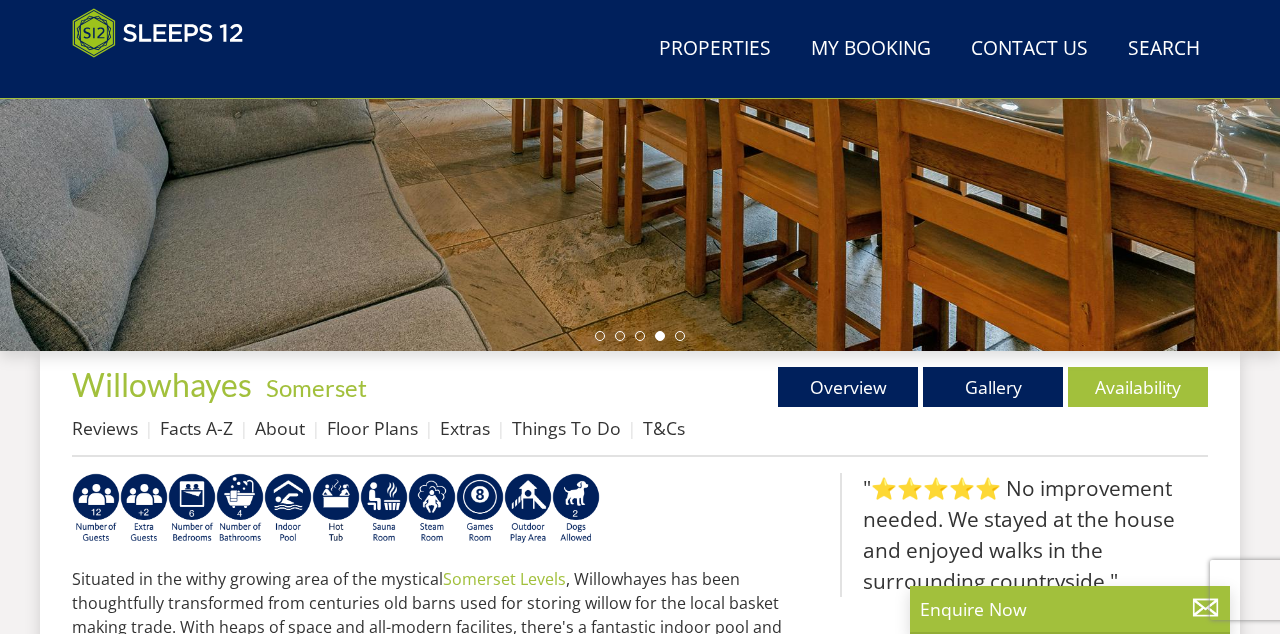 scroll, scrollTop: 491, scrollLeft: 0, axis: vertical 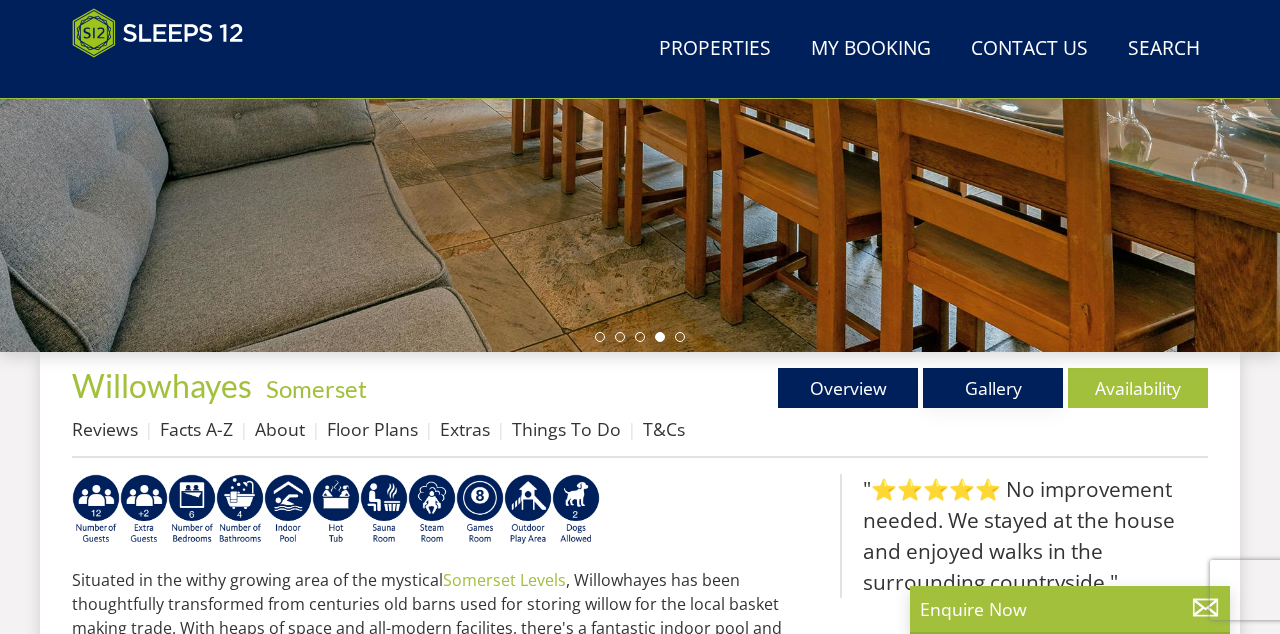 click on "Gallery" at bounding box center (993, 388) 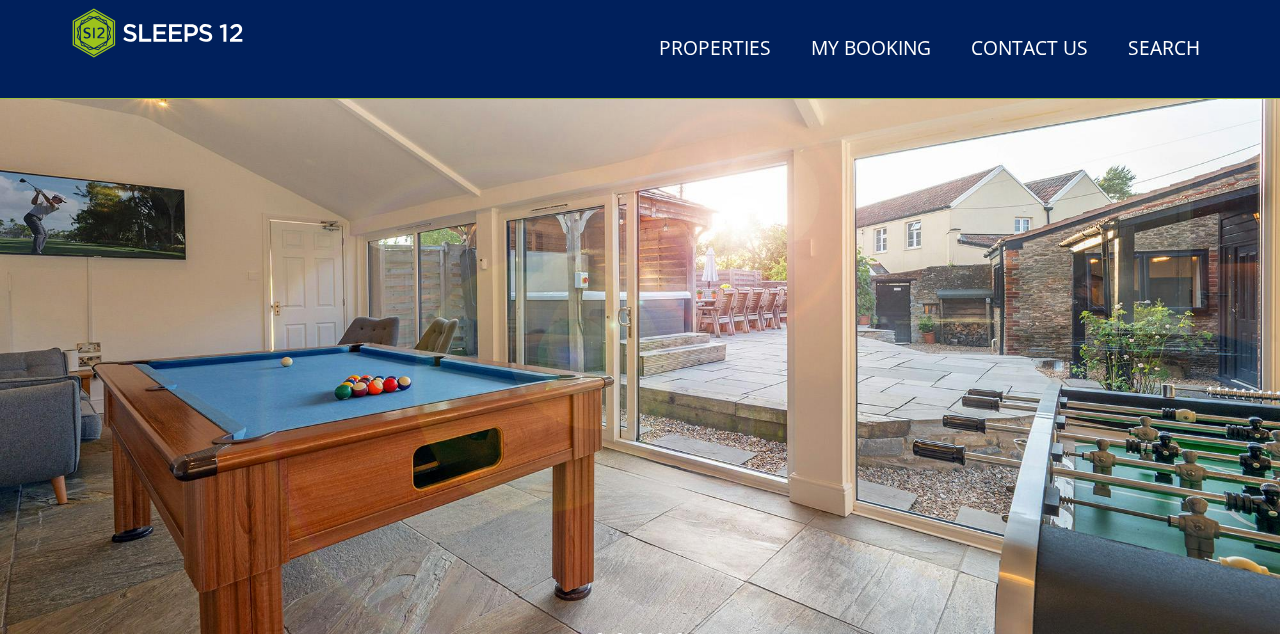scroll, scrollTop: 194, scrollLeft: 0, axis: vertical 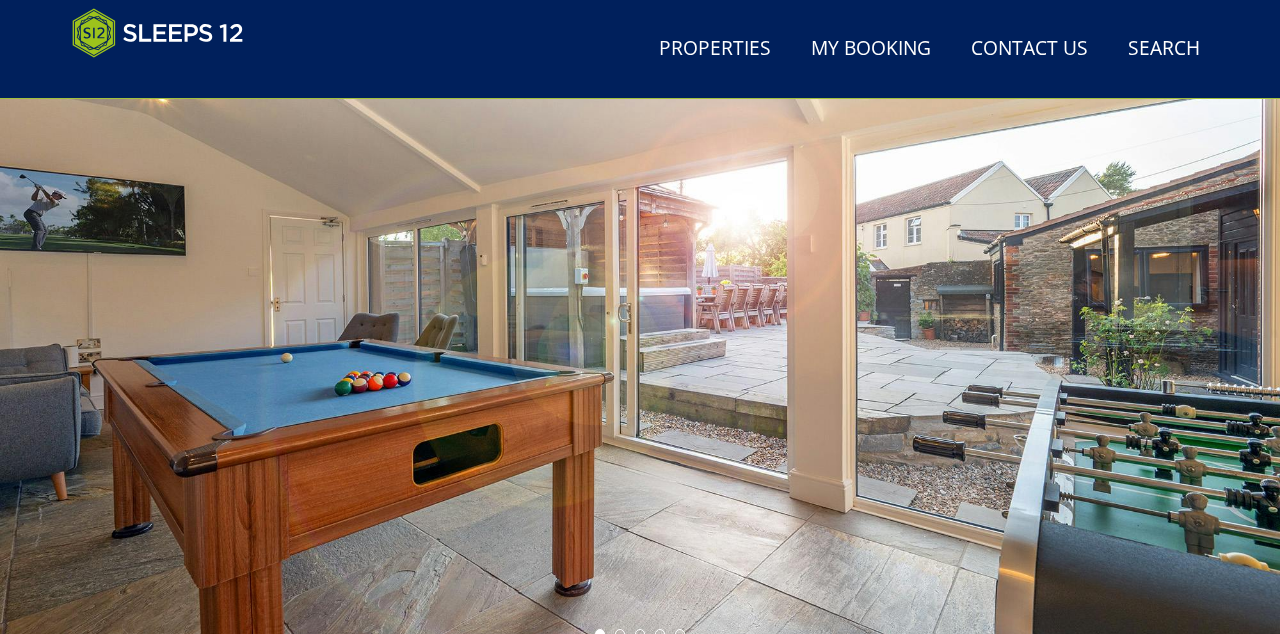 click on "Availability" at bounding box center [1138, 685] 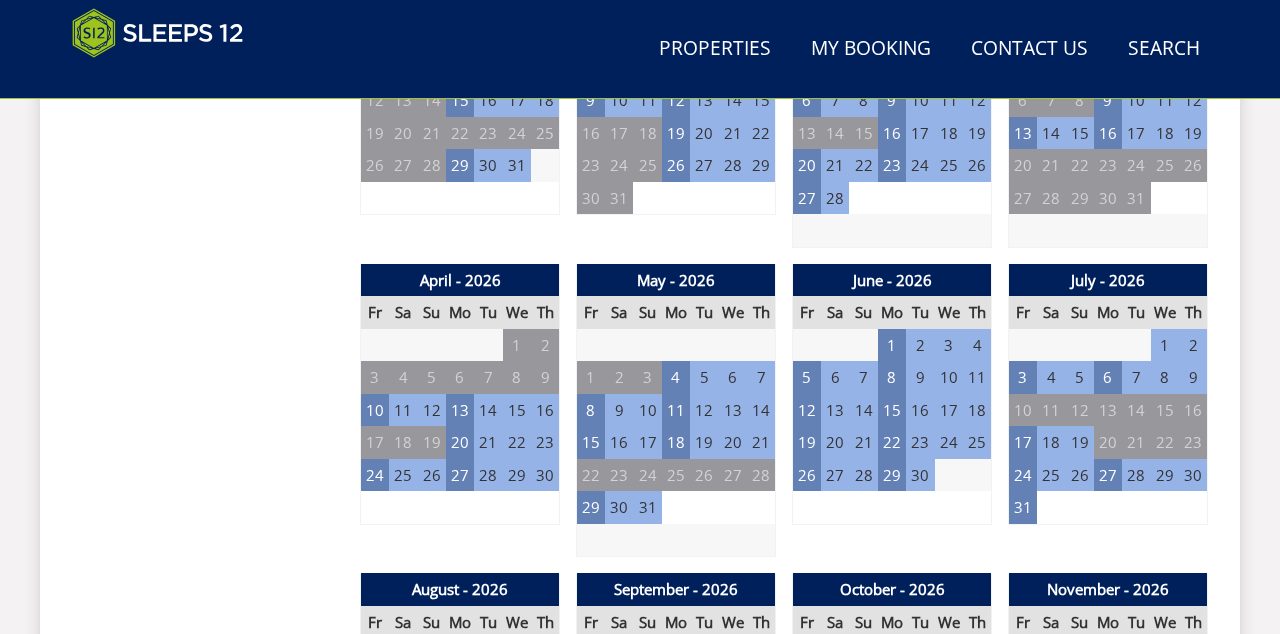 scroll, scrollTop: 1318, scrollLeft: 0, axis: vertical 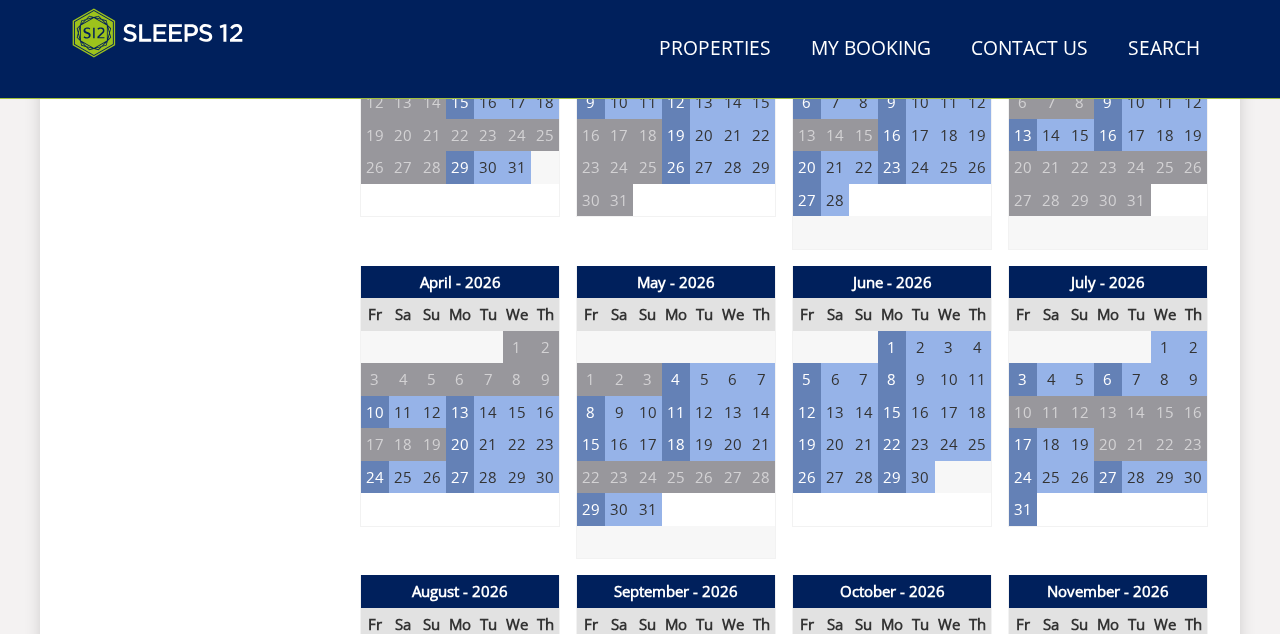 click on "24" at bounding box center (1023, 477) 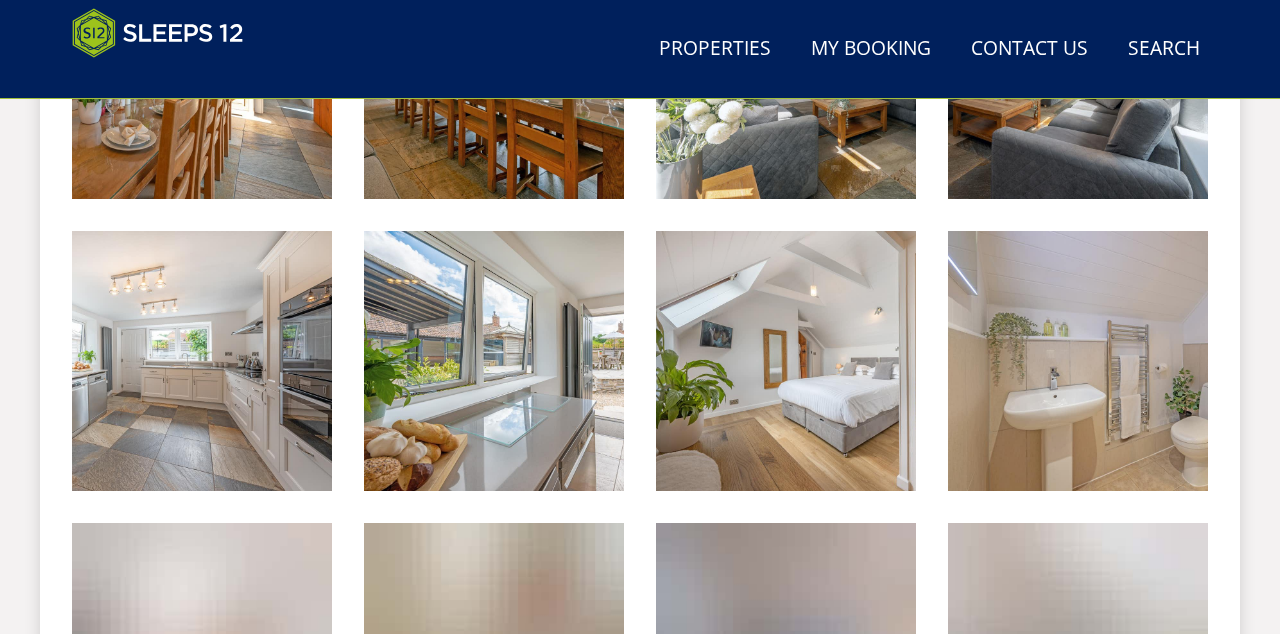 scroll, scrollTop: 194, scrollLeft: 0, axis: vertical 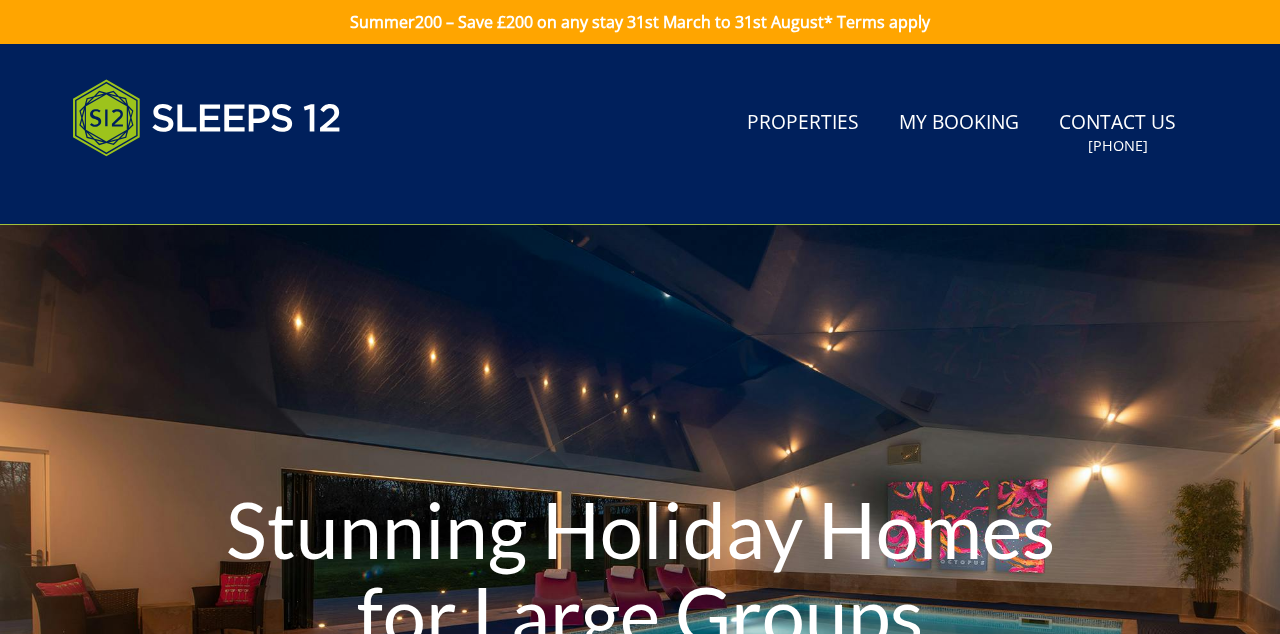 click on "Properties" at bounding box center (803, 123) 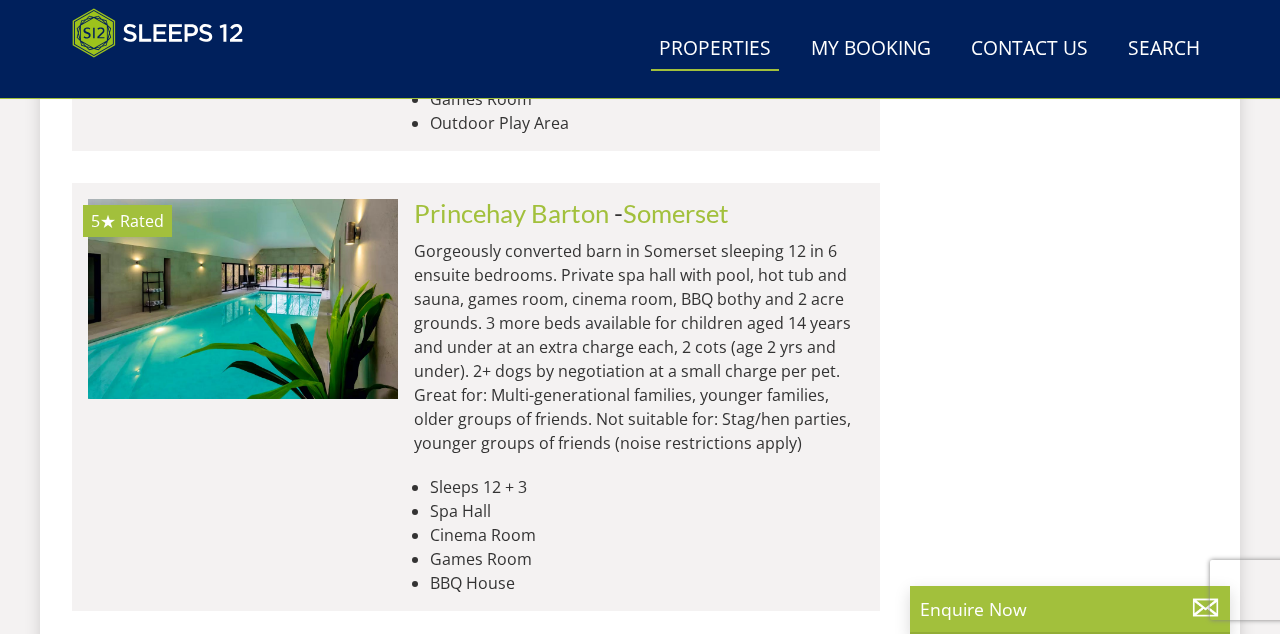 scroll, scrollTop: 5063, scrollLeft: 0, axis: vertical 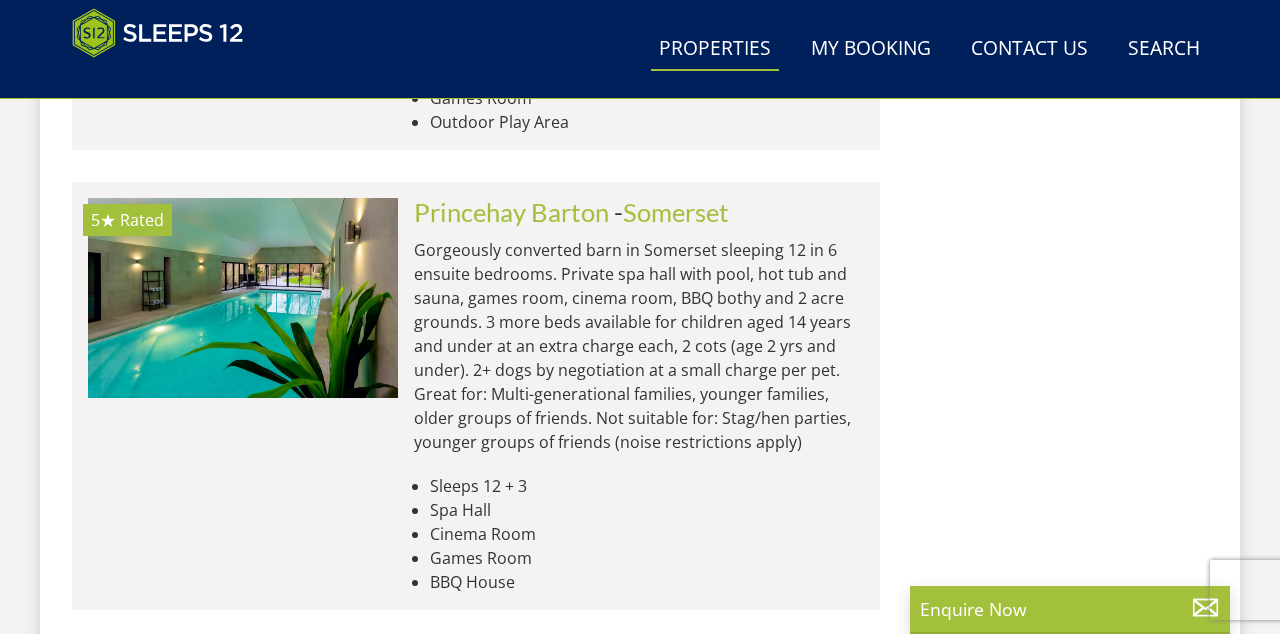 click at bounding box center (243, 298) 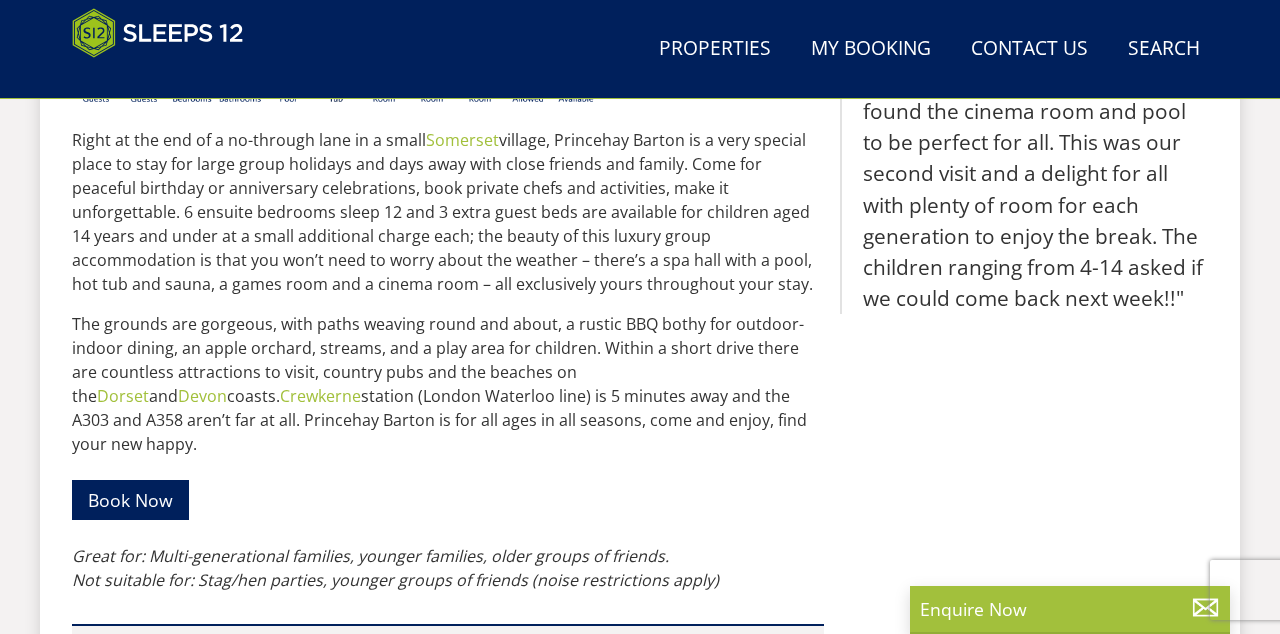 scroll, scrollTop: 933, scrollLeft: 0, axis: vertical 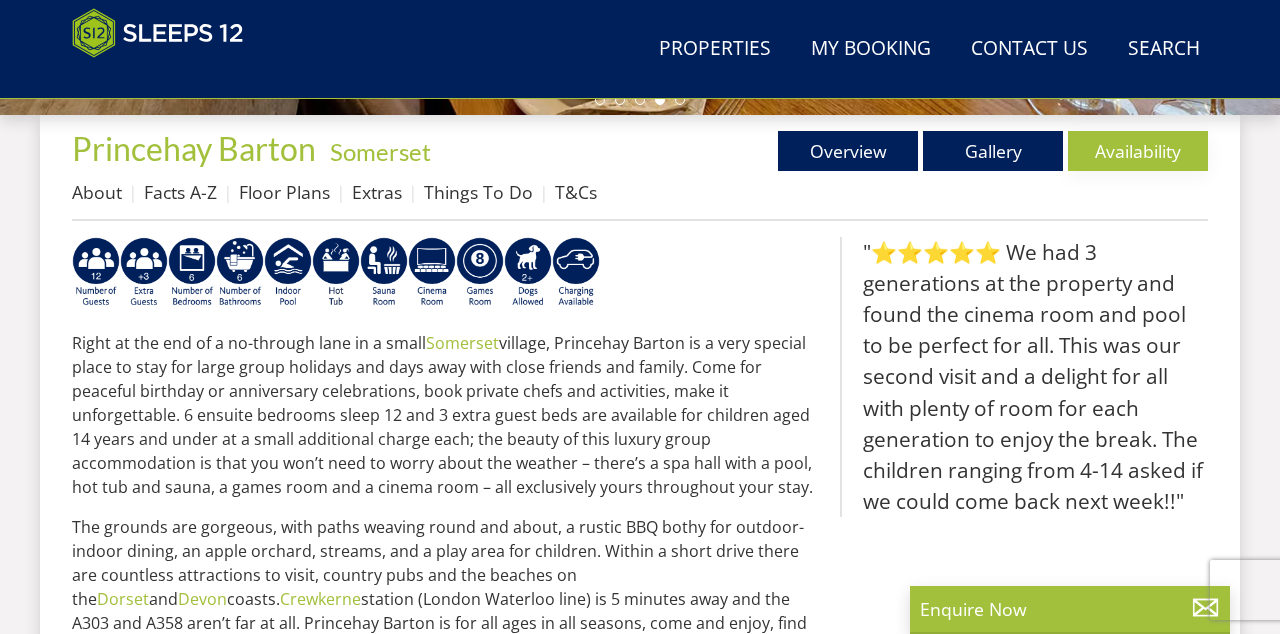 click on "Availability" at bounding box center (1138, 151) 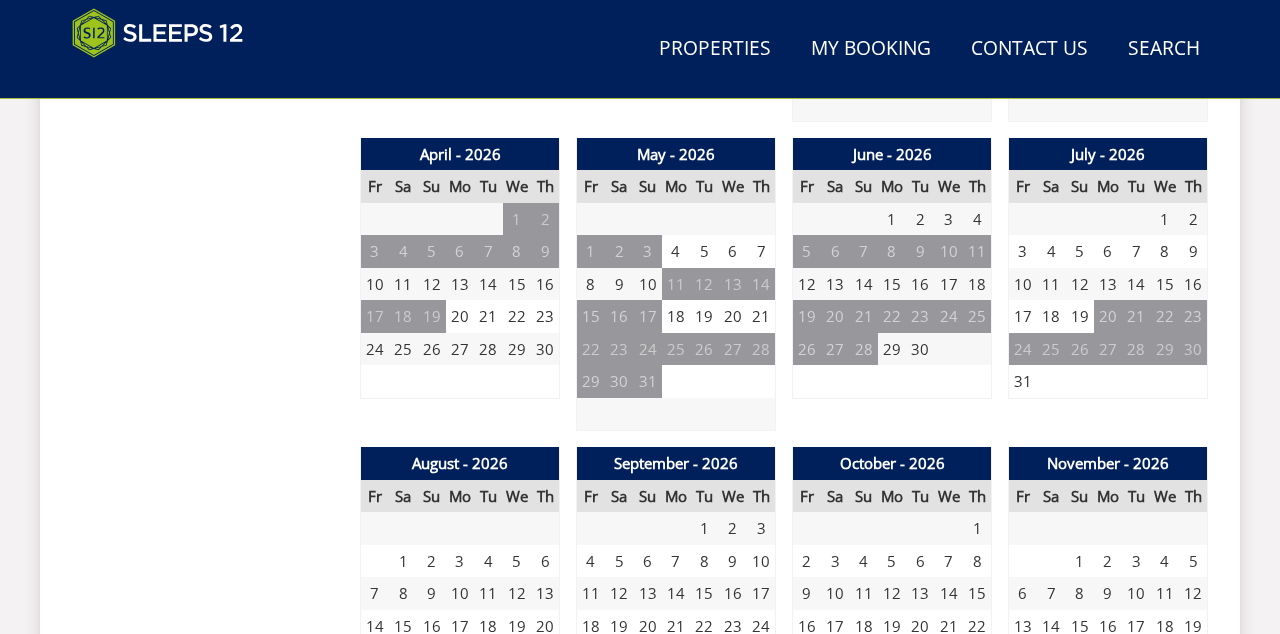 scroll, scrollTop: 1440, scrollLeft: 0, axis: vertical 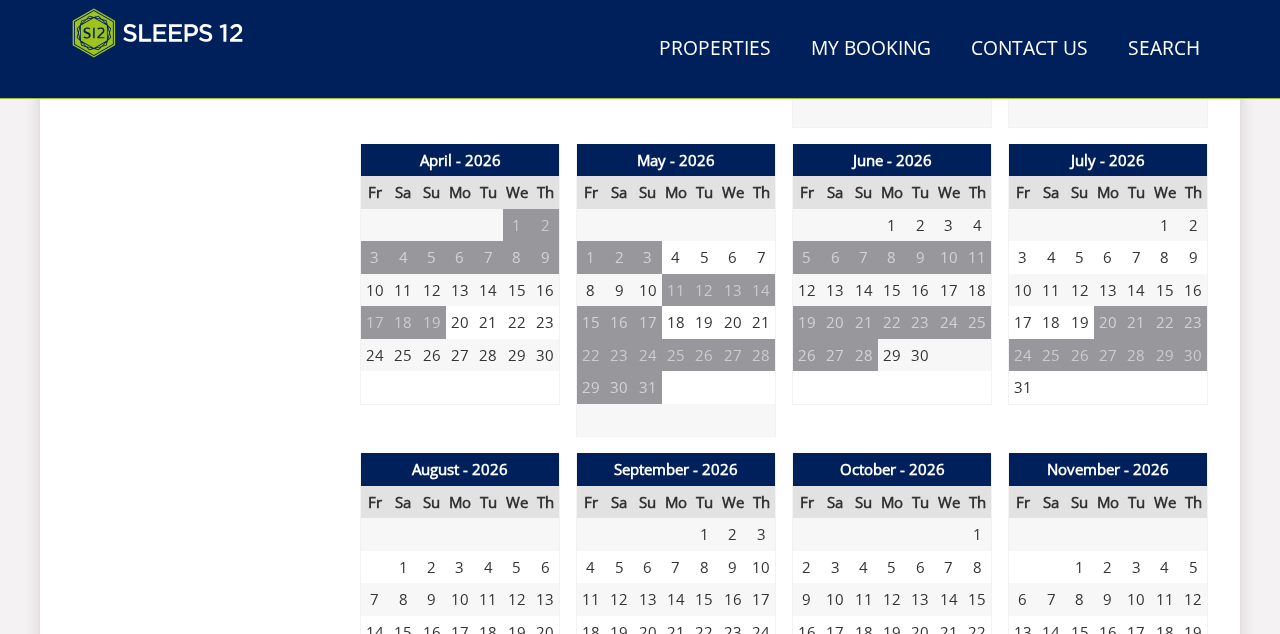 click on "31" at bounding box center [1023, 387] 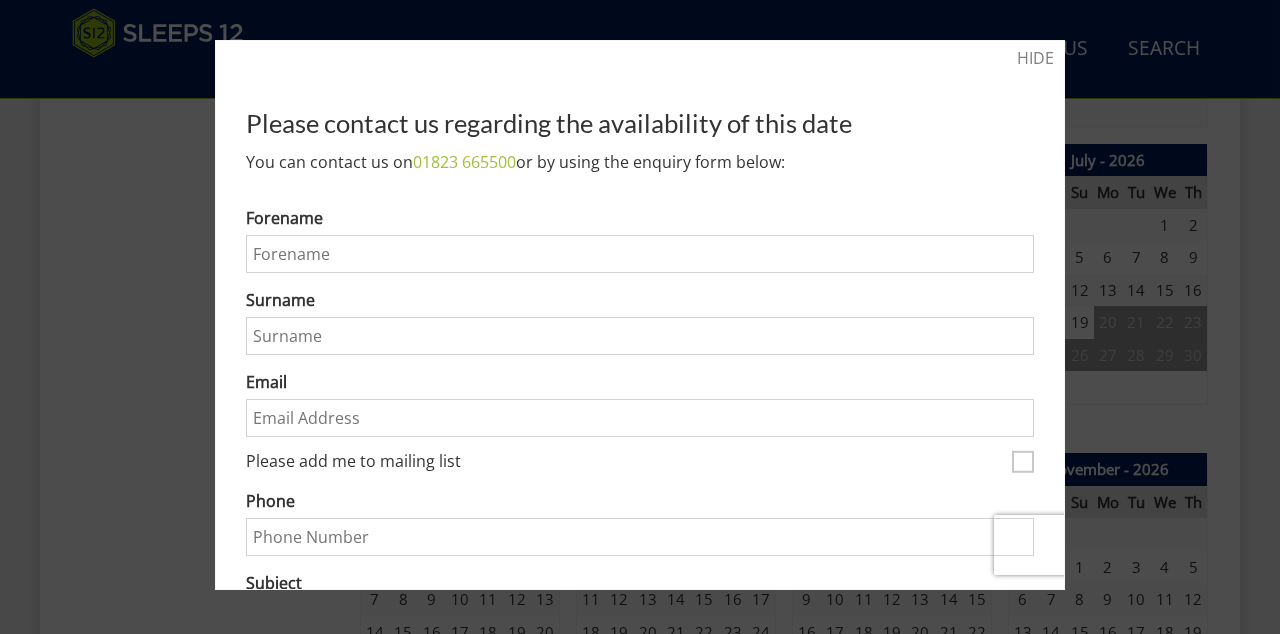 click on "HIDE" at bounding box center (1035, 58) 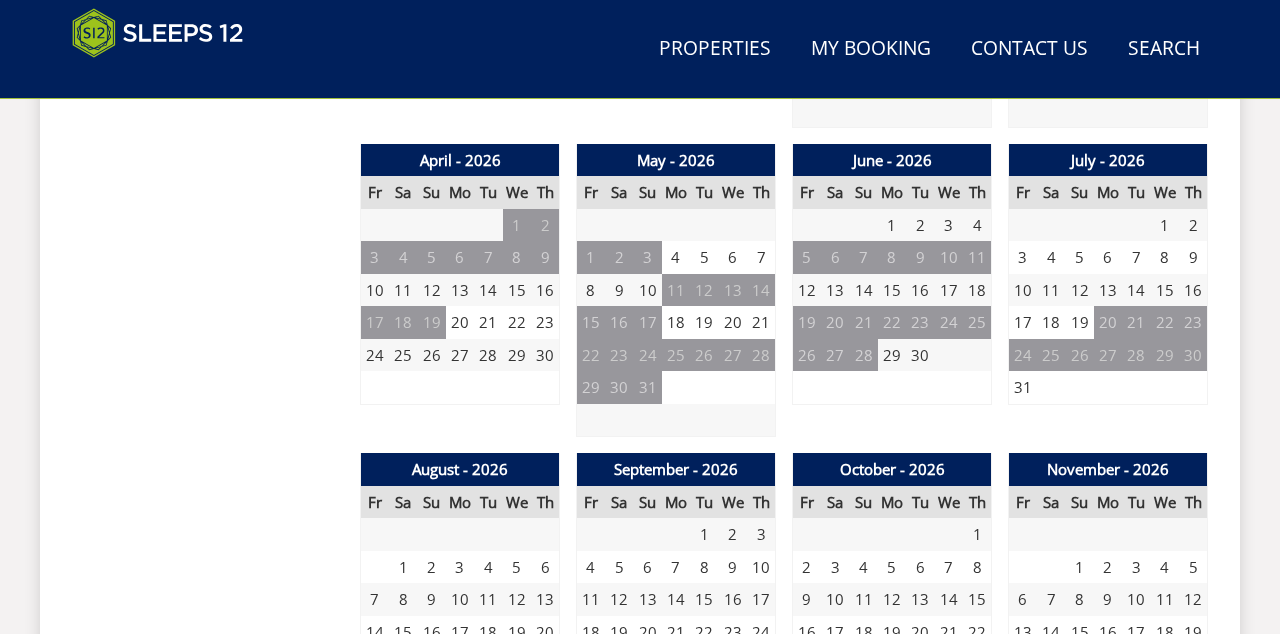 click on "7" at bounding box center (375, 599) 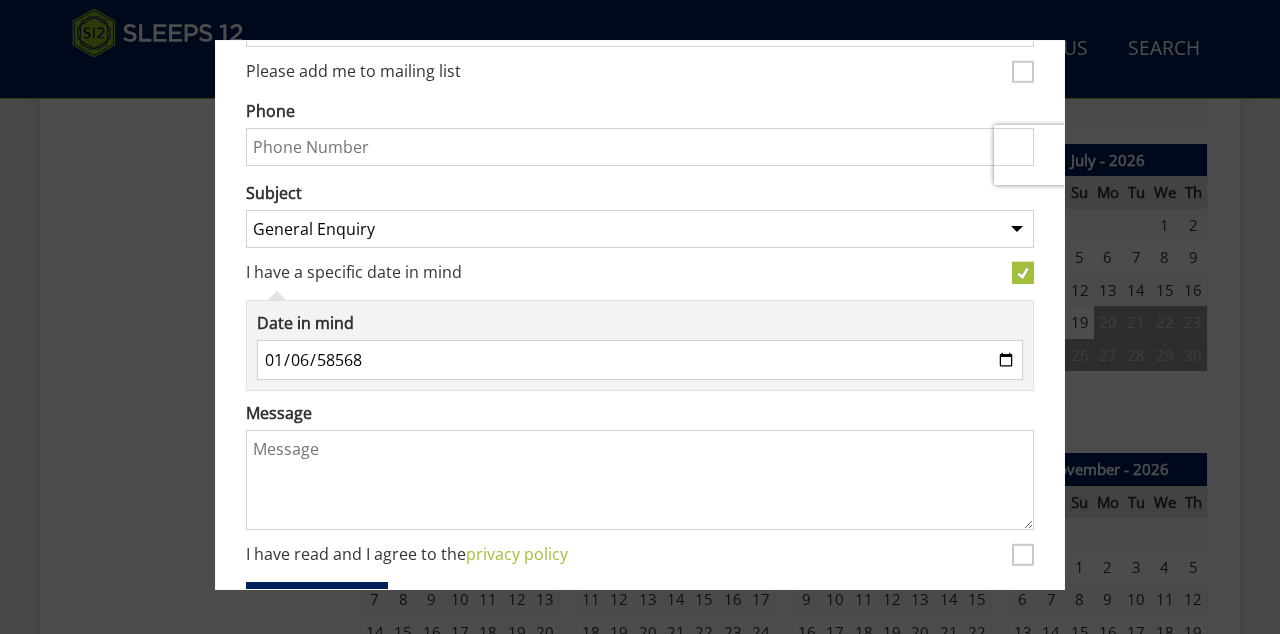 scroll, scrollTop: 455, scrollLeft: 0, axis: vertical 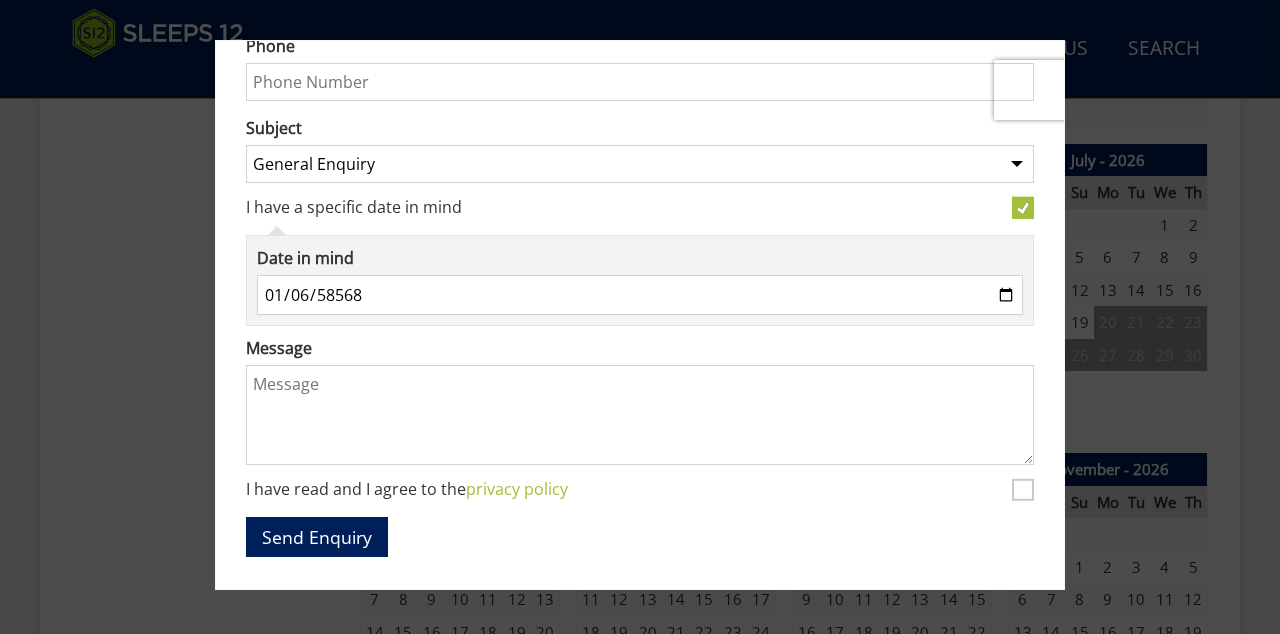 click at bounding box center [640, 317] 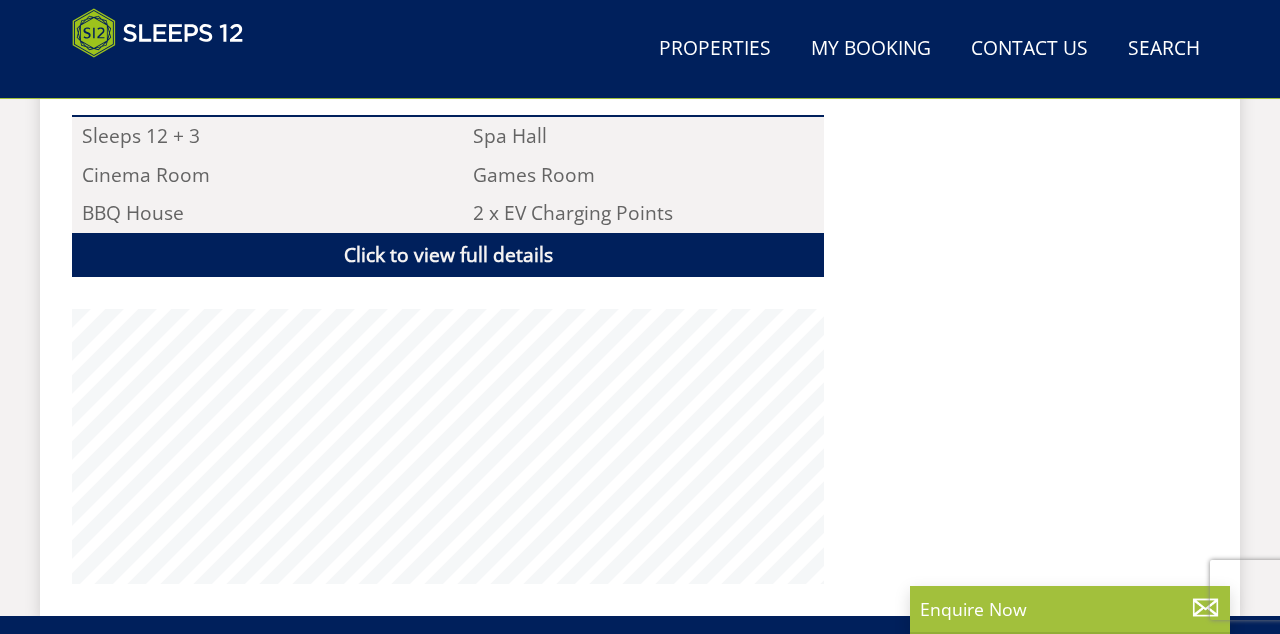 scroll, scrollTop: 728, scrollLeft: 0, axis: vertical 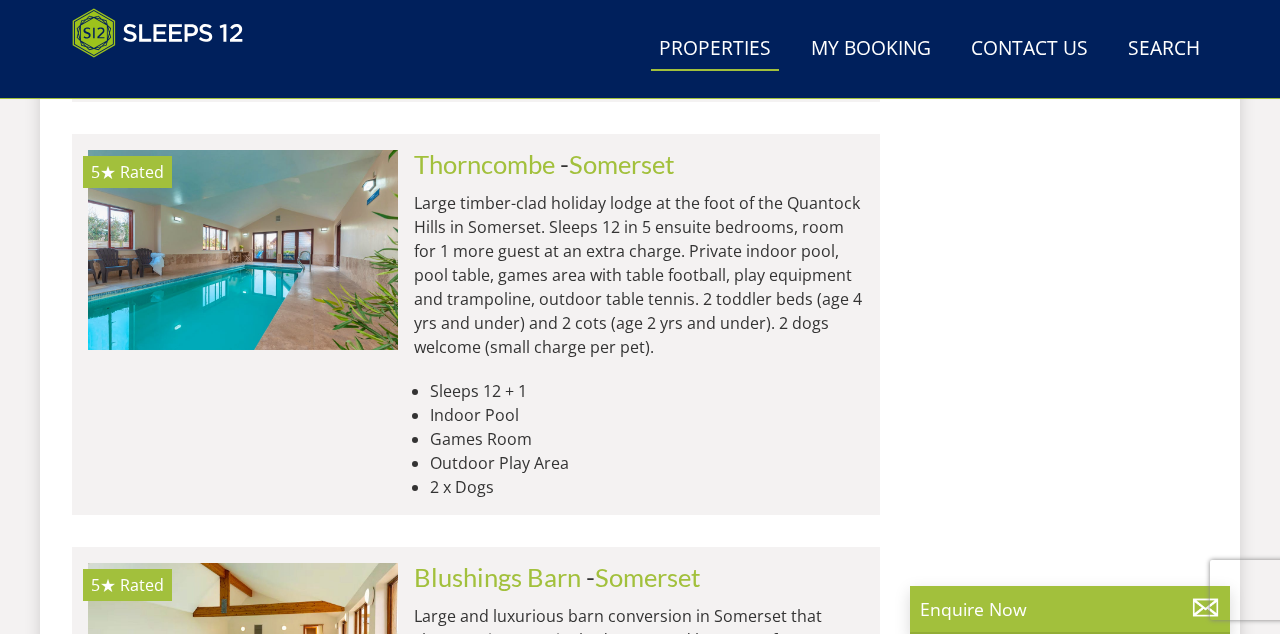 click at bounding box center (243, 250) 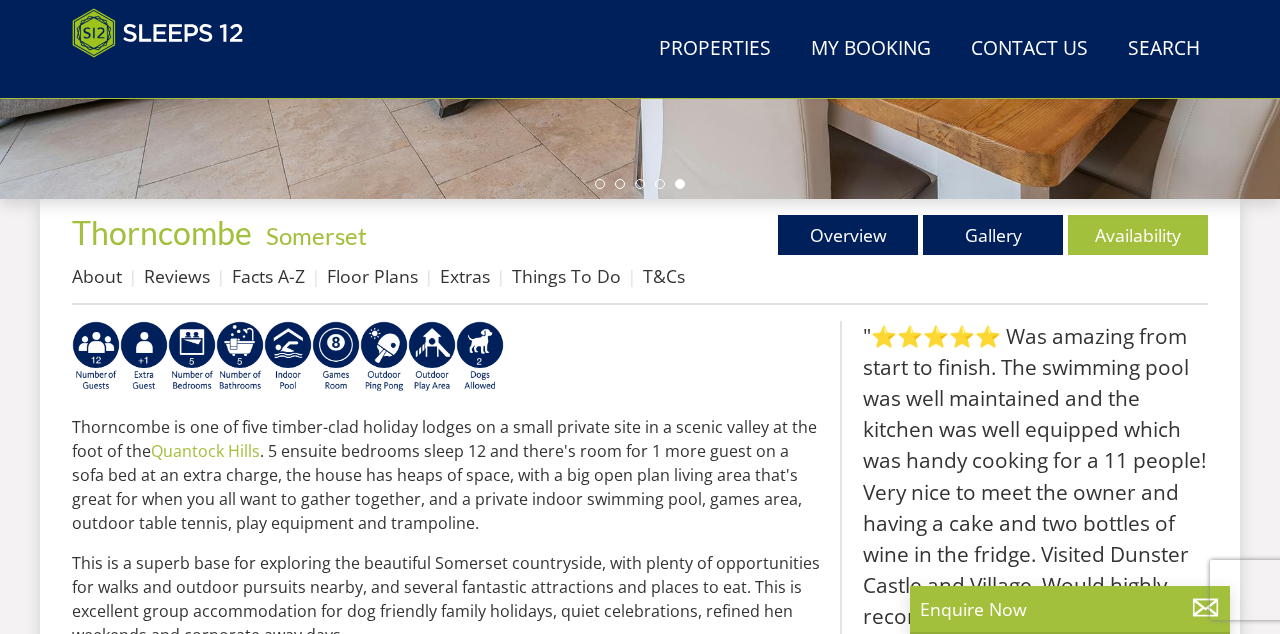 scroll, scrollTop: 647, scrollLeft: 0, axis: vertical 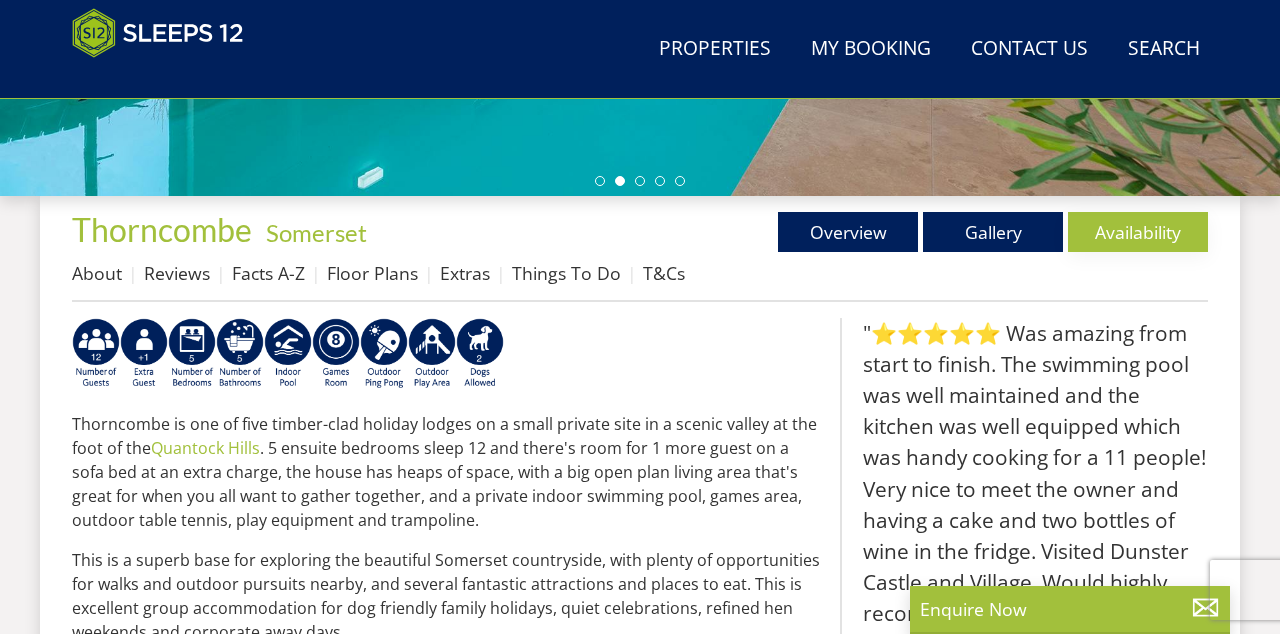 click on "Availability" at bounding box center [1138, 232] 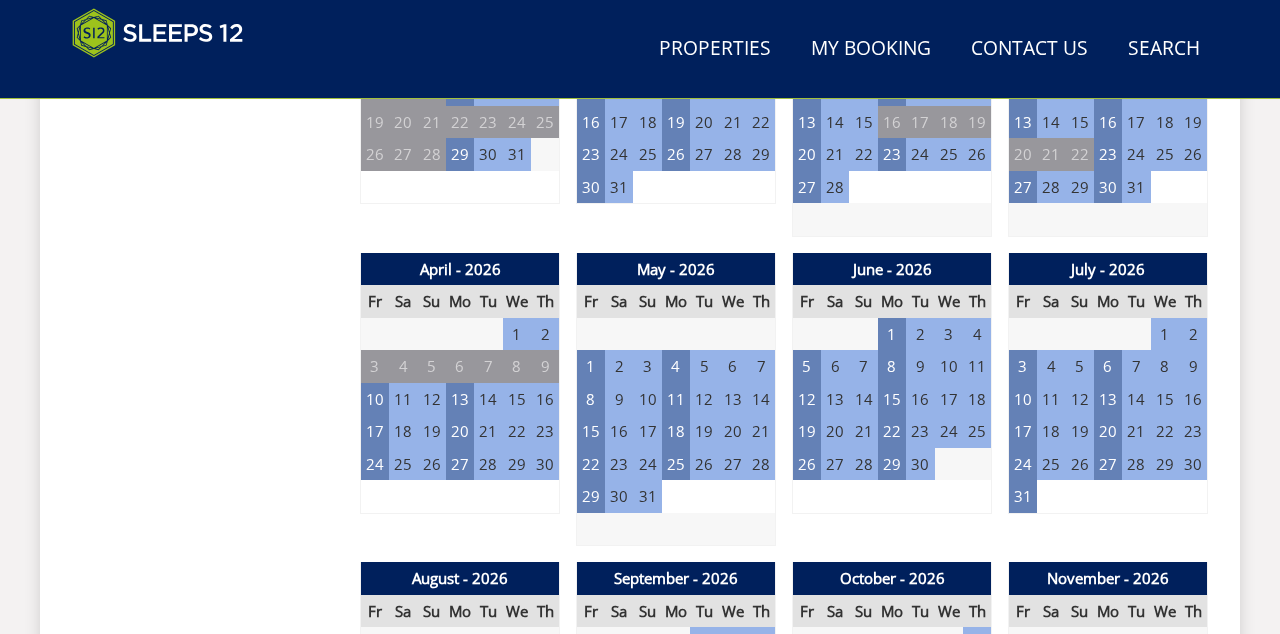 scroll, scrollTop: 1332, scrollLeft: 0, axis: vertical 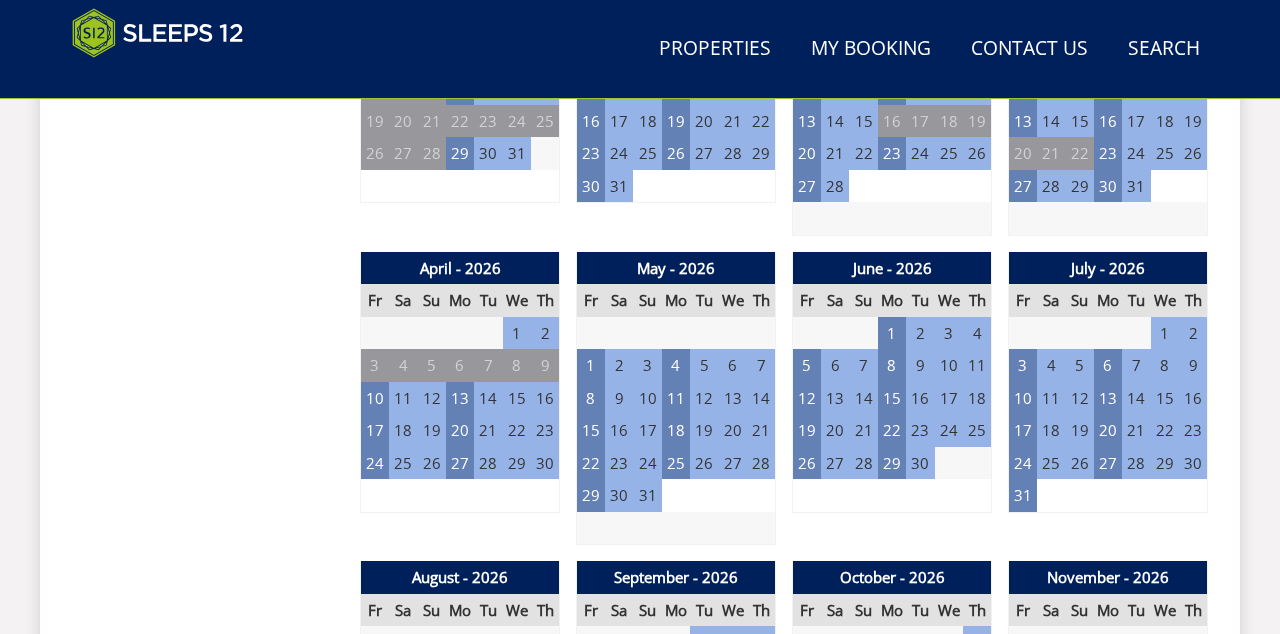 click on "24" at bounding box center (1023, 463) 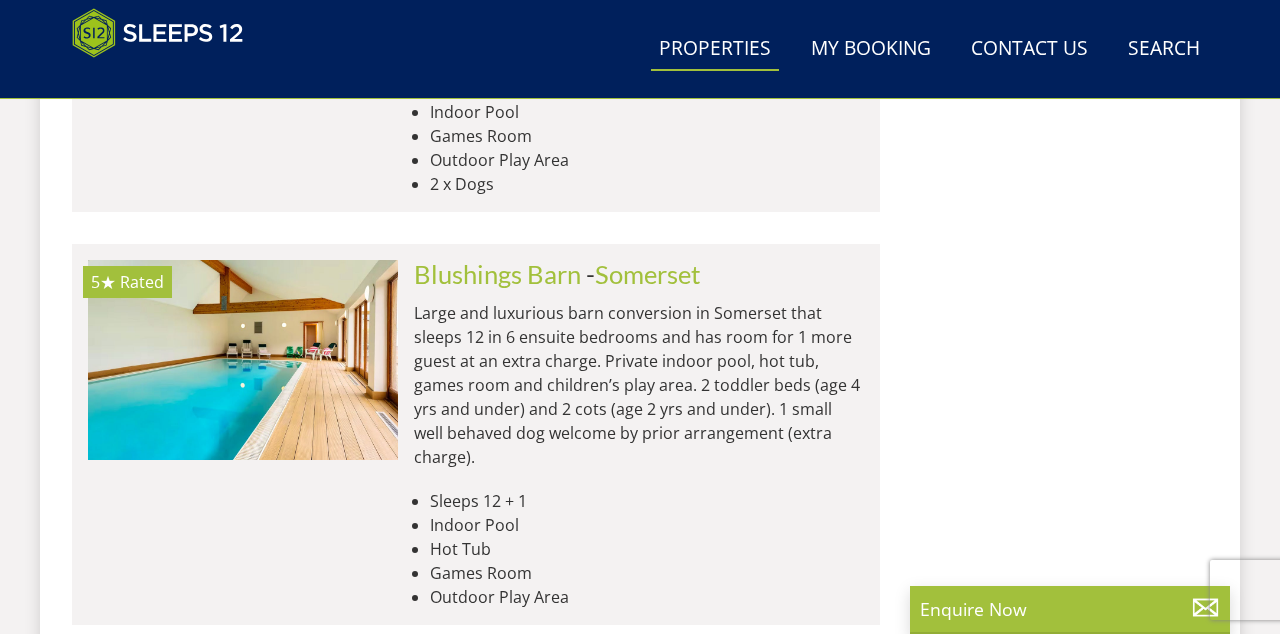 scroll, scrollTop: 8212, scrollLeft: 0, axis: vertical 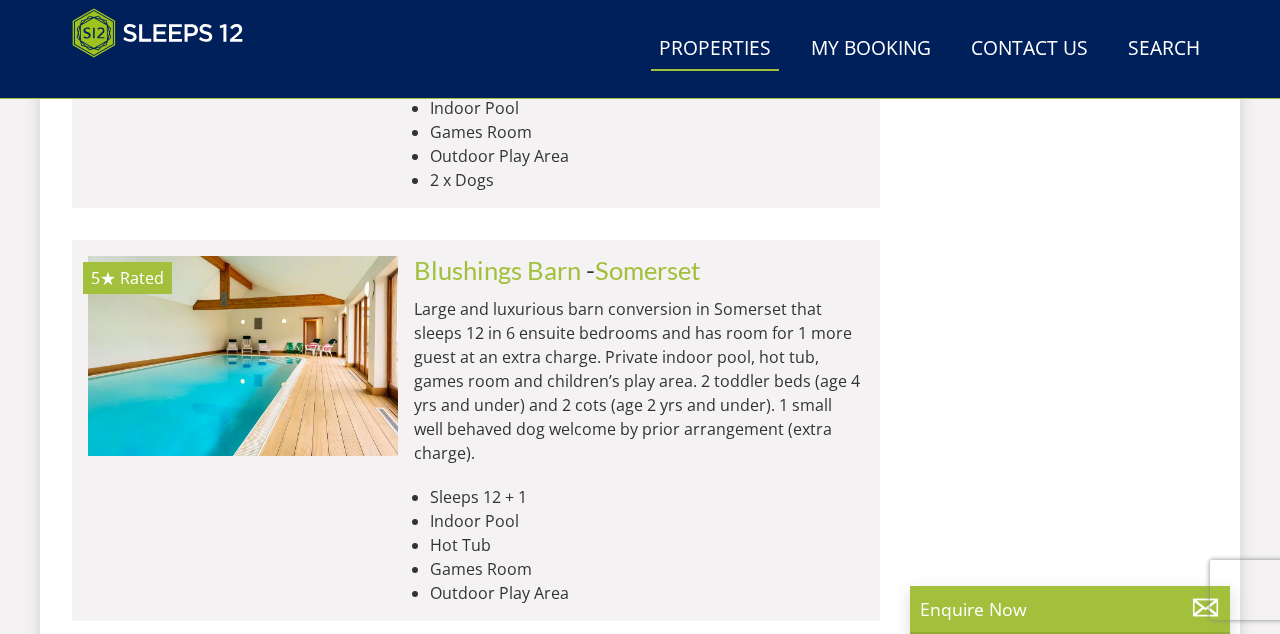 click on "Load More" at bounding box center [476, 672] 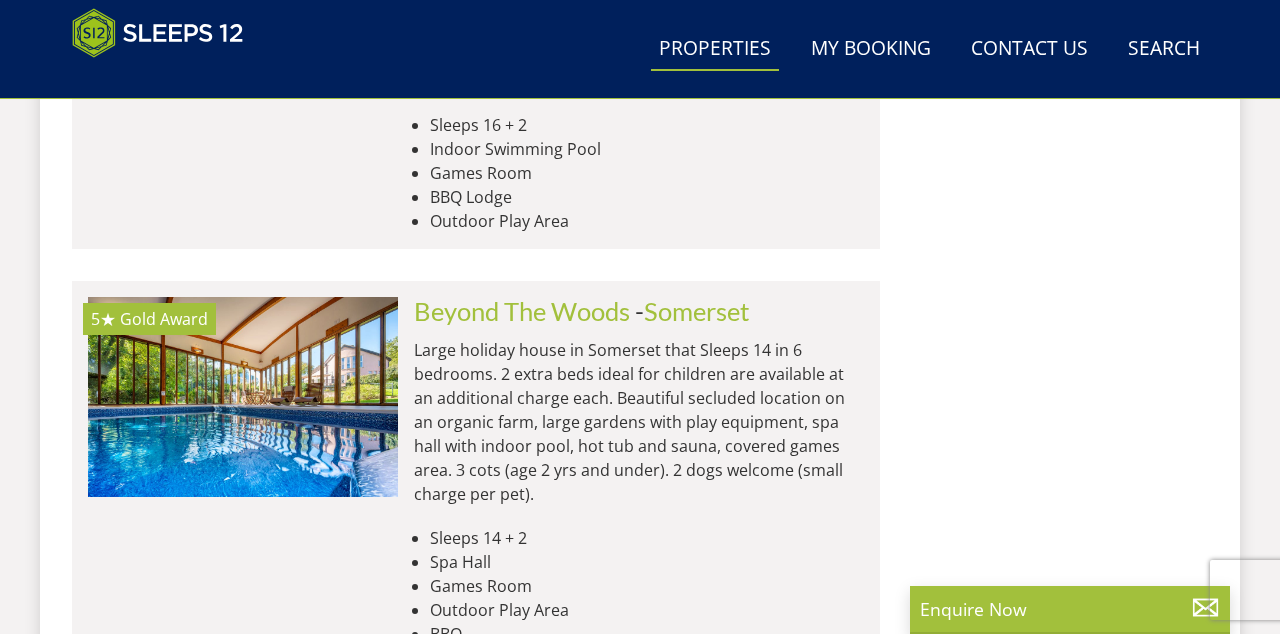 scroll, scrollTop: 9419, scrollLeft: 0, axis: vertical 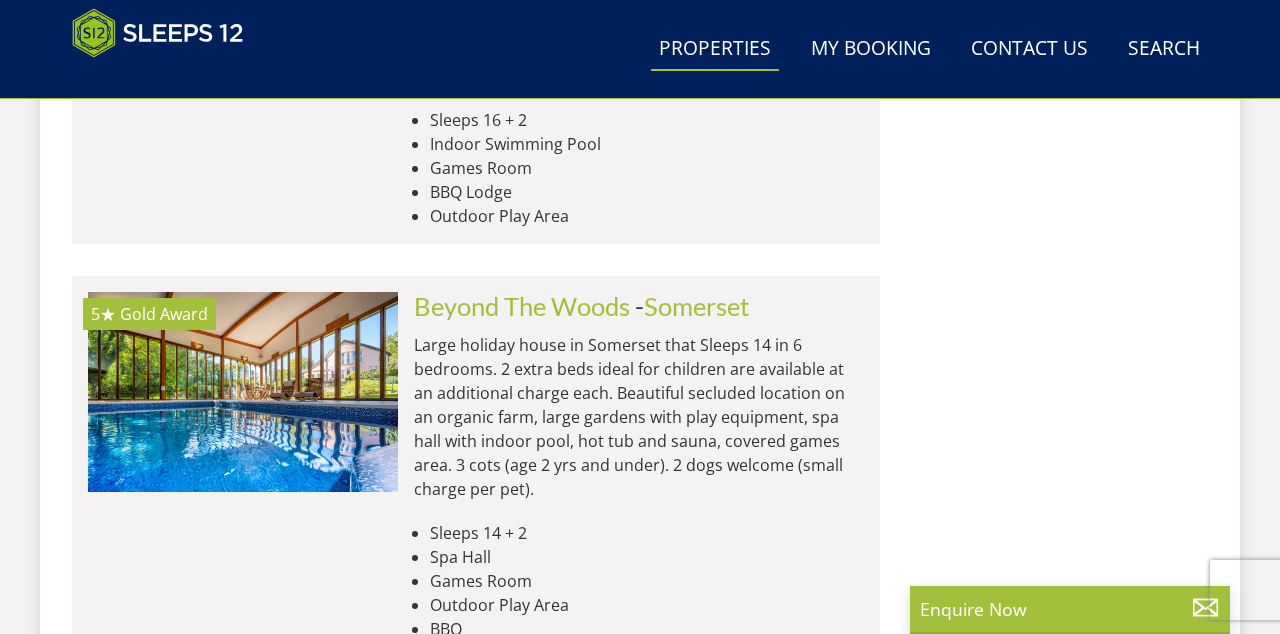 click at bounding box center [243, 392] 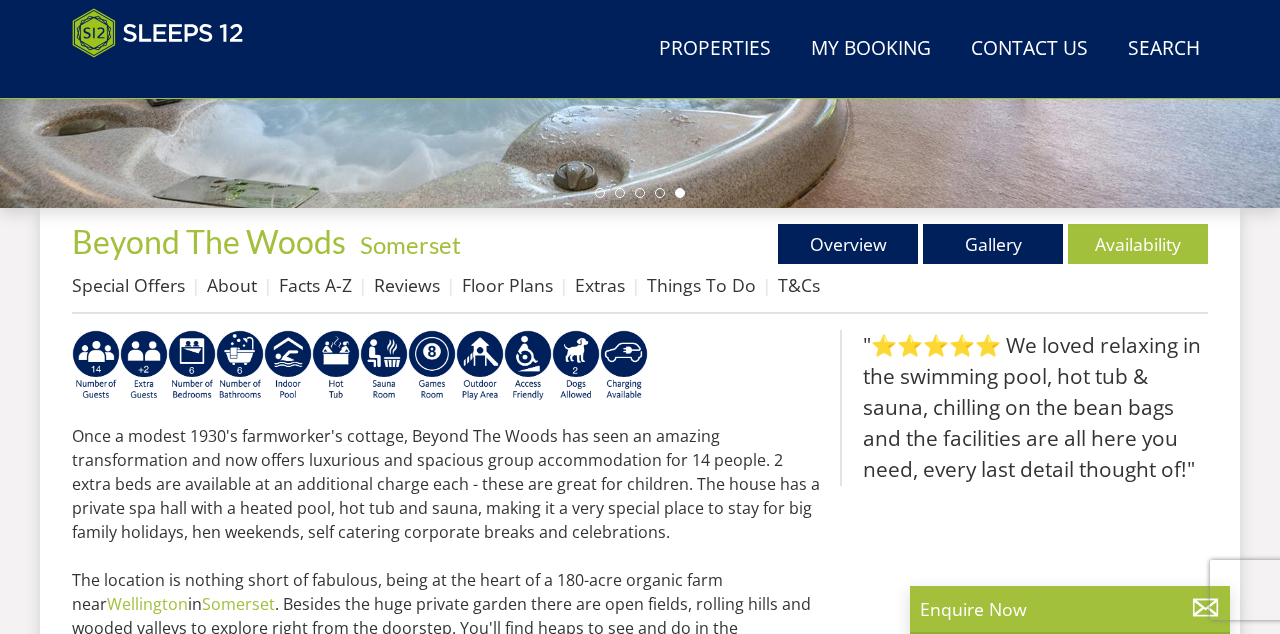 scroll, scrollTop: 646, scrollLeft: 0, axis: vertical 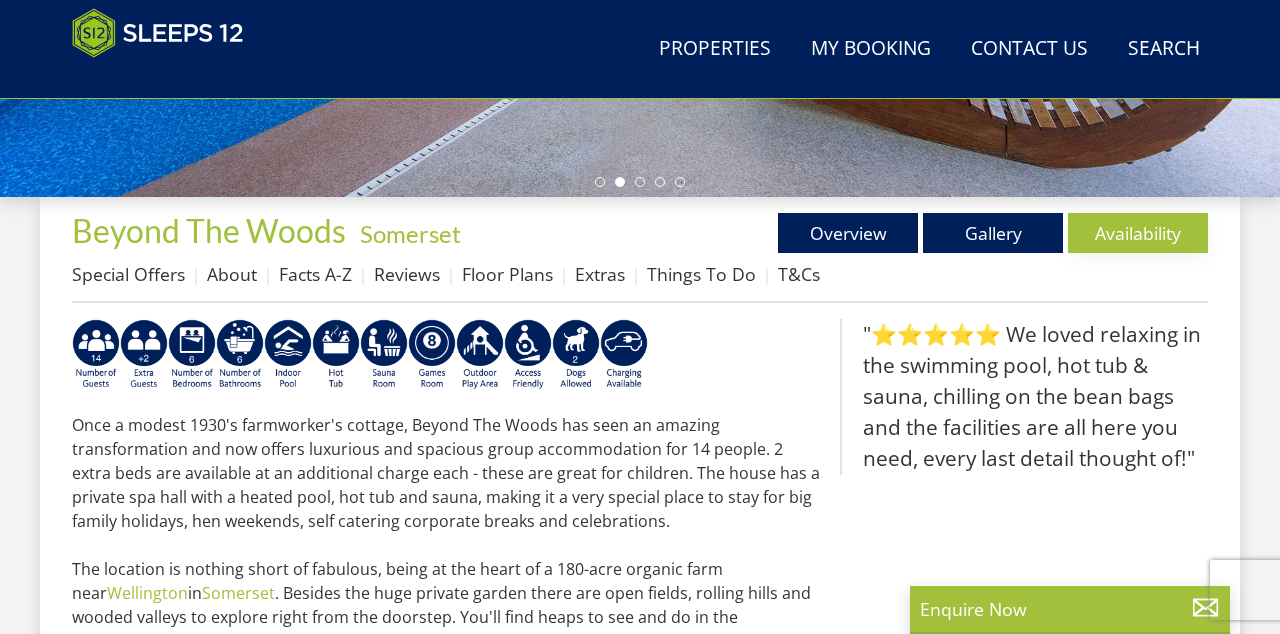click on "Availability" at bounding box center [1138, 233] 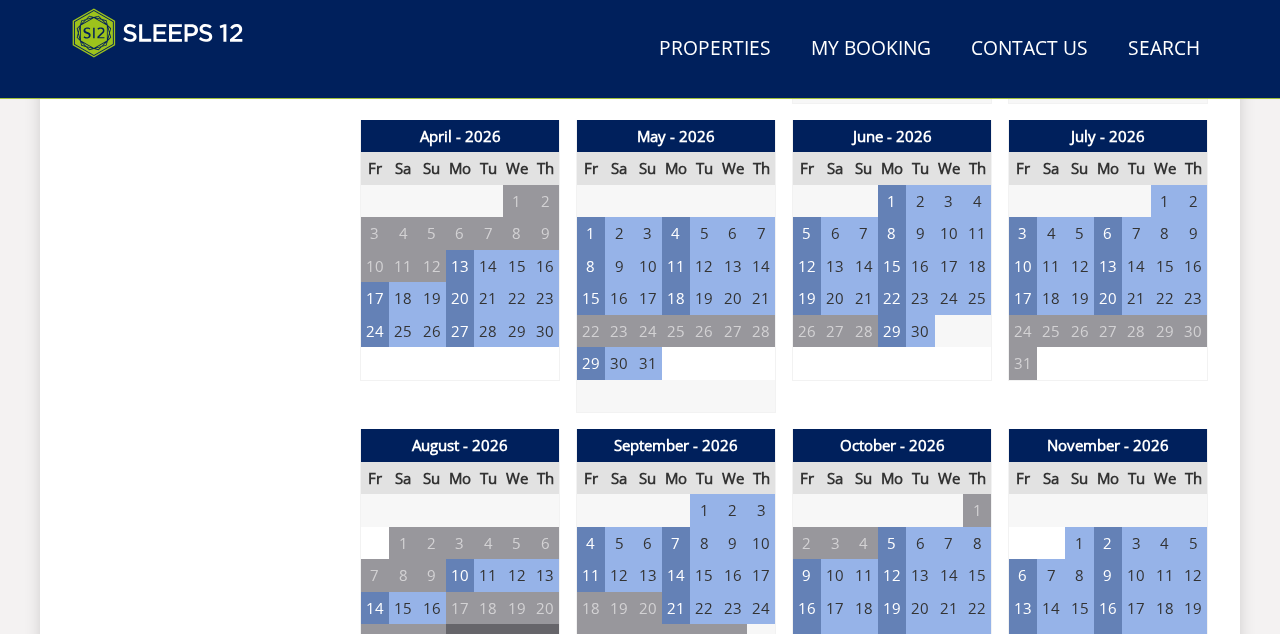 scroll, scrollTop: 1465, scrollLeft: 0, axis: vertical 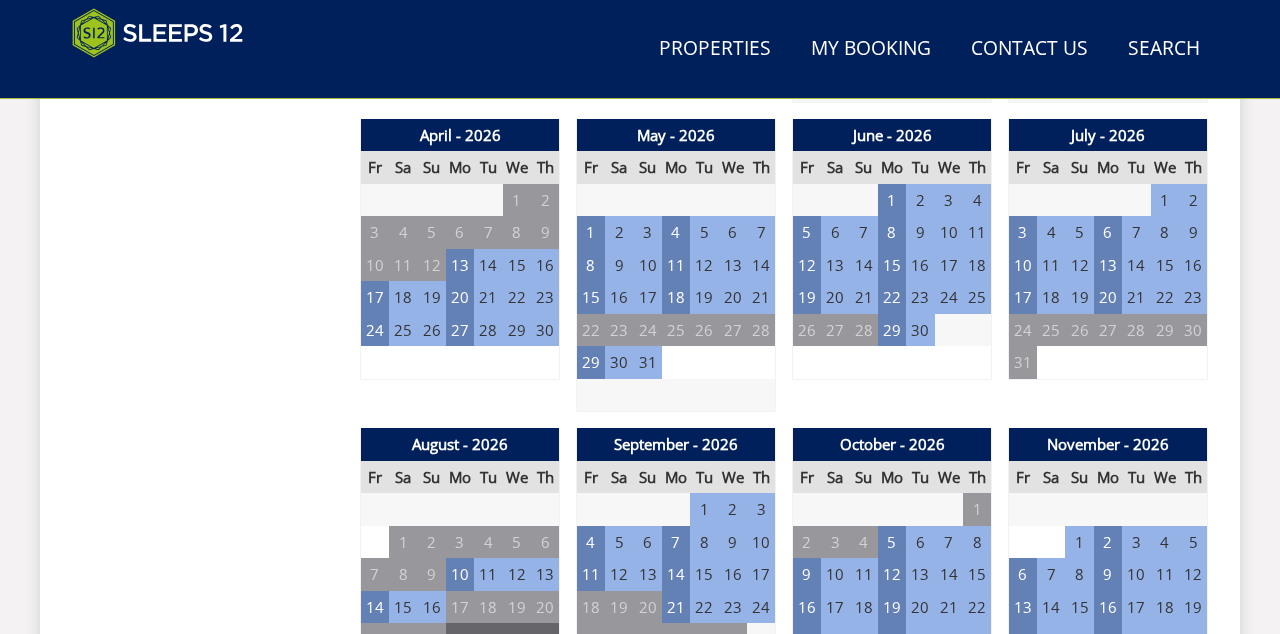 click on "10" at bounding box center (460, 574) 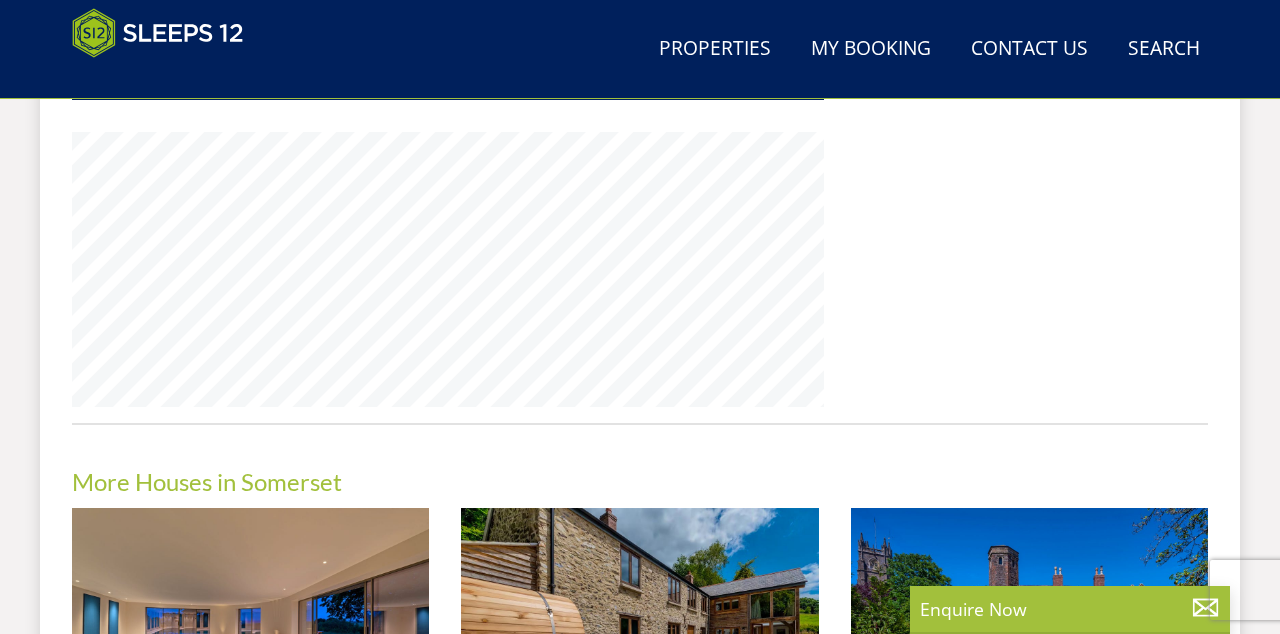 scroll, scrollTop: 646, scrollLeft: 0, axis: vertical 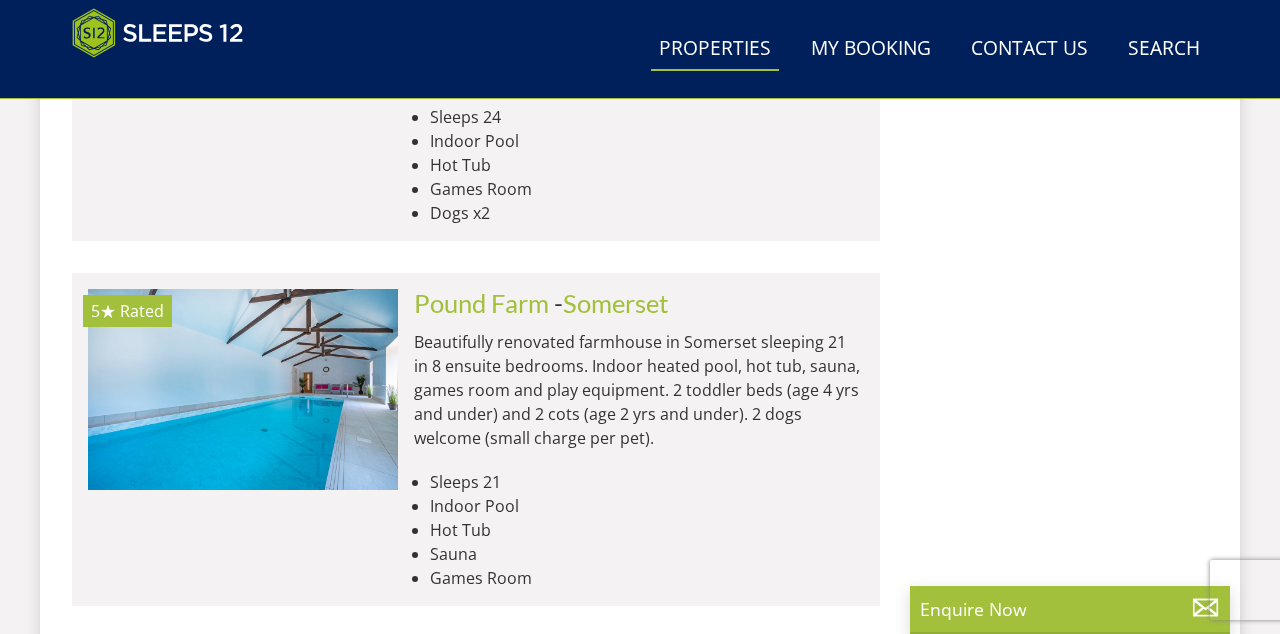 click at bounding box center [243, 389] 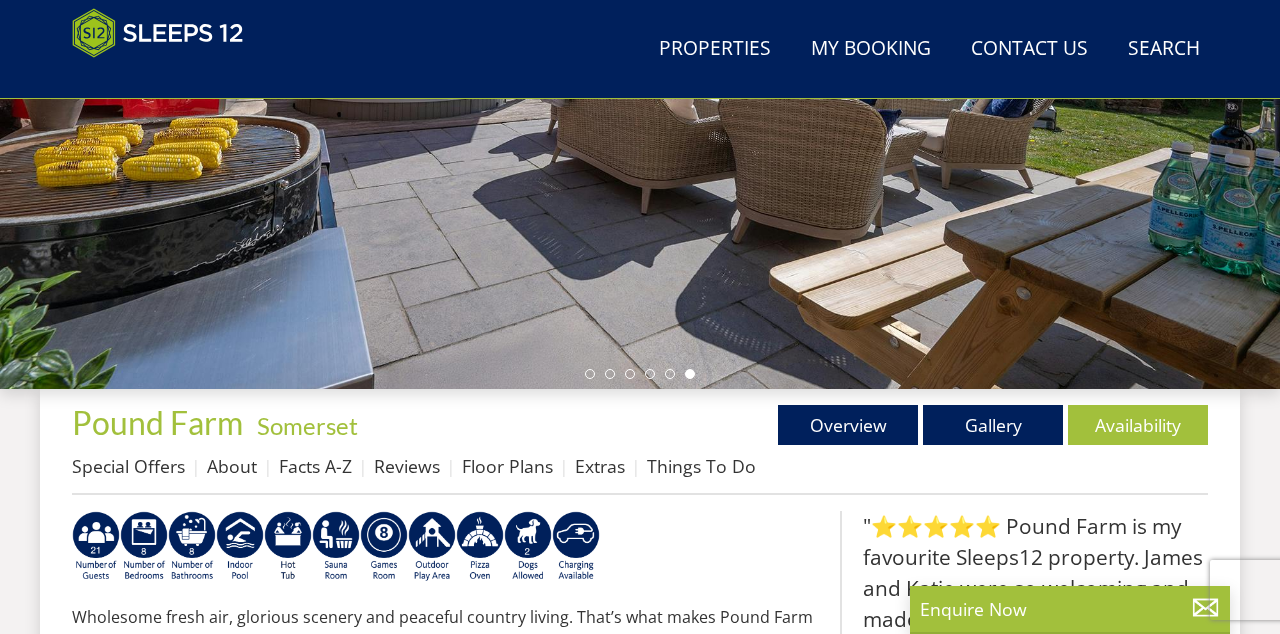 scroll, scrollTop: 461, scrollLeft: 0, axis: vertical 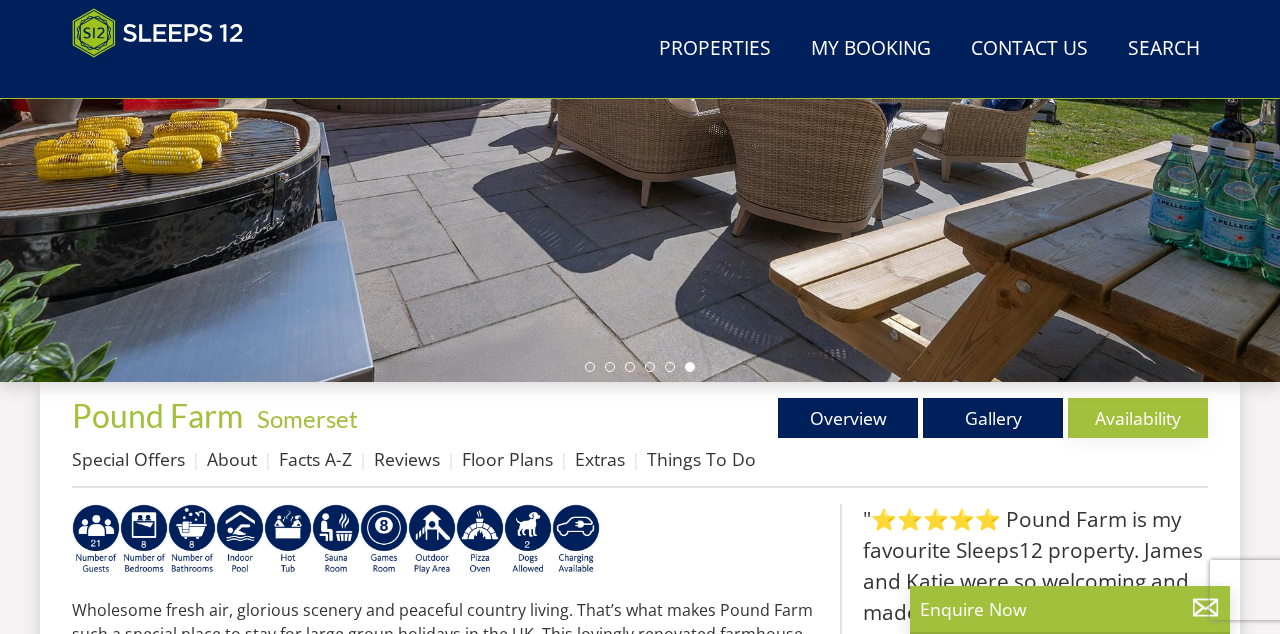 click on "Availability" at bounding box center (1138, 418) 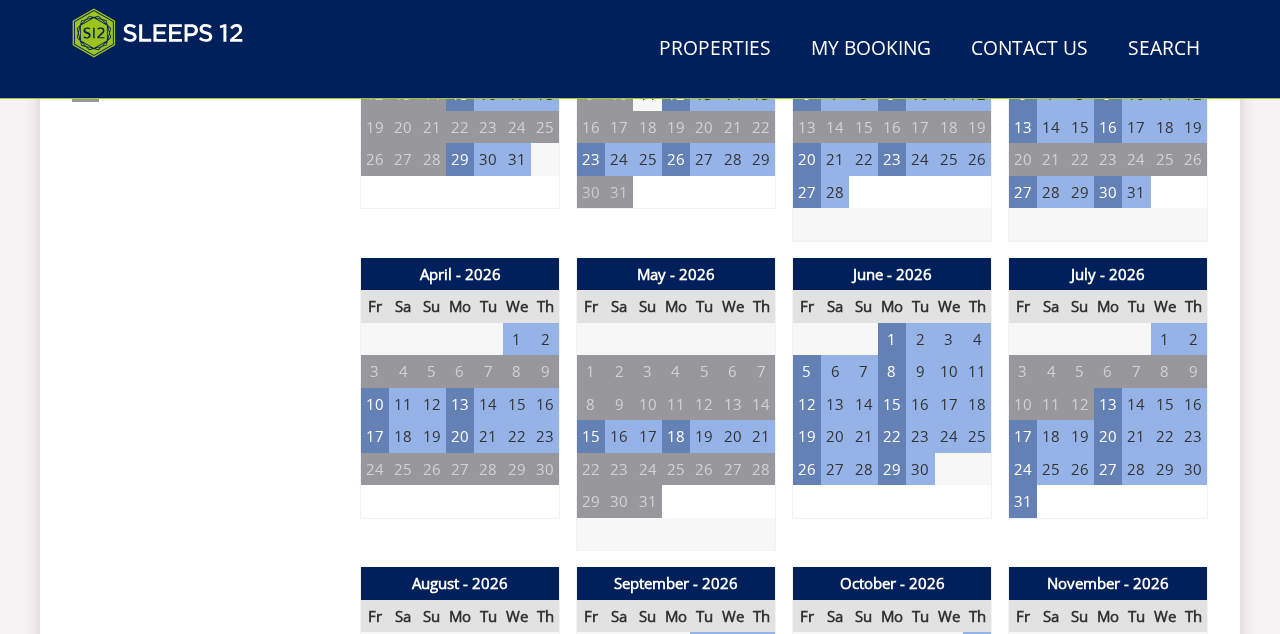 scroll, scrollTop: 1330, scrollLeft: 0, axis: vertical 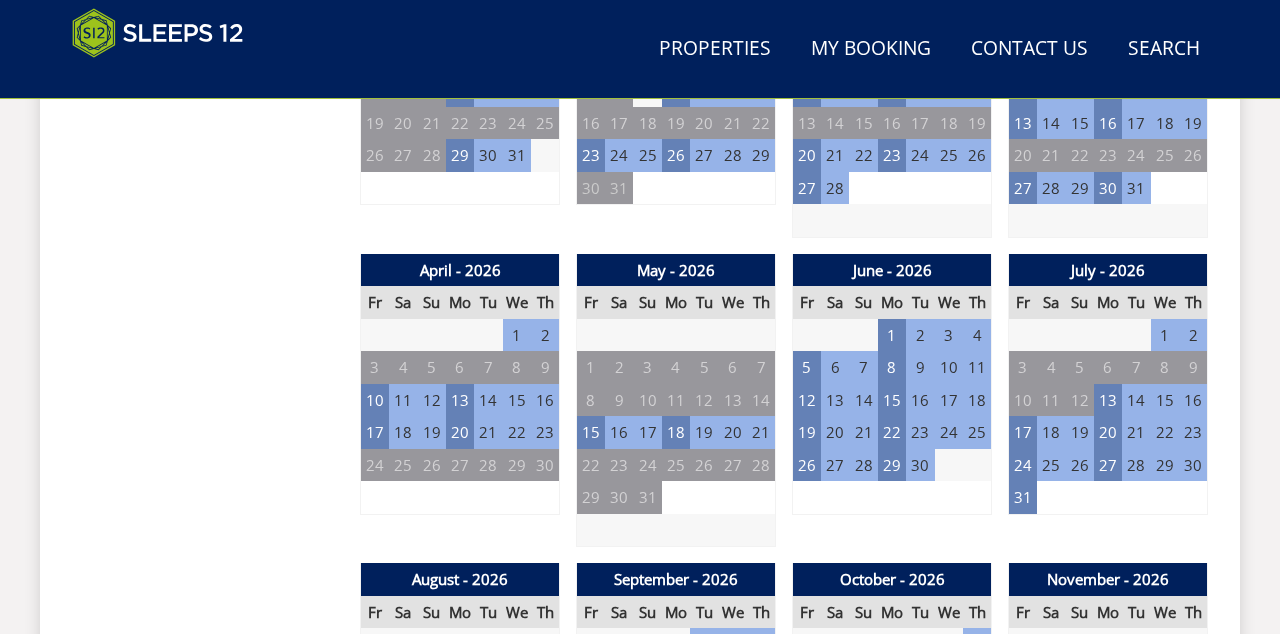 click on "24" at bounding box center [1023, 465] 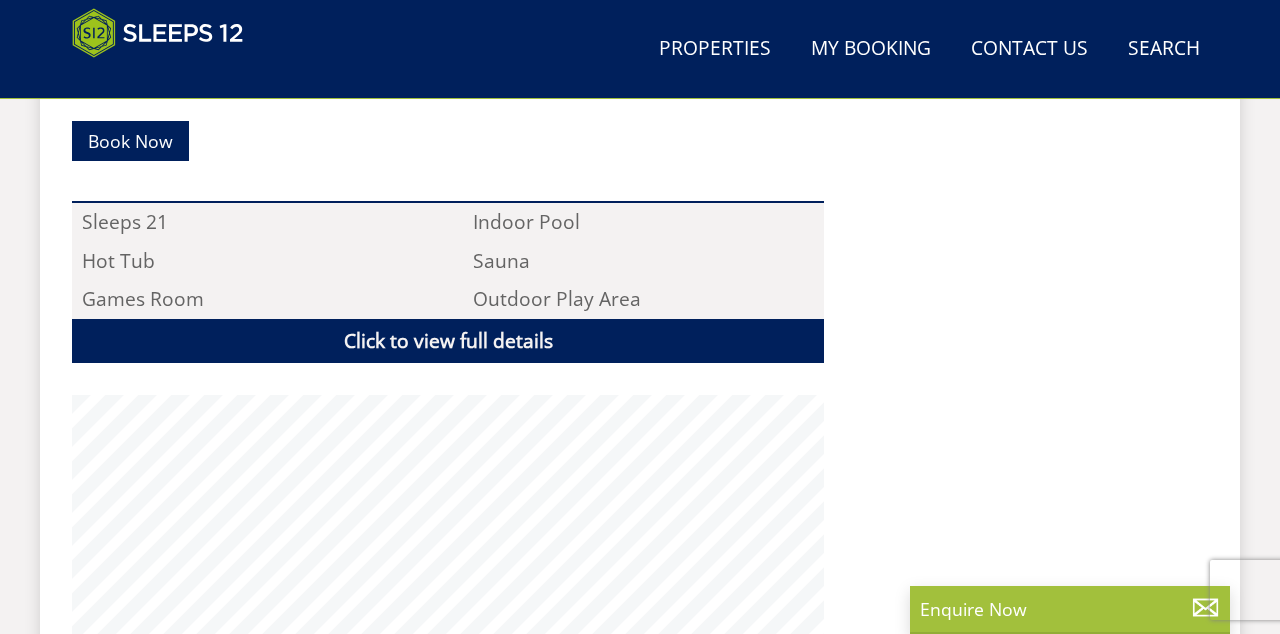 scroll, scrollTop: 461, scrollLeft: 0, axis: vertical 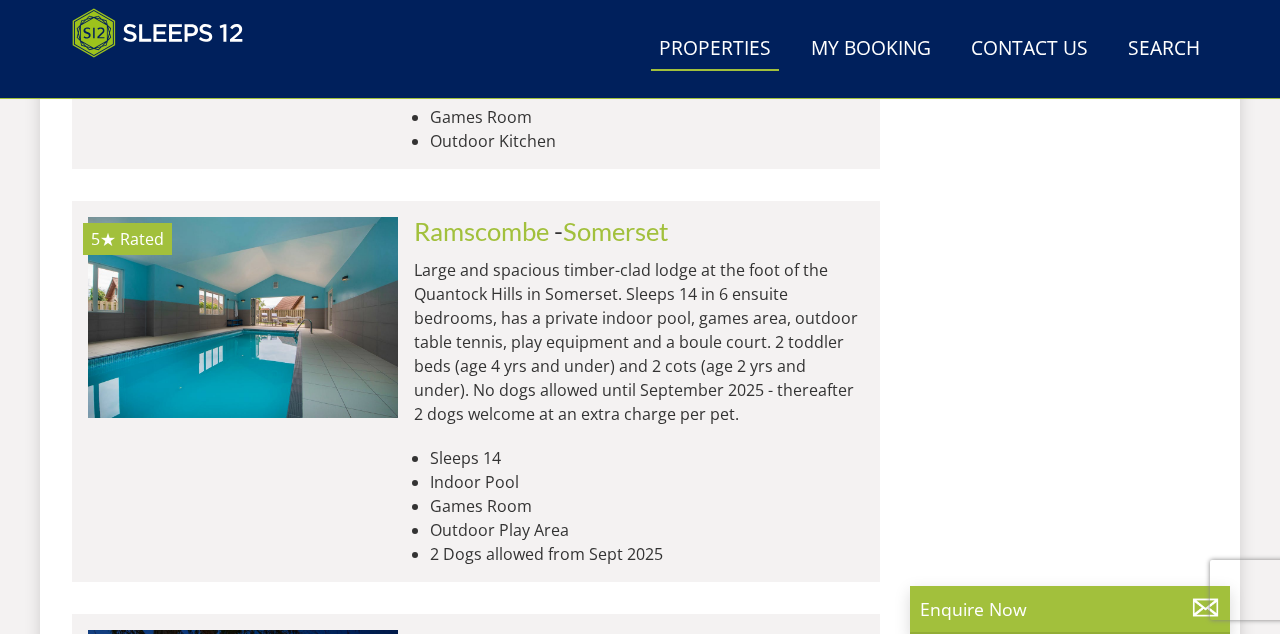 click at bounding box center [243, 317] 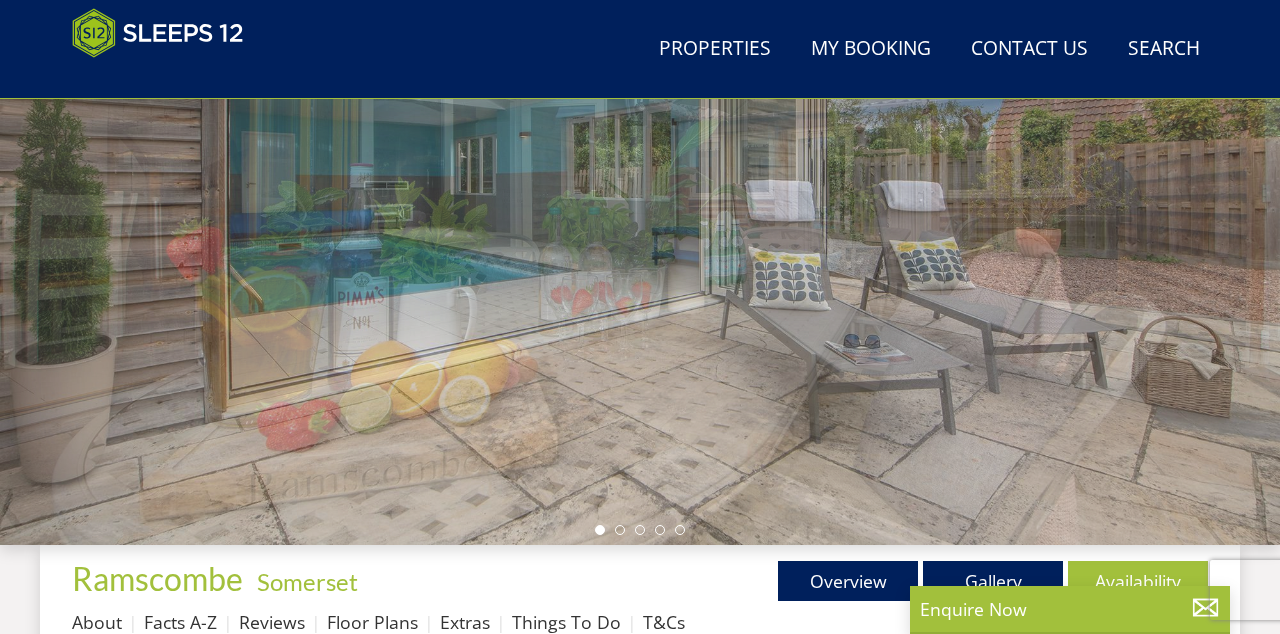 scroll, scrollTop: 298, scrollLeft: 0, axis: vertical 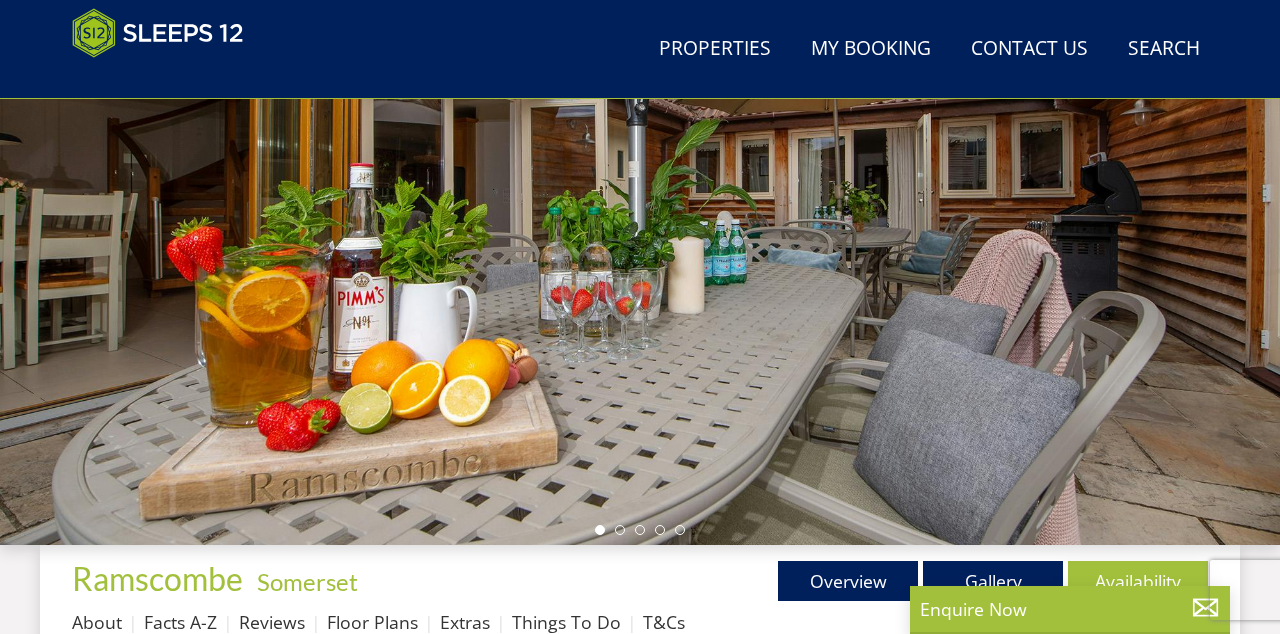 click on "Availability" at bounding box center (1138, 581) 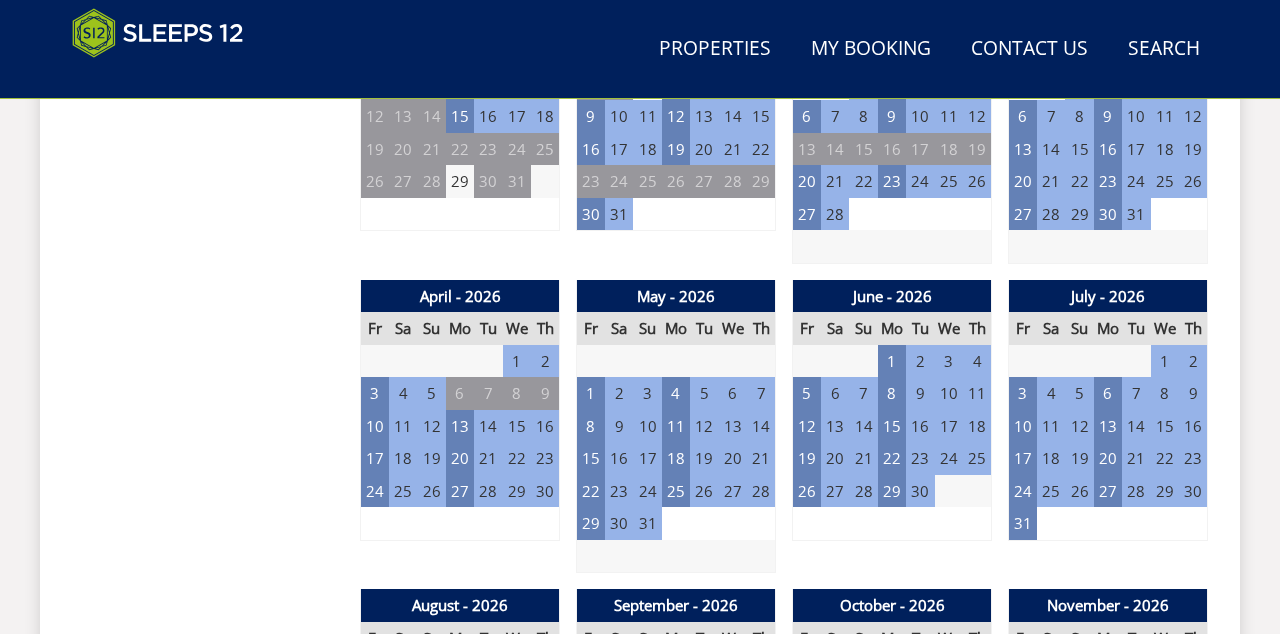scroll, scrollTop: 1307, scrollLeft: 0, axis: vertical 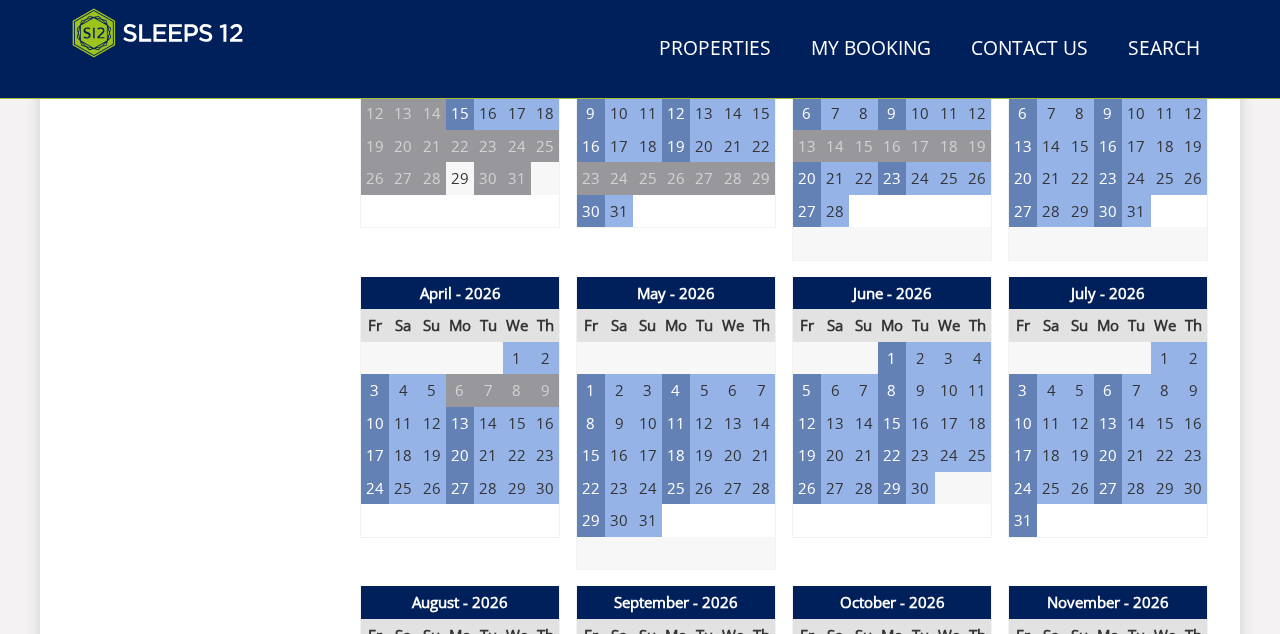 click on "24" at bounding box center [1023, 488] 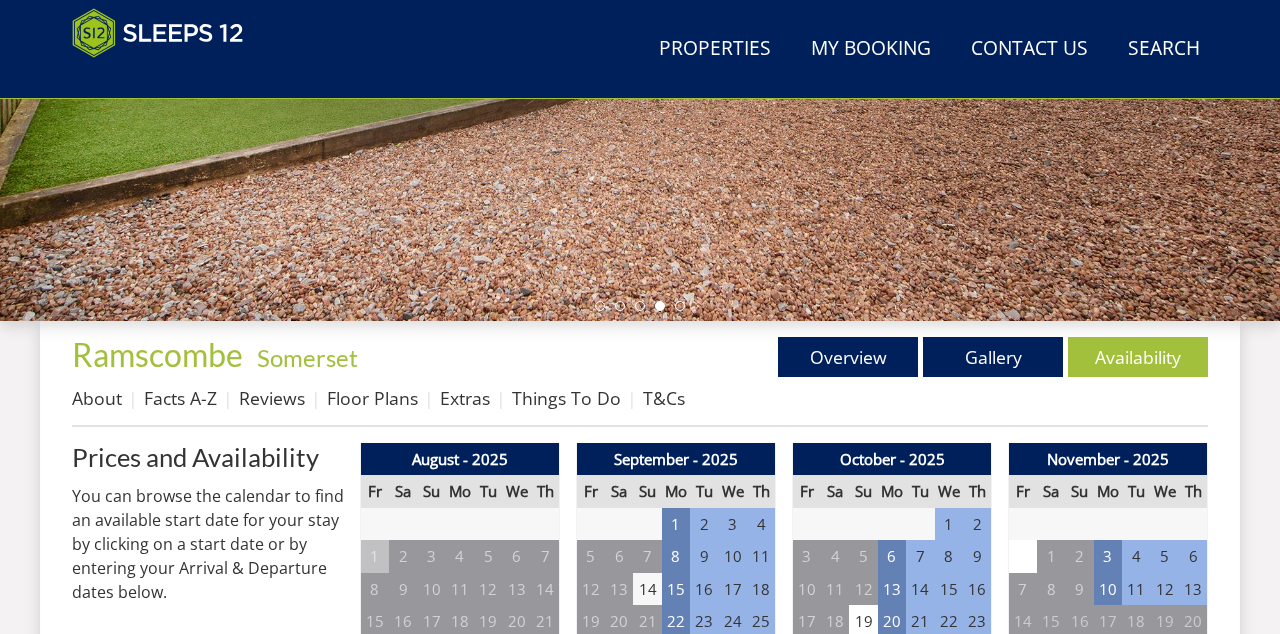 scroll, scrollTop: 522, scrollLeft: 0, axis: vertical 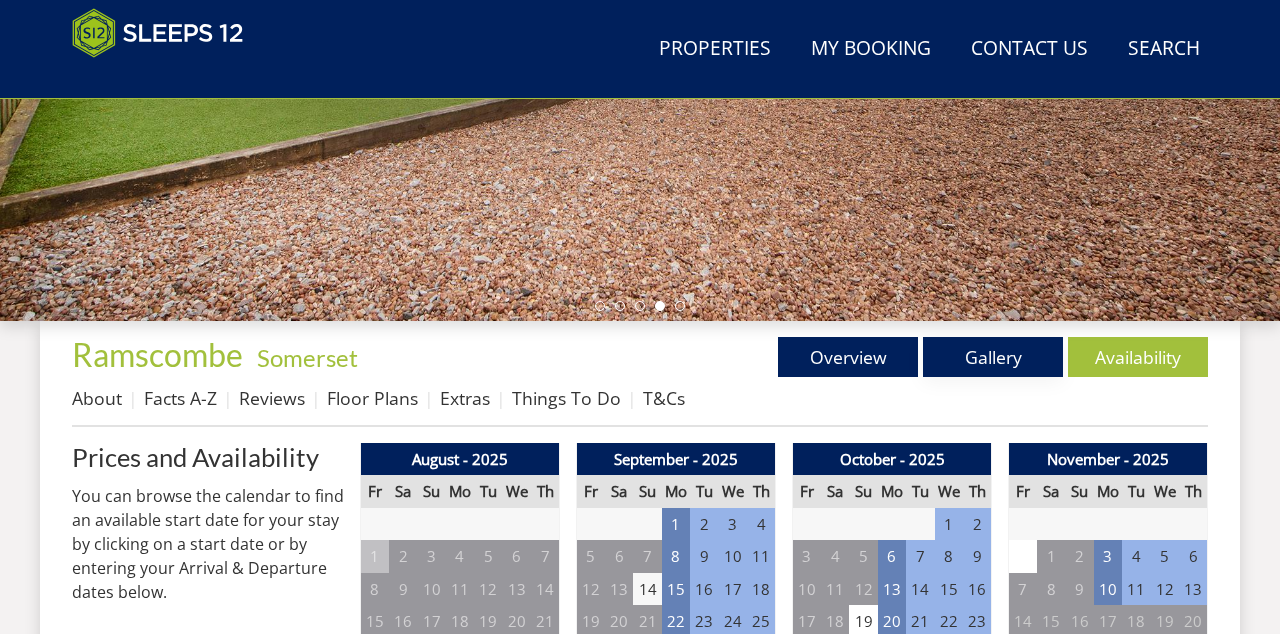 click on "Gallery" at bounding box center [993, 357] 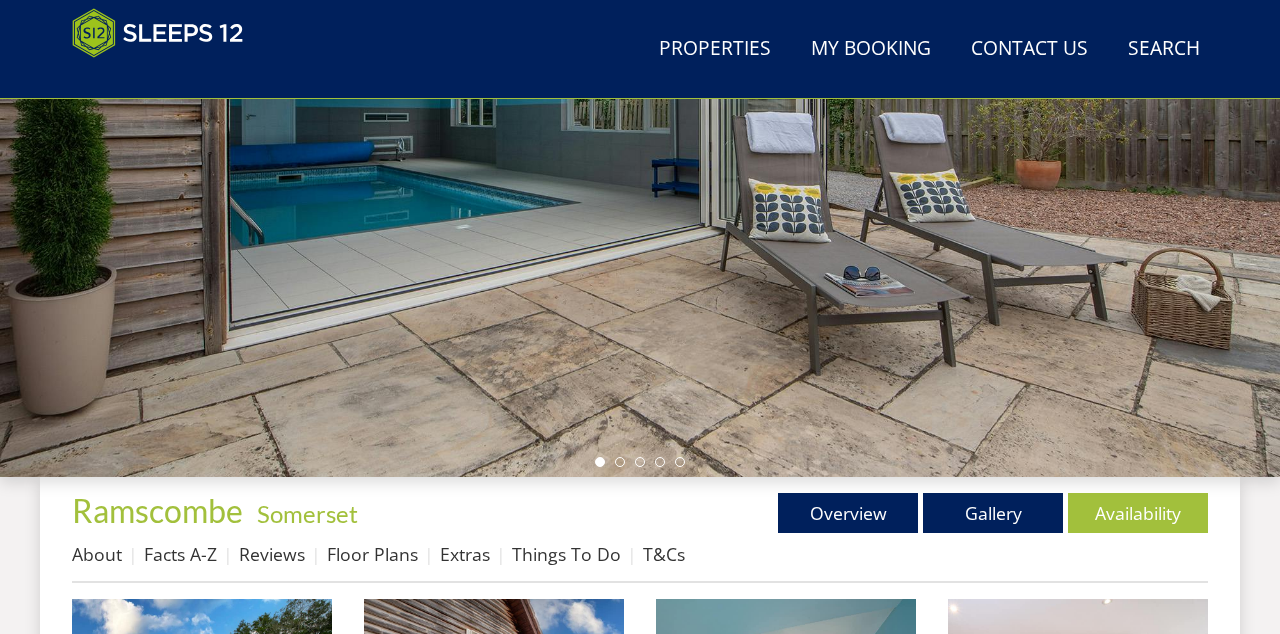 scroll, scrollTop: 366, scrollLeft: 0, axis: vertical 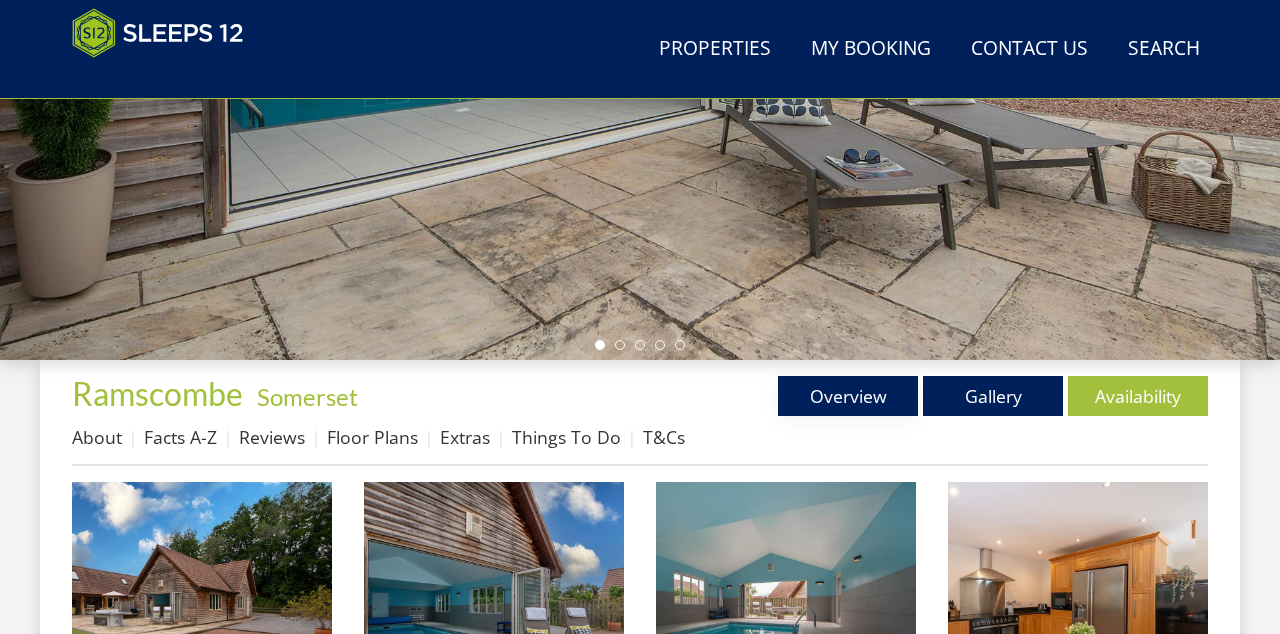 click on "Overview" at bounding box center [848, 396] 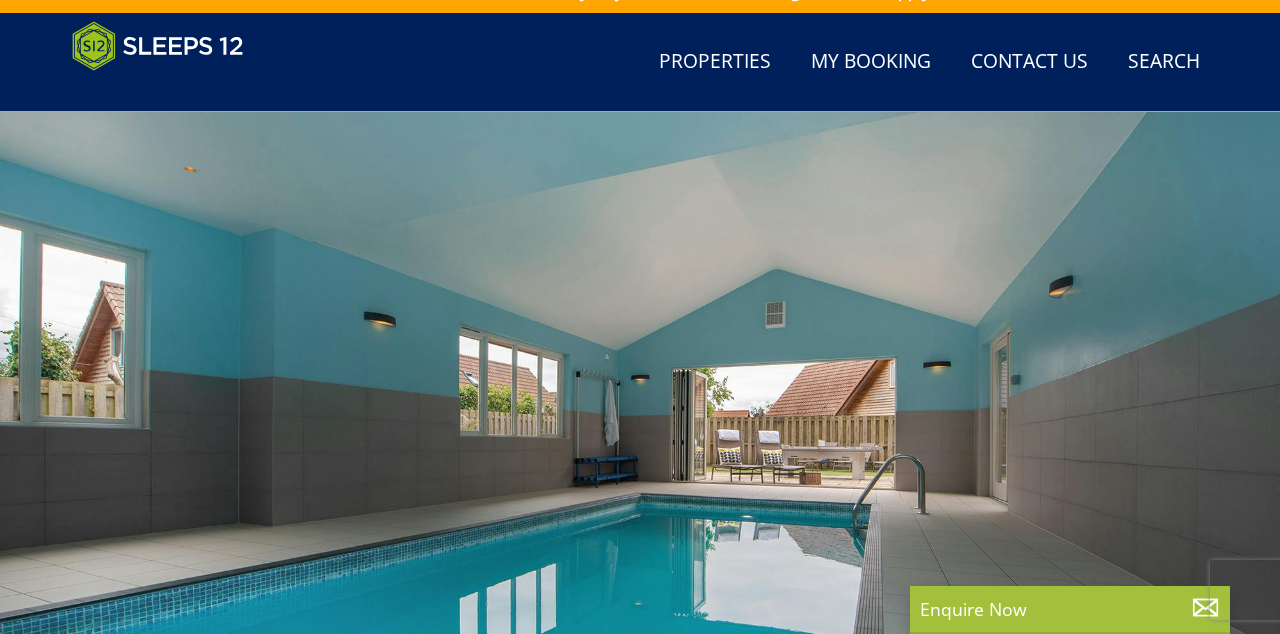 scroll, scrollTop: 0, scrollLeft: 0, axis: both 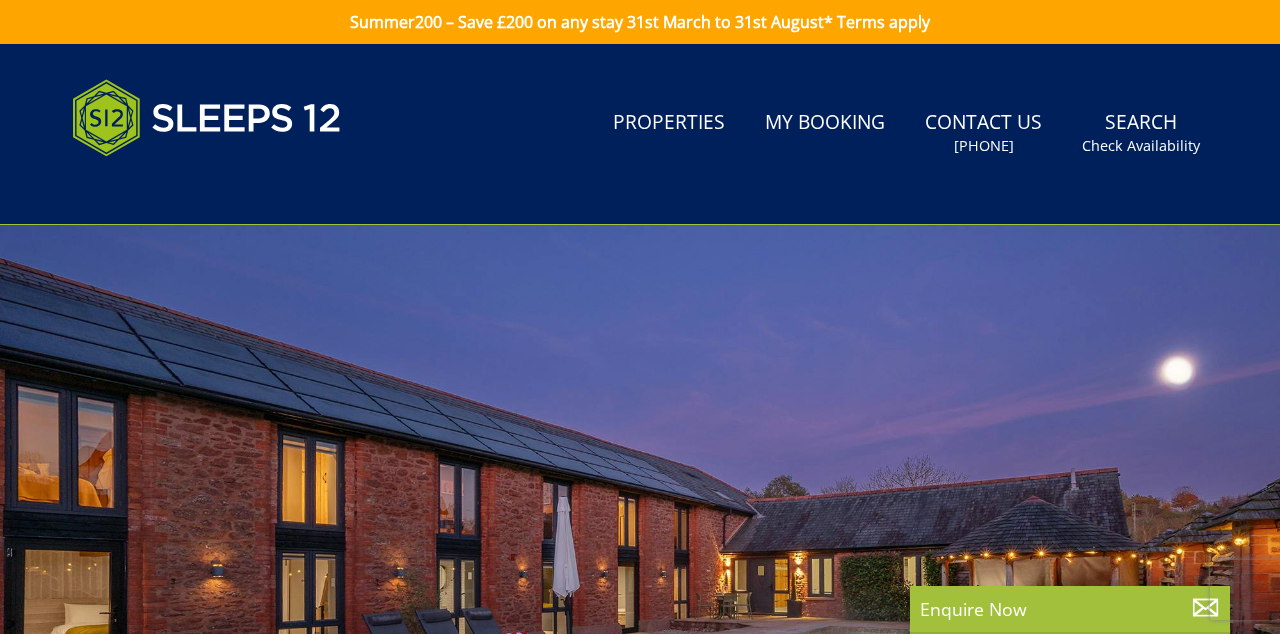 click on "My Booking" at bounding box center [825, 123] 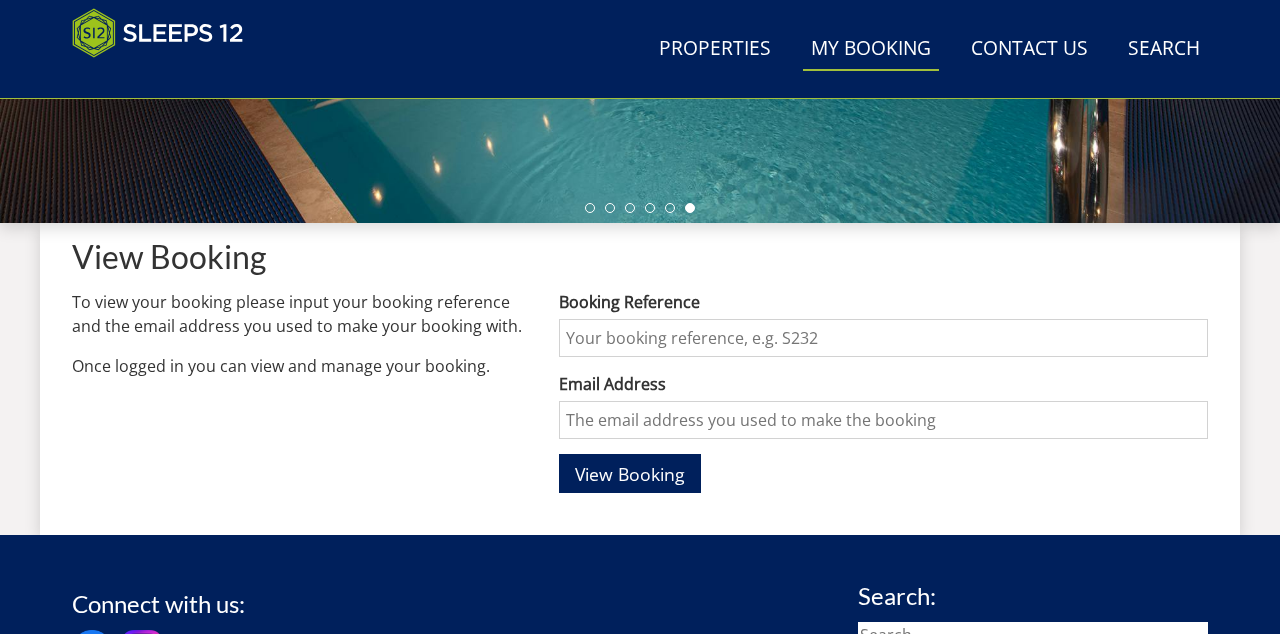 scroll, scrollTop: 622, scrollLeft: 0, axis: vertical 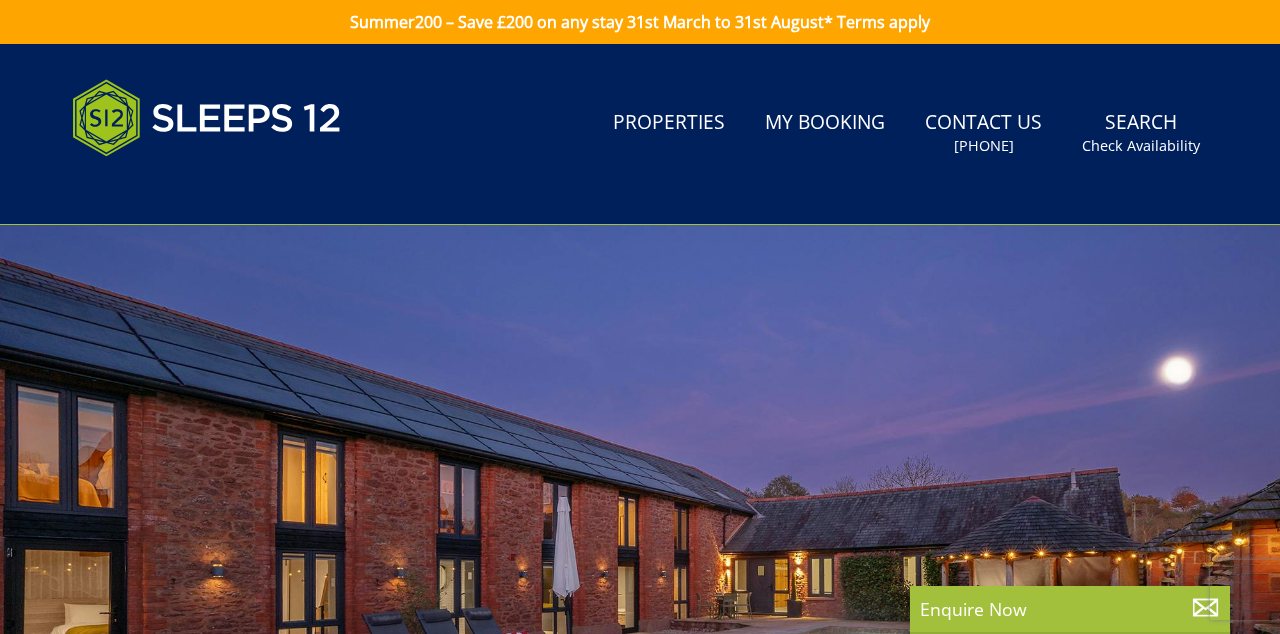 click on "Properties" at bounding box center [669, 123] 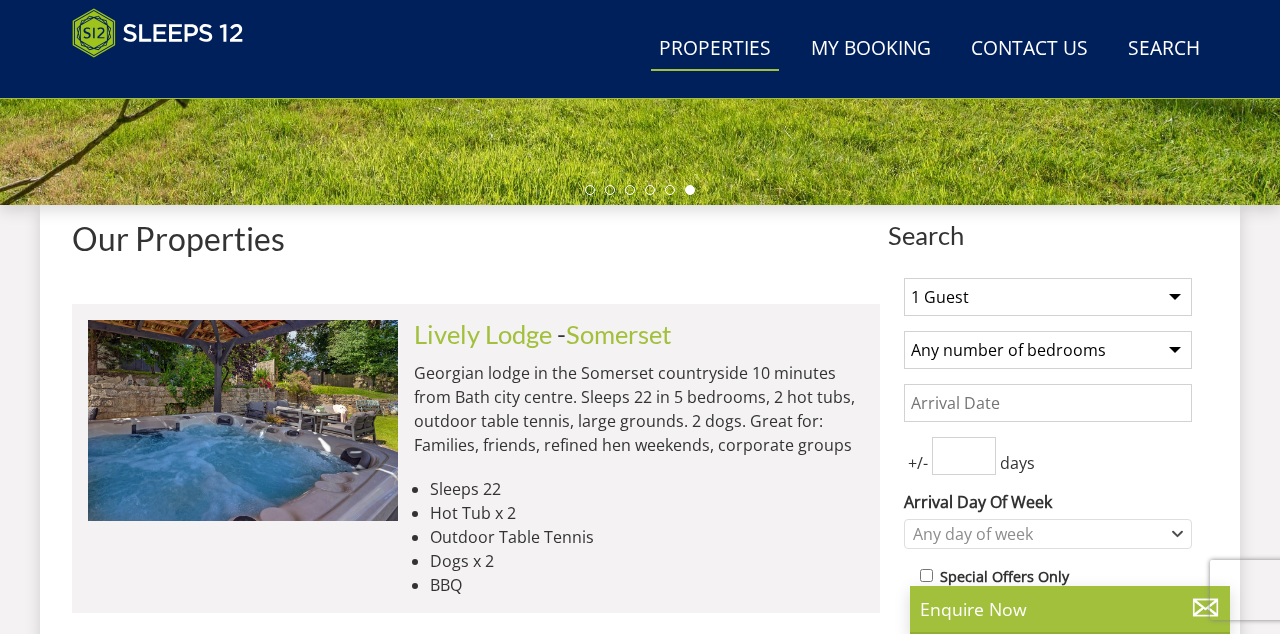 scroll, scrollTop: 642, scrollLeft: 0, axis: vertical 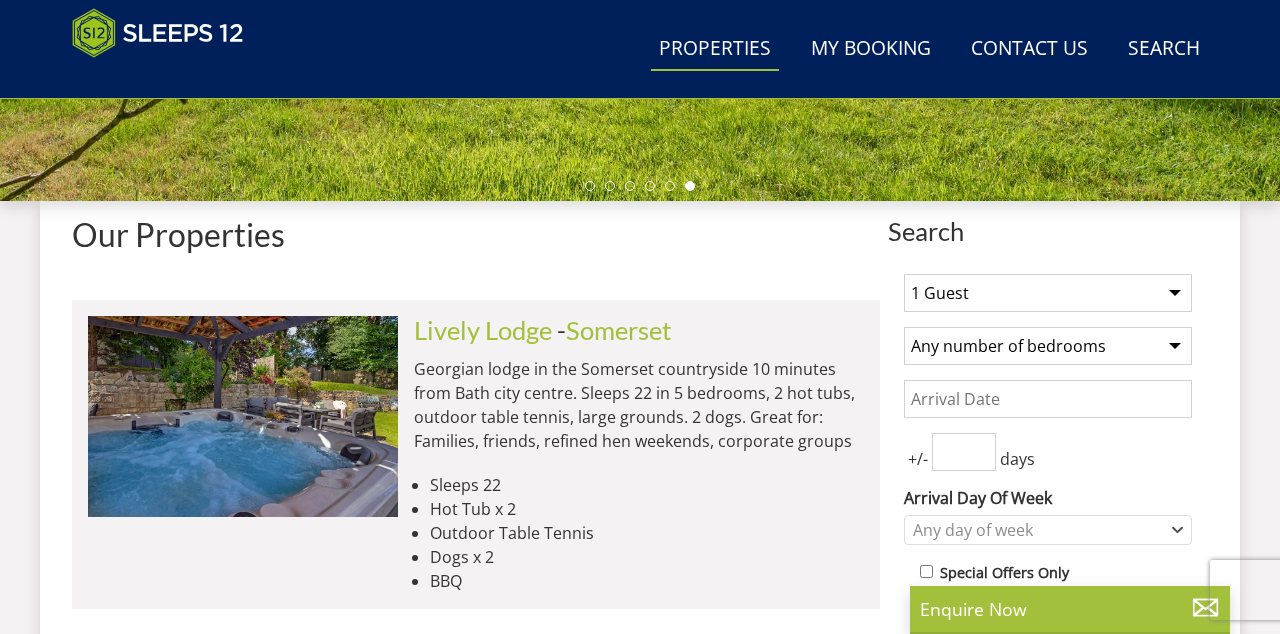click on "1 Guest
2 Guests
3 Guests
4 Guests
5 Guests
6 Guests
7 Guests
8 Guests
9 Guests
10 Guests
11 Guests
12 Guests
13 Guests
14 Guests
15 Guests
16 Guests
17 Guests
18 Guests
19 Guests
20 Guests
21 Guests
22 Guests
23 Guests
24 Guests
25 Guests
26 Guests
27 Guests
28 Guests
29 Guests
30 Guests
31 Guests
32 Guests" at bounding box center [1048, 293] 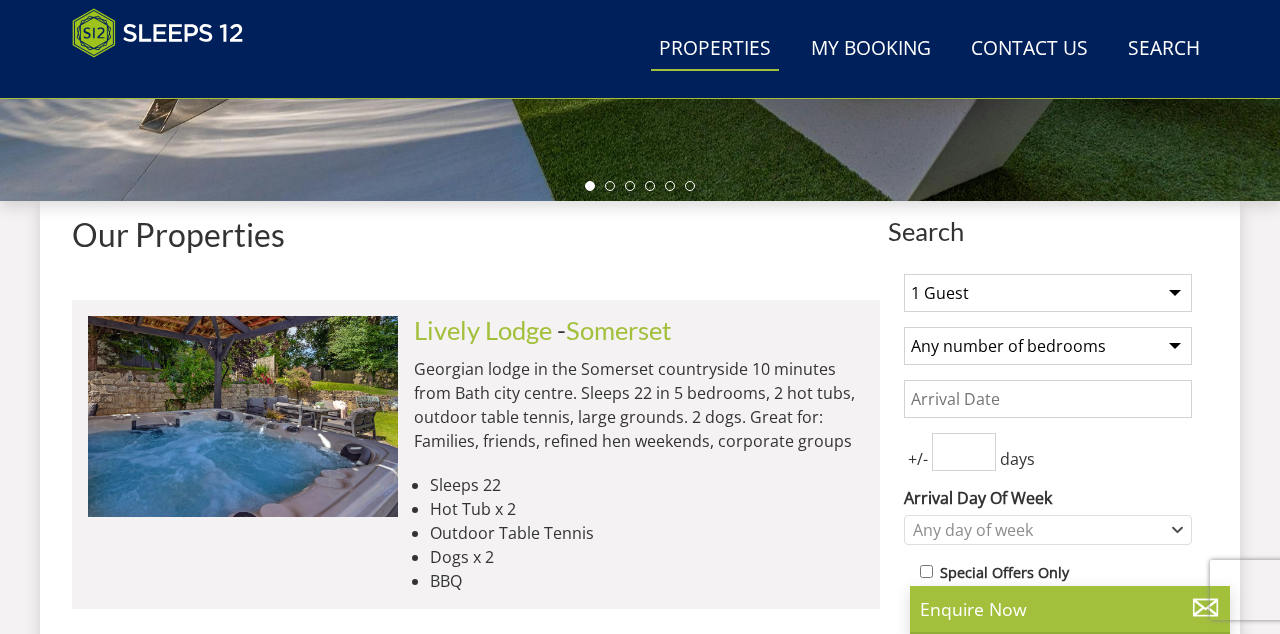 select on "7" 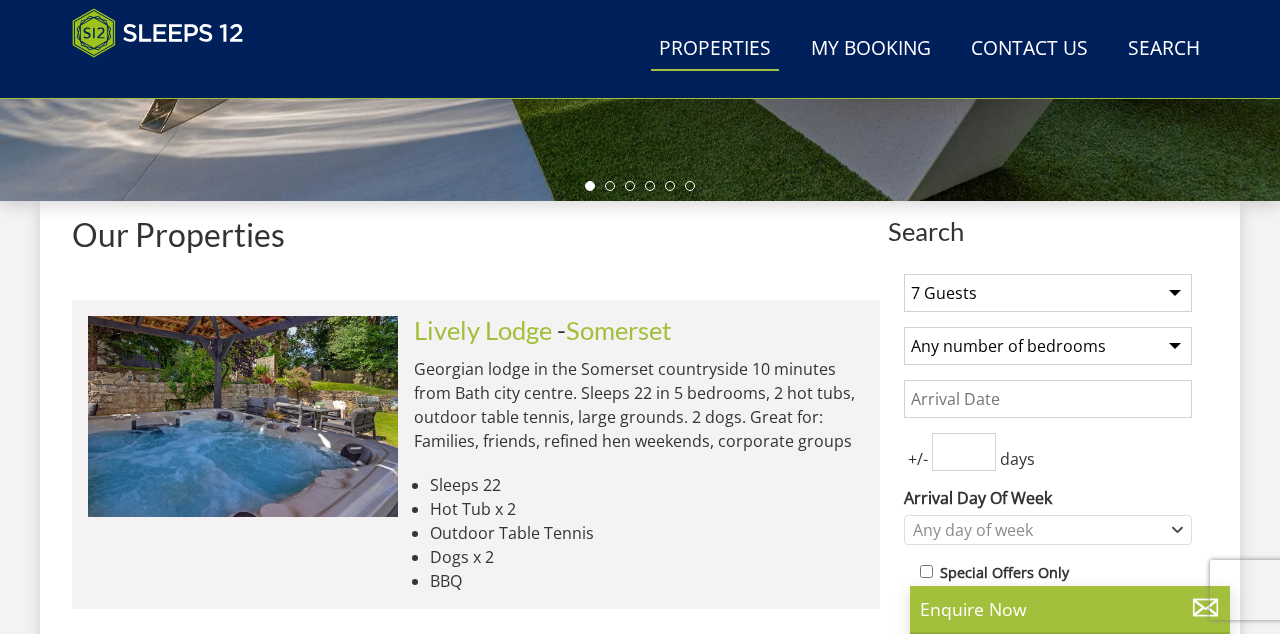 click on "Any number of bedrooms
4 Bedrooms
5 Bedrooms
6 Bedrooms
7 Bedrooms
8 Bedrooms
9 Bedrooms
10 Bedrooms
11 Bedrooms
12 Bedrooms
13 Bedrooms
14 Bedrooms
15 Bedrooms
16 Bedrooms" at bounding box center (1048, 346) 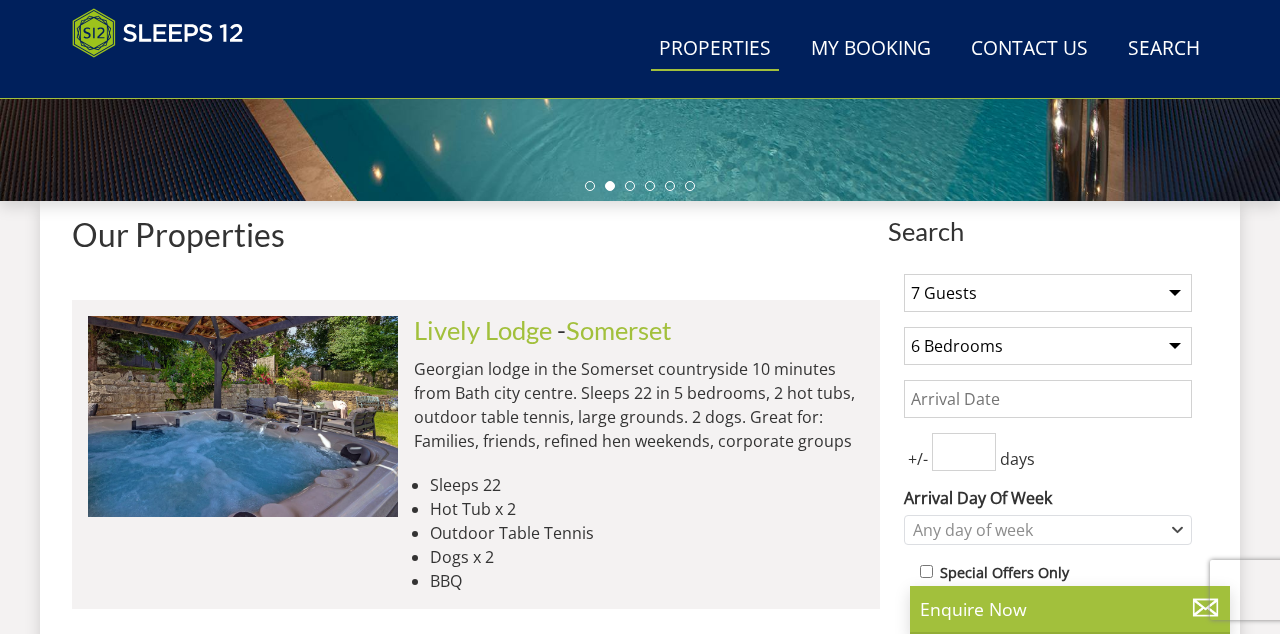 click on "Date" at bounding box center (1048, 399) 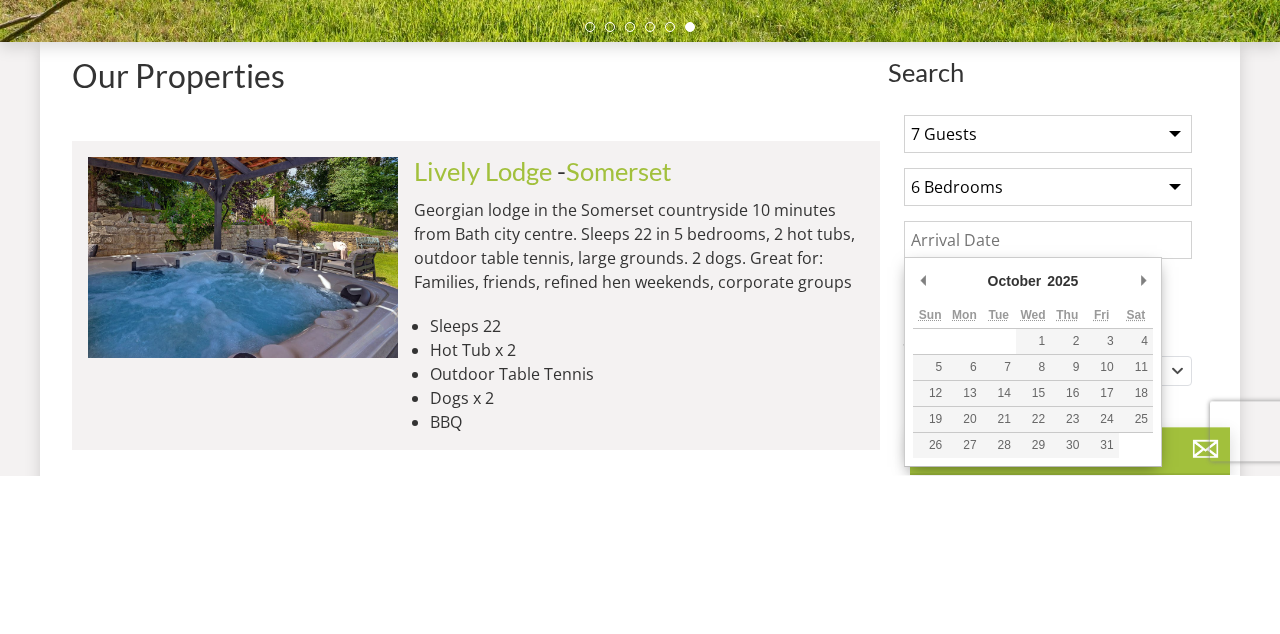 scroll, scrollTop: 642, scrollLeft: 0, axis: vertical 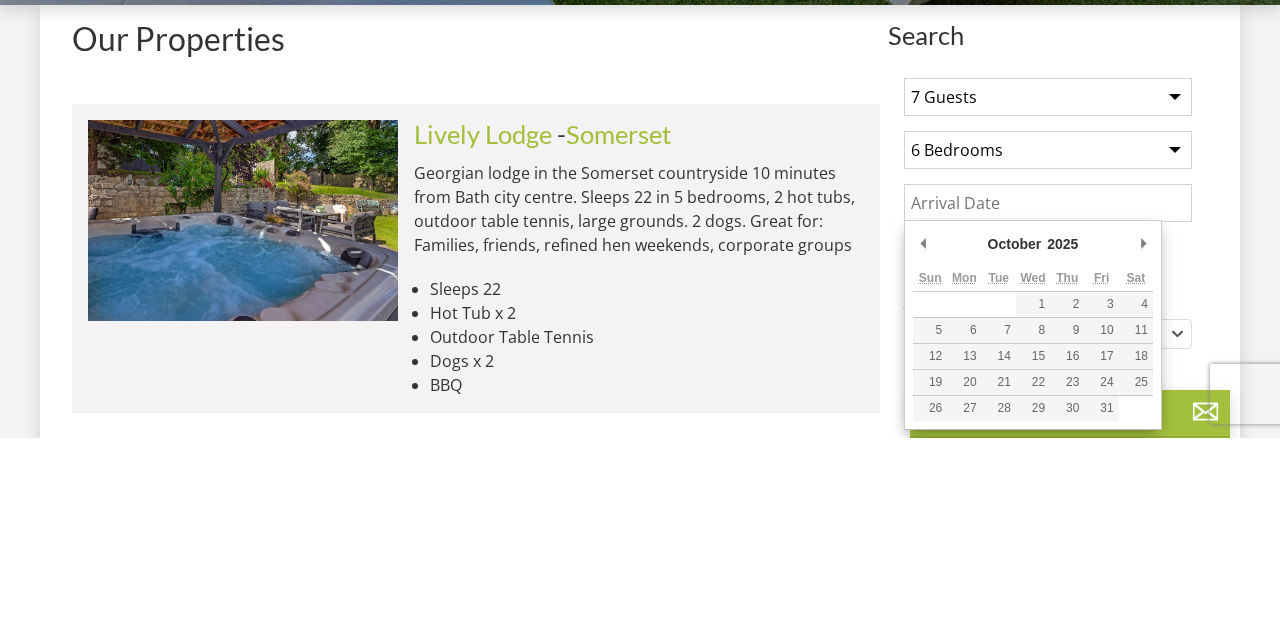click on "+/-
days" at bounding box center (1048, 452) 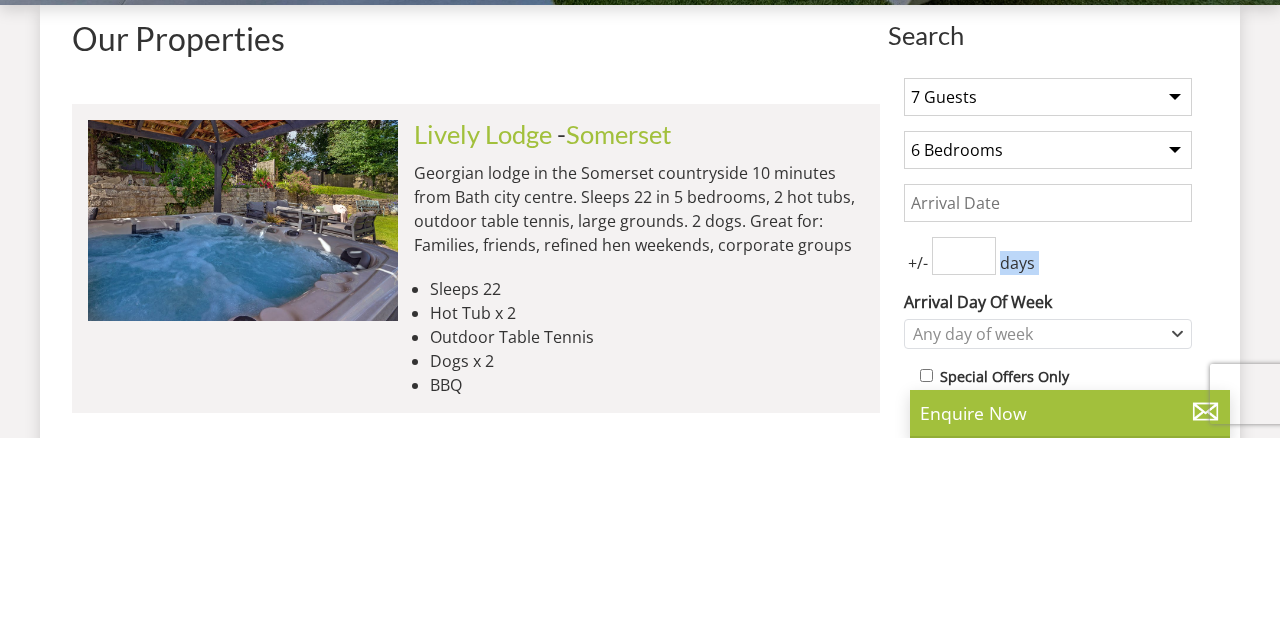 click on "+/-
days" at bounding box center [1048, 452] 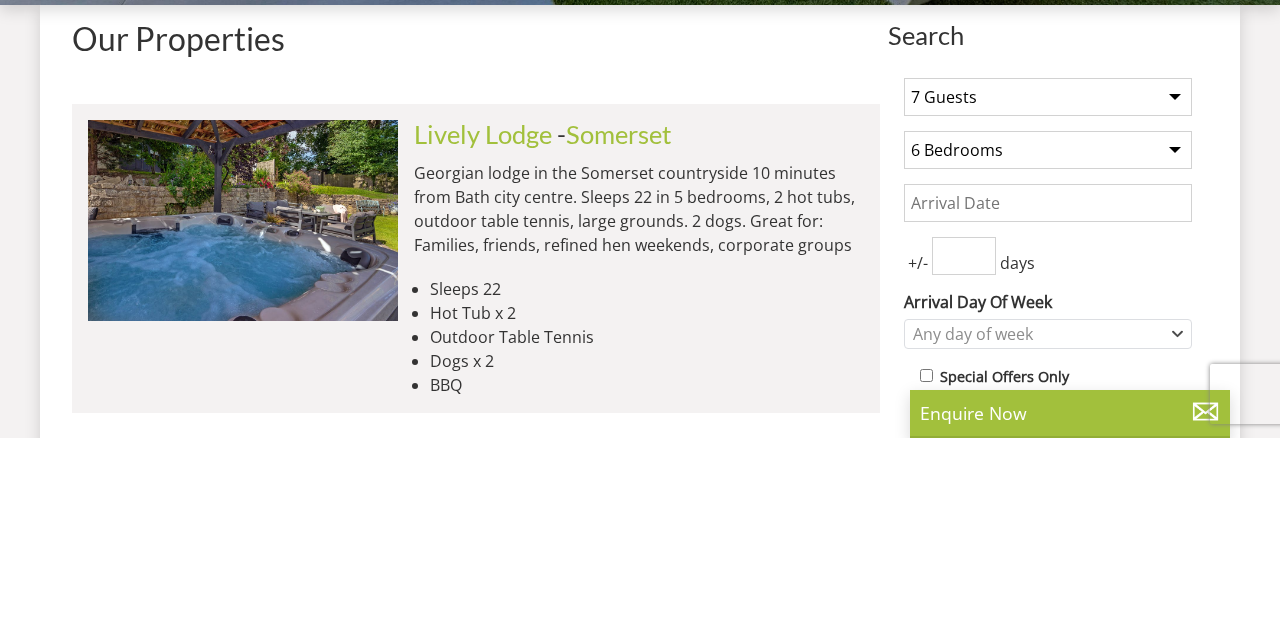 click on "+/-
days" at bounding box center [1048, 452] 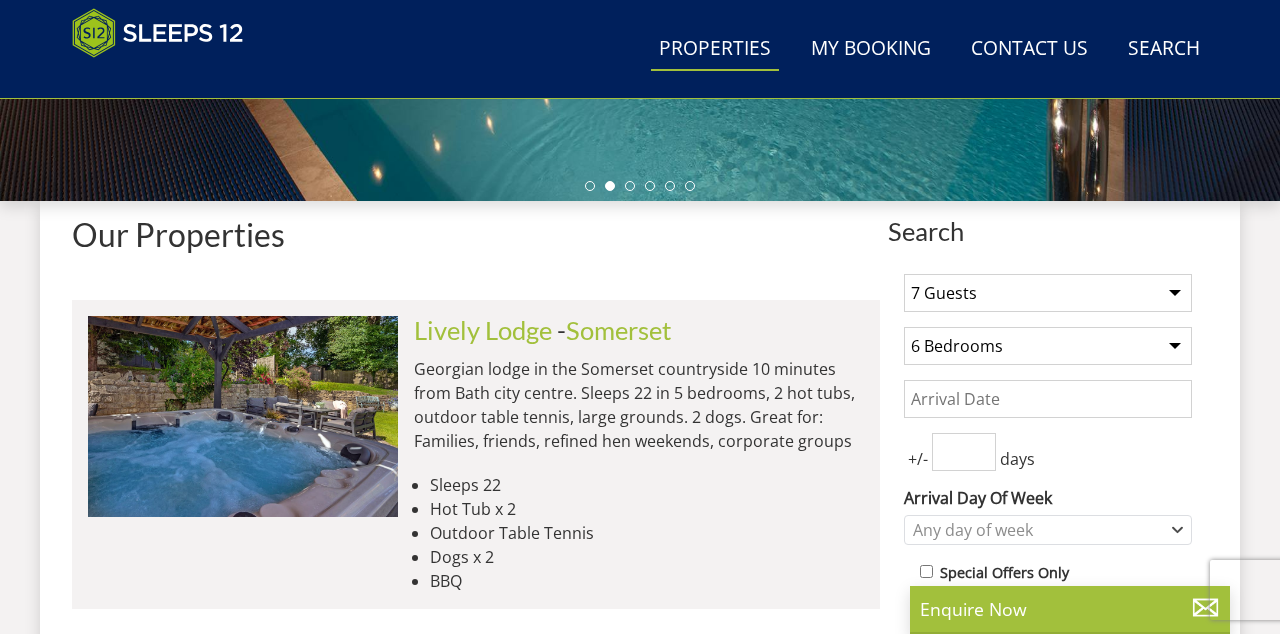 click on "Date" at bounding box center [1048, 399] 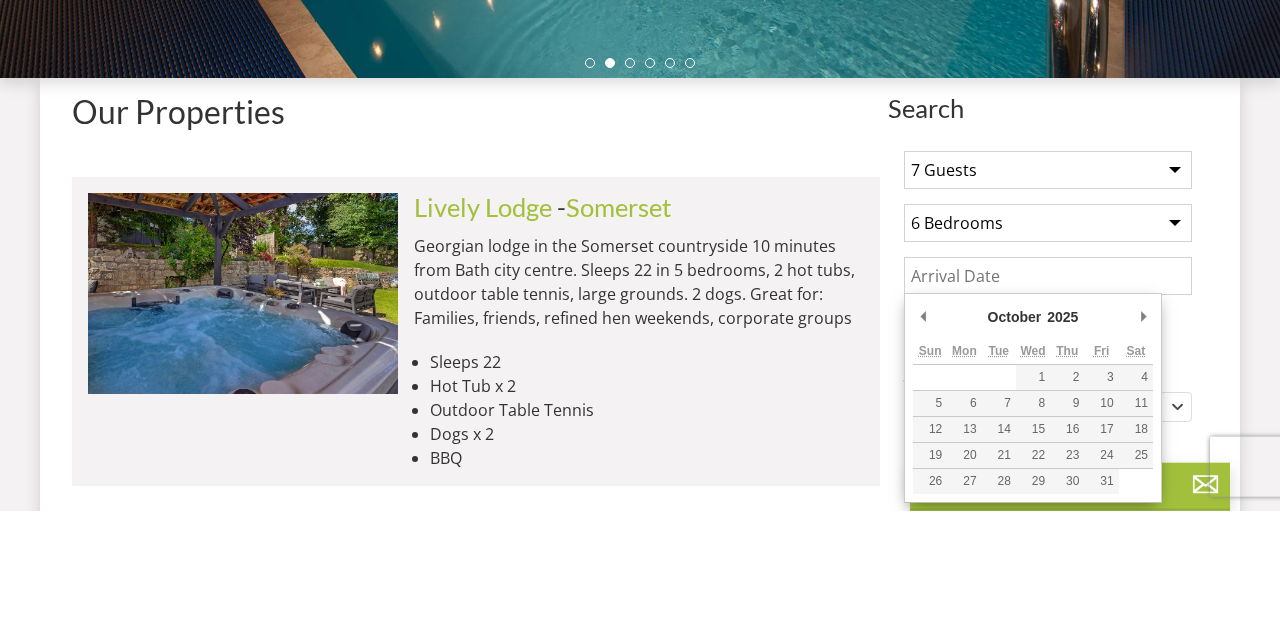 scroll, scrollTop: 642, scrollLeft: 0, axis: vertical 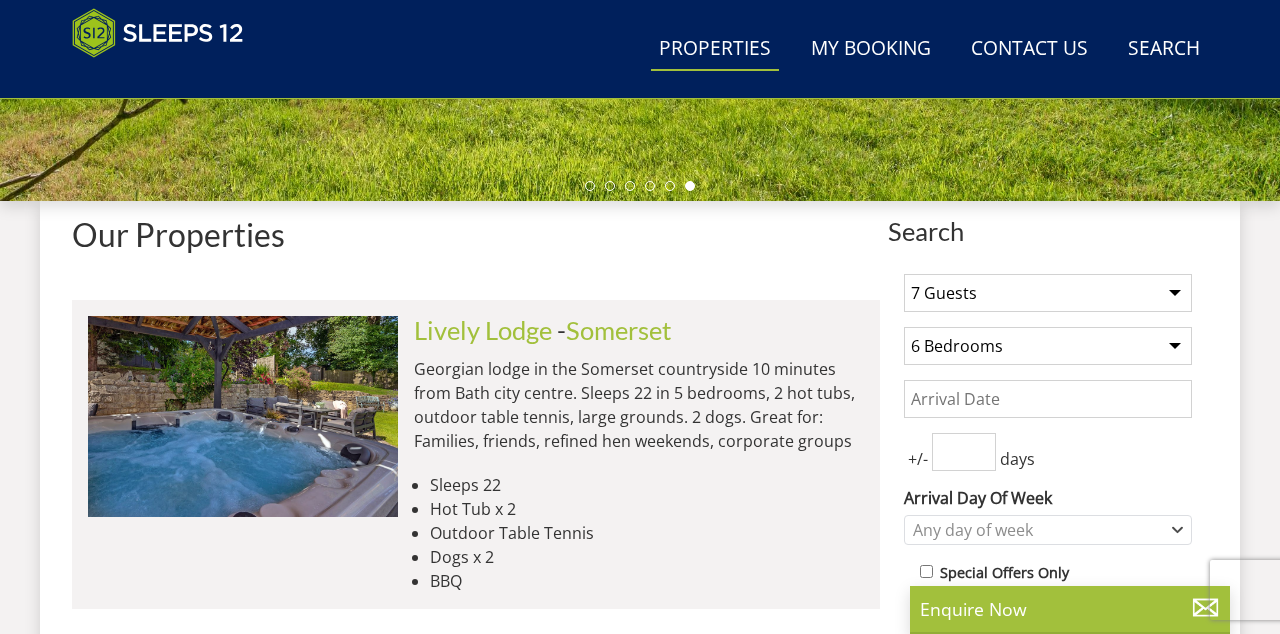 click on "Date" at bounding box center (1048, 399) 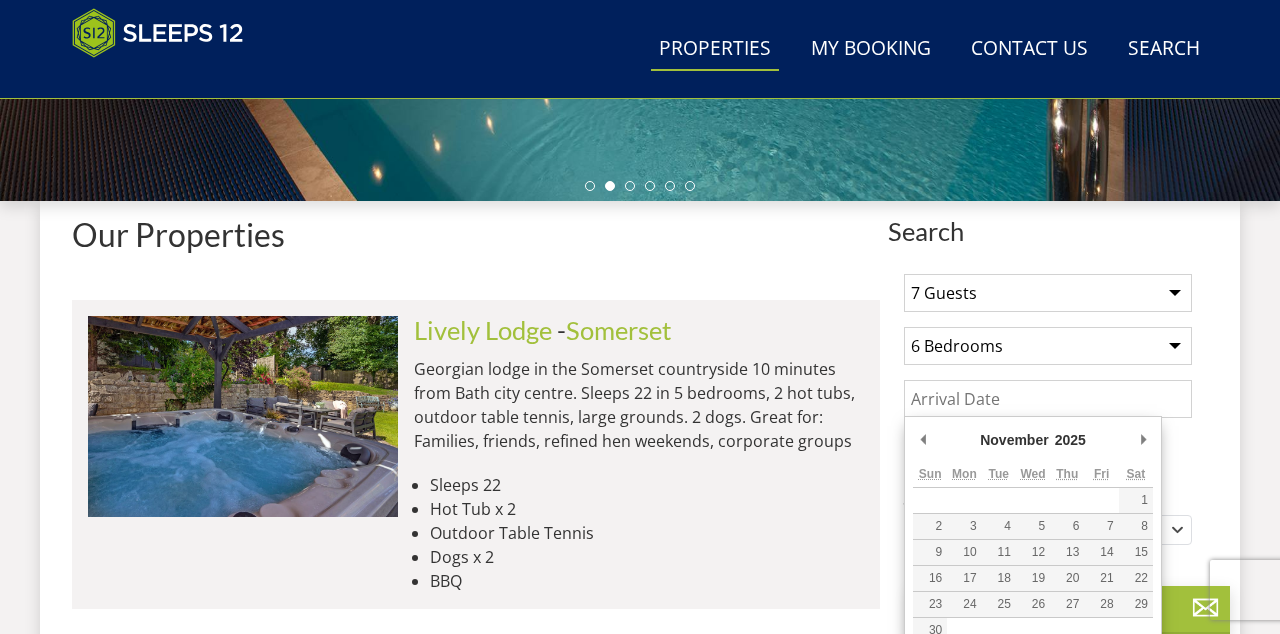 click on "Date" at bounding box center [1048, 399] 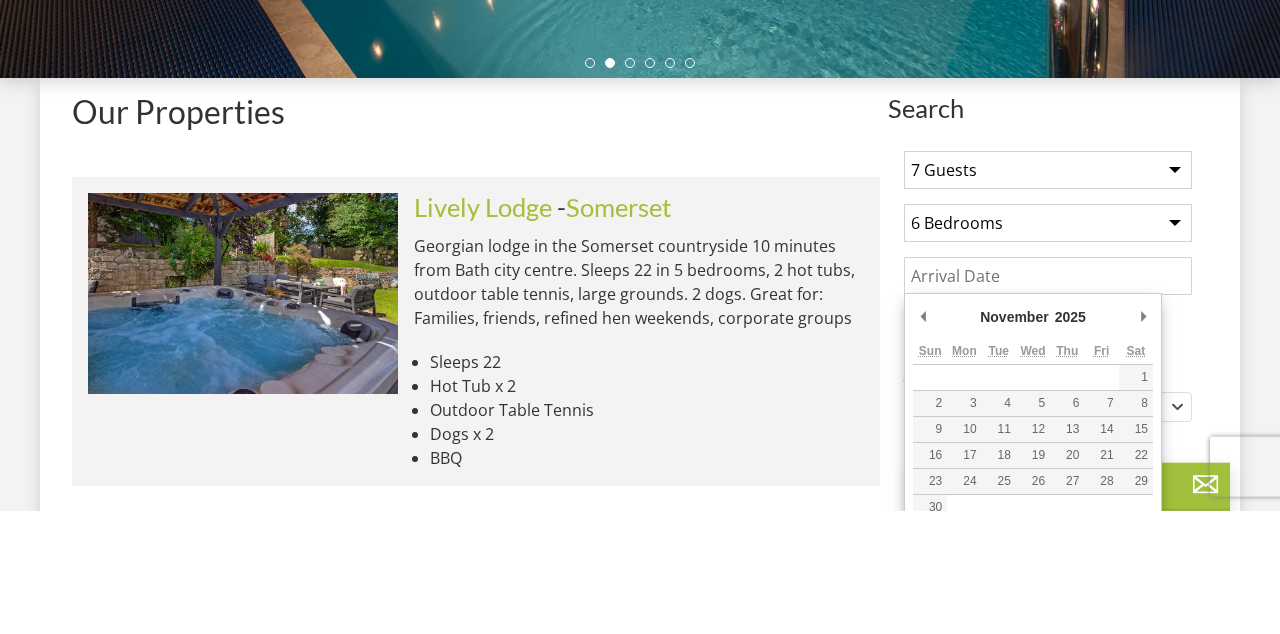 scroll, scrollTop: 642, scrollLeft: 0, axis: vertical 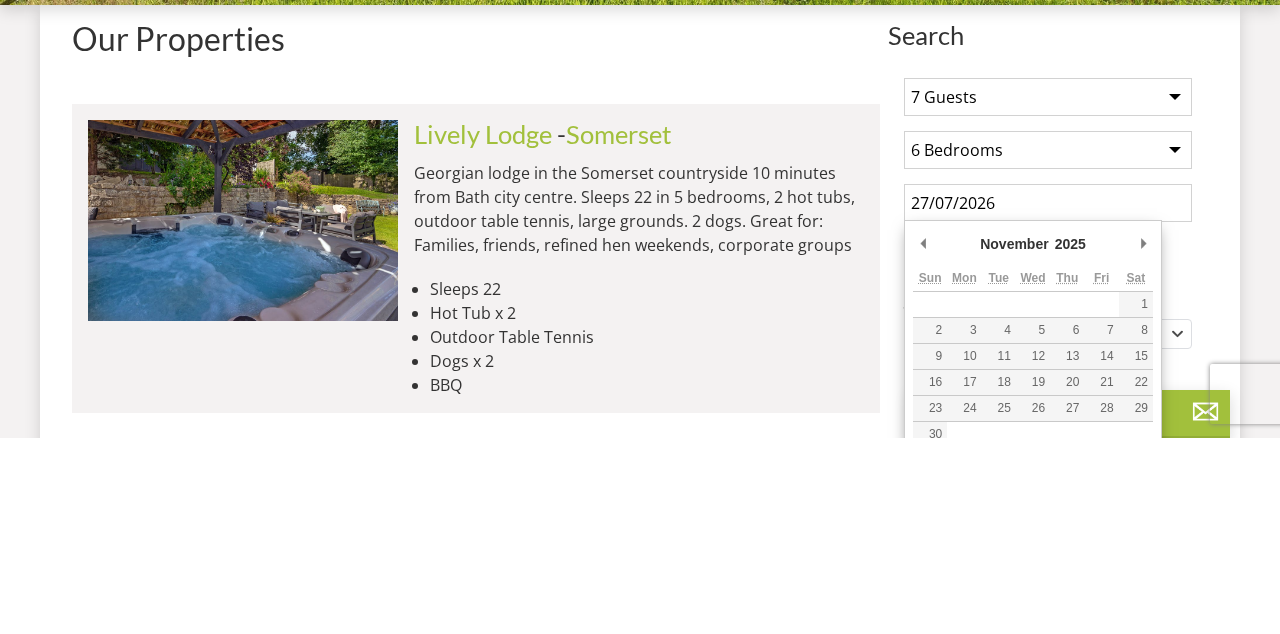 type on "27/07/2026" 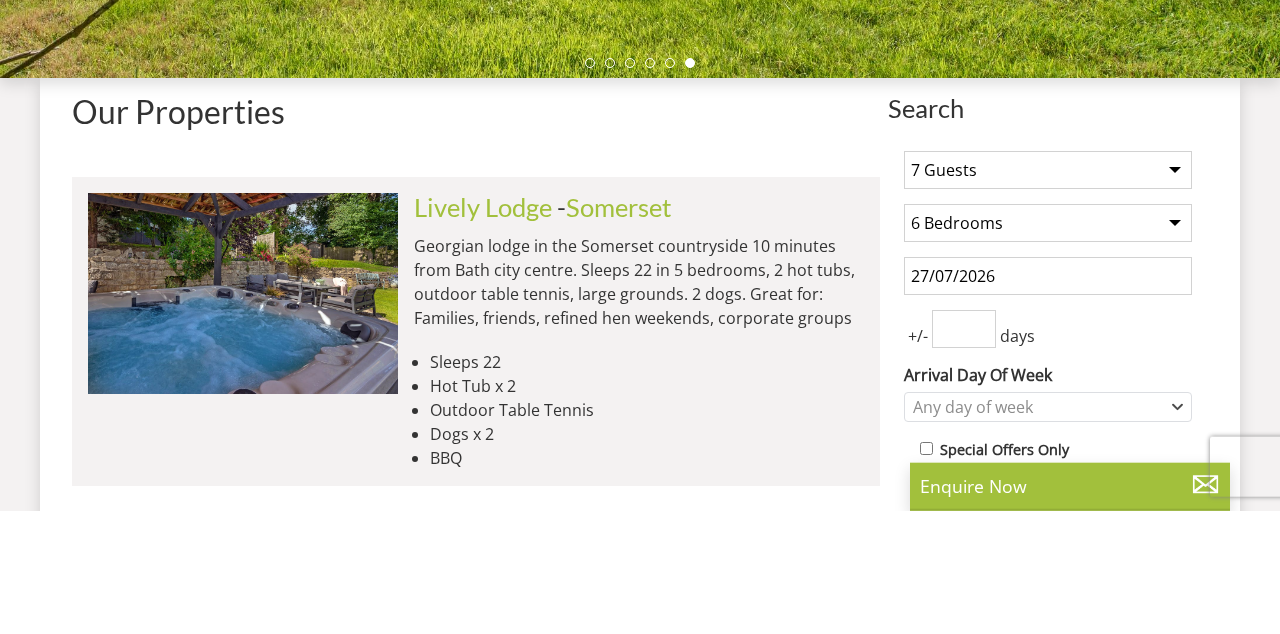 scroll, scrollTop: 642, scrollLeft: 0, axis: vertical 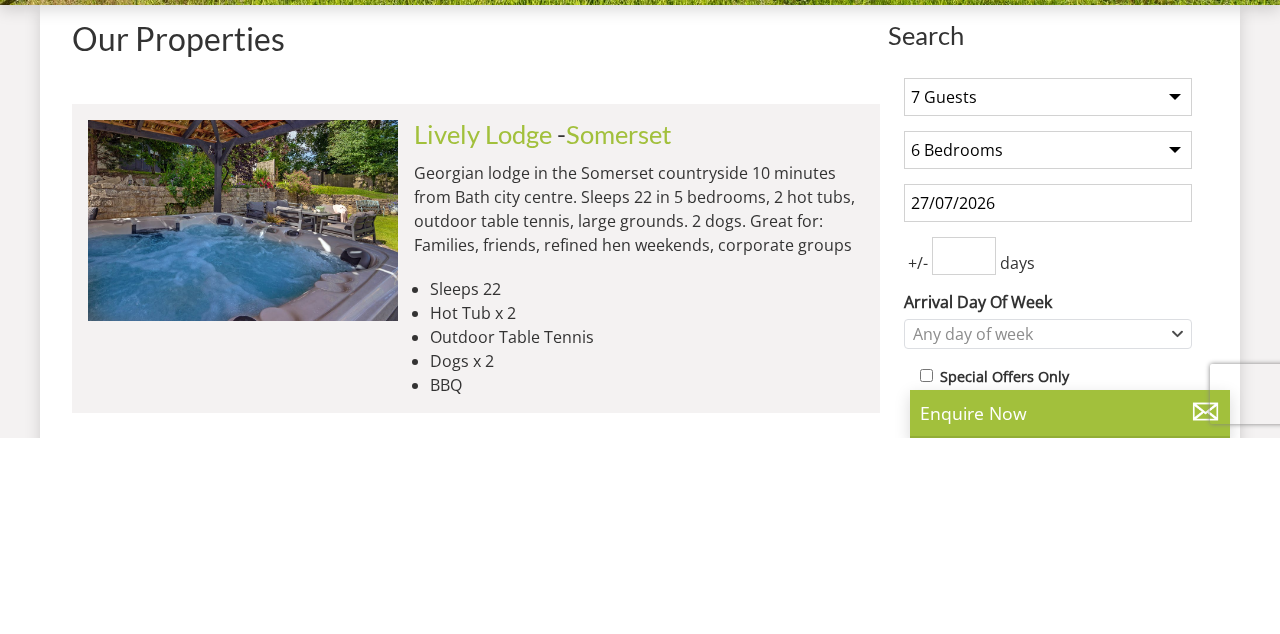 click at bounding box center [964, 452] 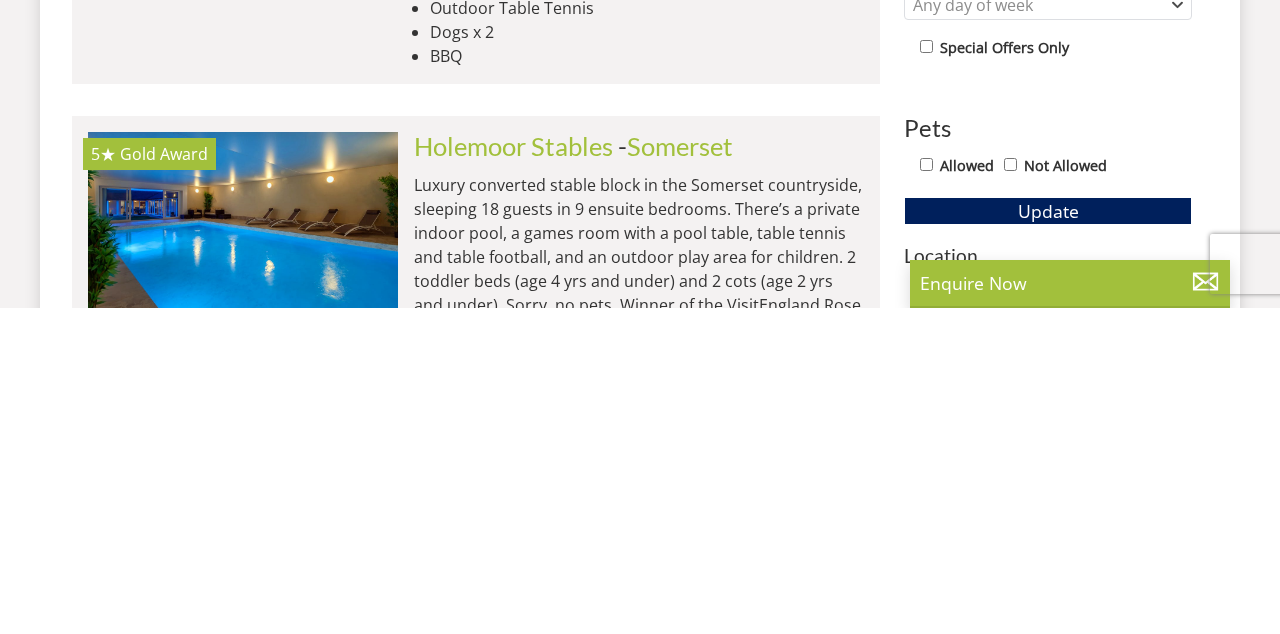 scroll, scrollTop: 842, scrollLeft: 0, axis: vertical 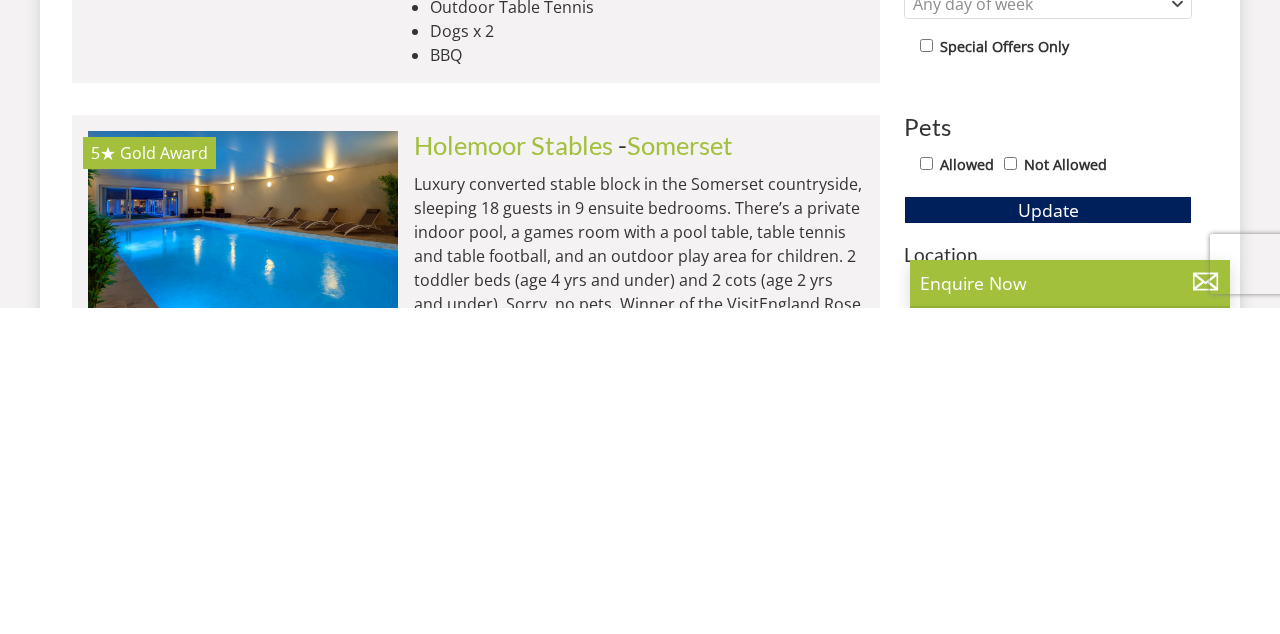 type on "3" 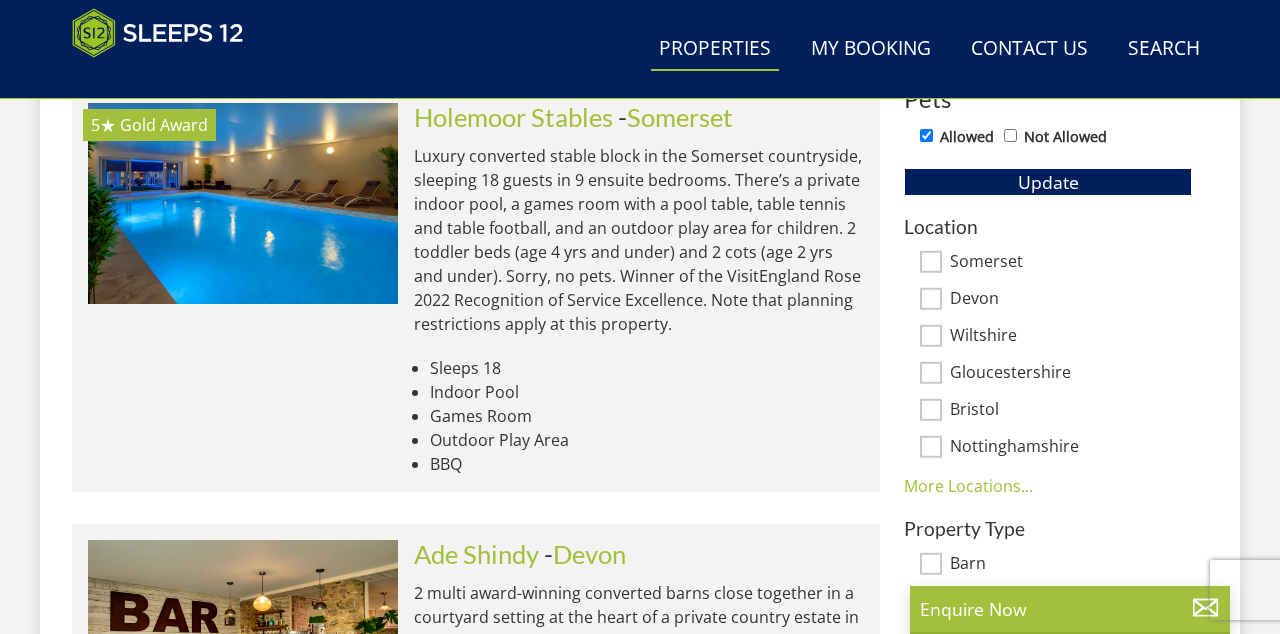 scroll, scrollTop: 1199, scrollLeft: 0, axis: vertical 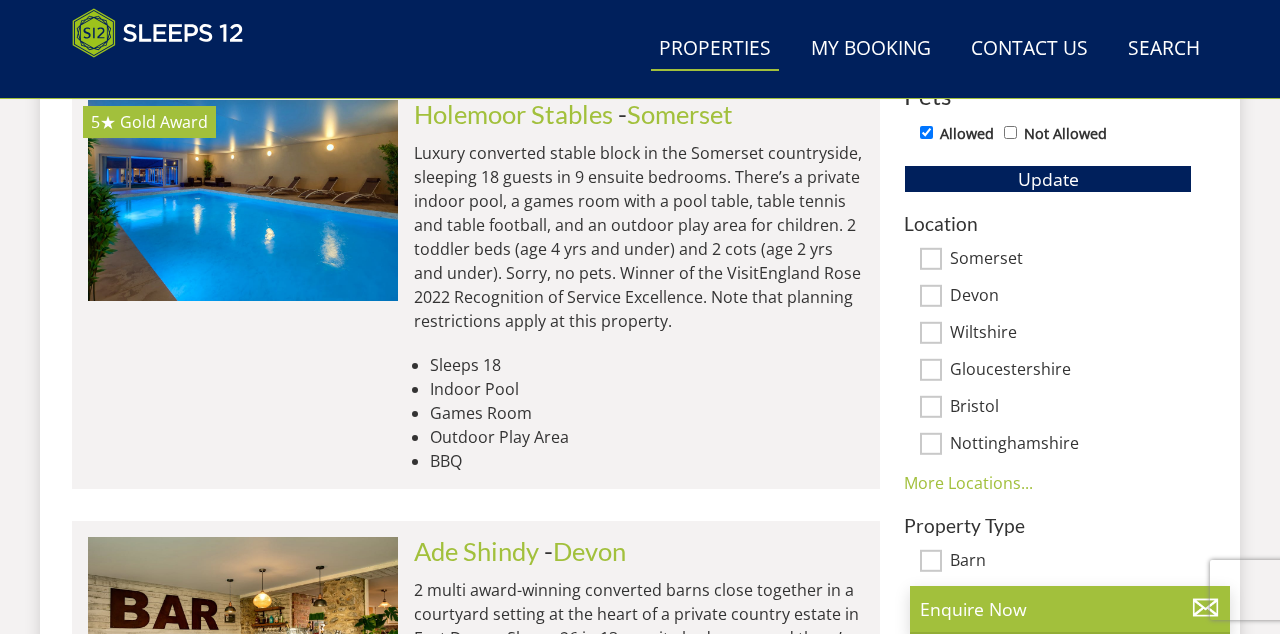 click on "Somerset" at bounding box center [931, 259] 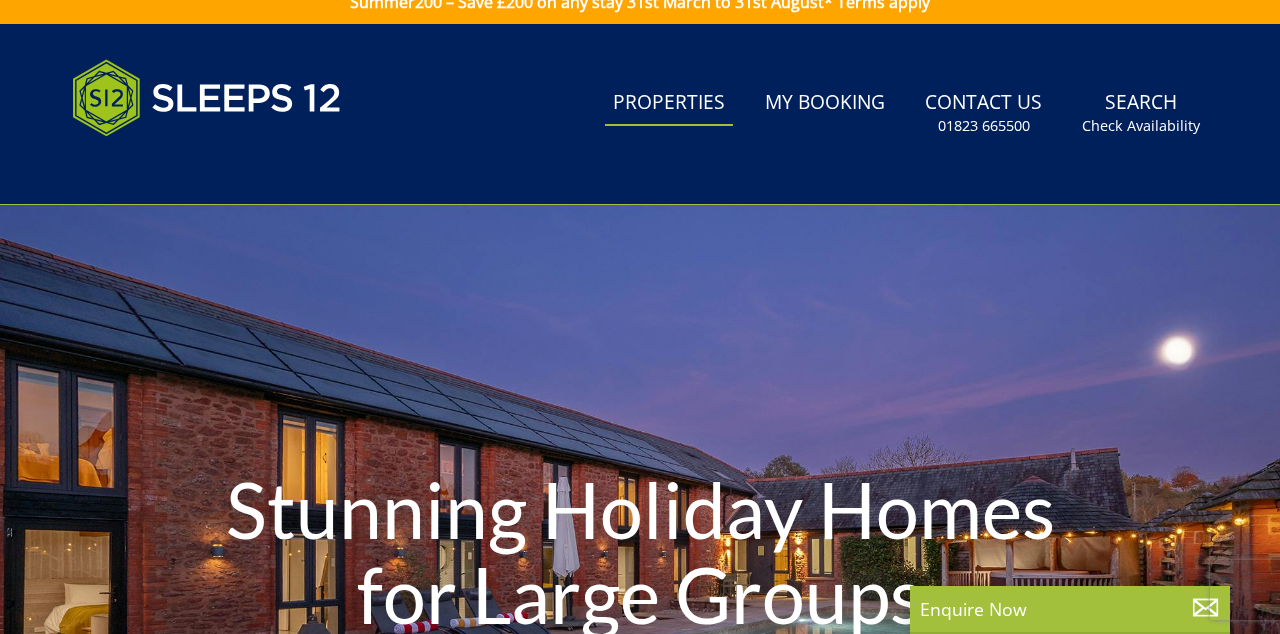 scroll, scrollTop: 0, scrollLeft: 0, axis: both 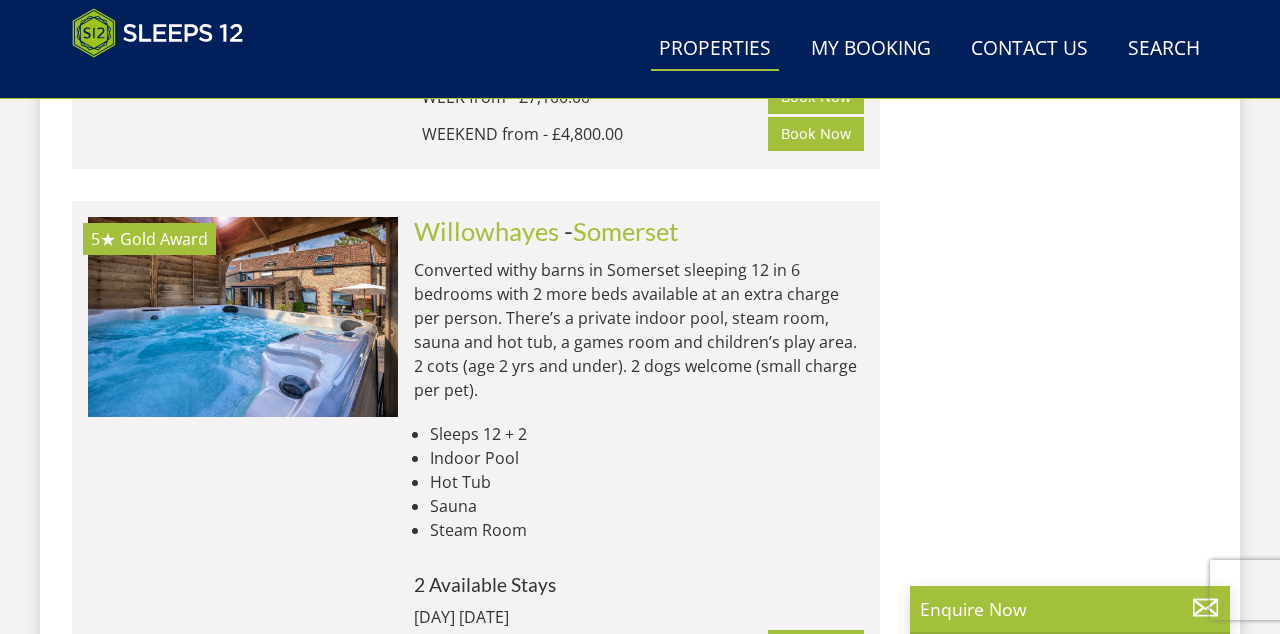 click at bounding box center [243, 317] 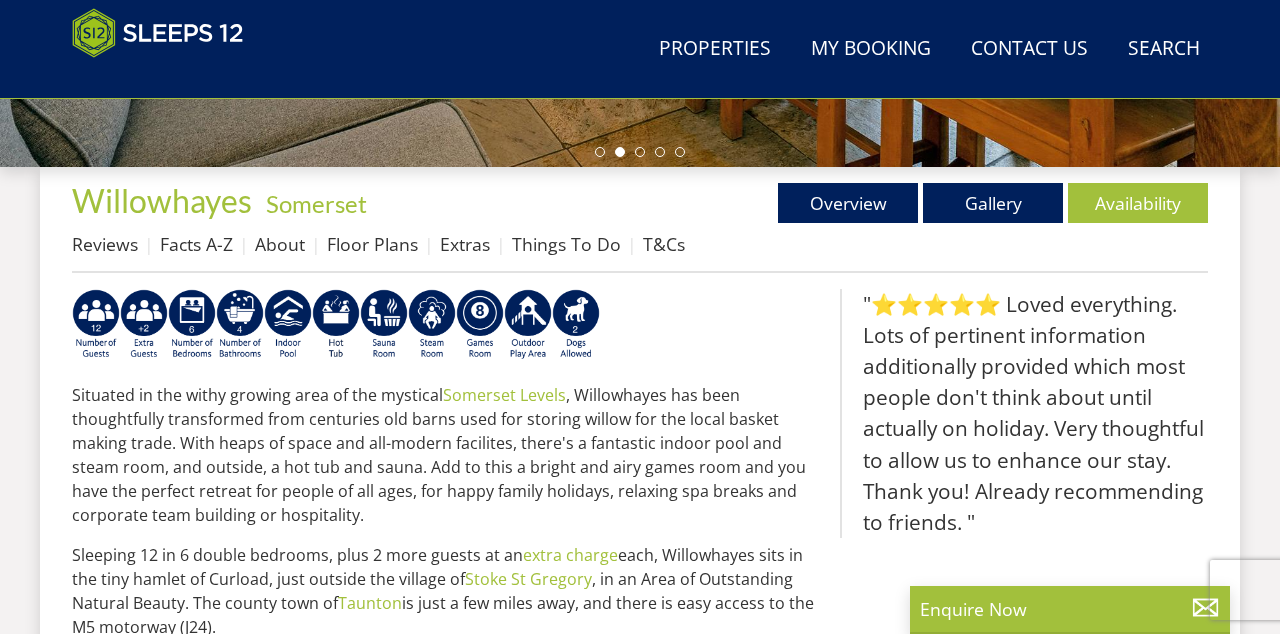 scroll, scrollTop: 676, scrollLeft: 0, axis: vertical 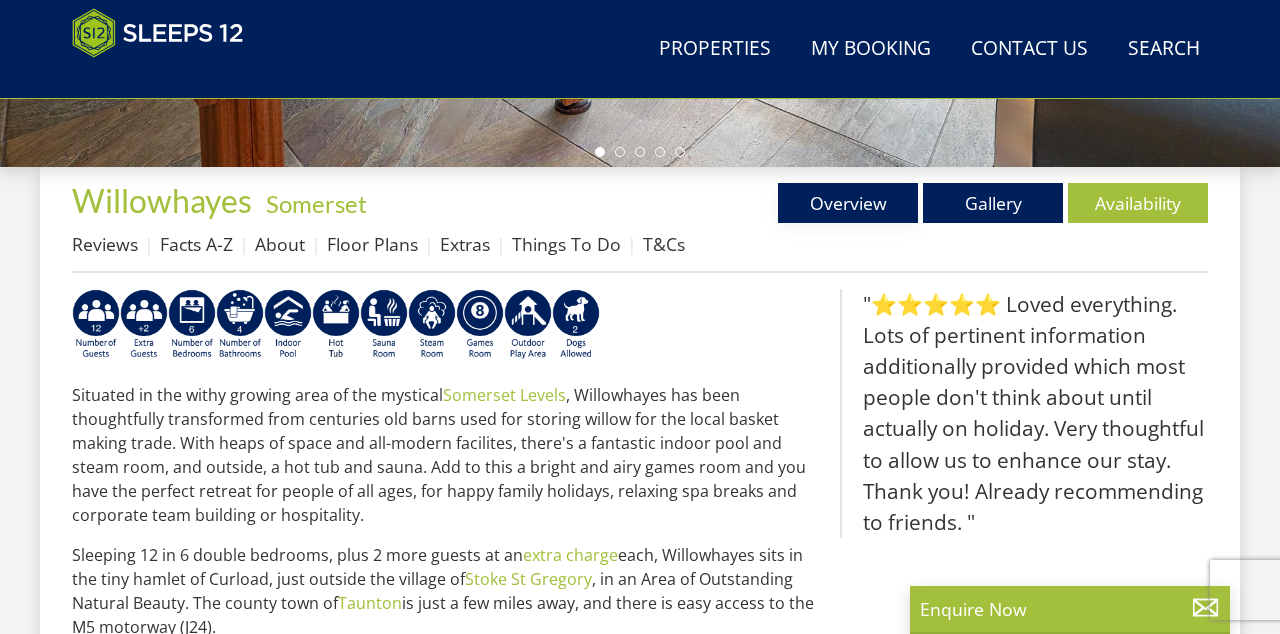 click on "Overview" at bounding box center (848, 203) 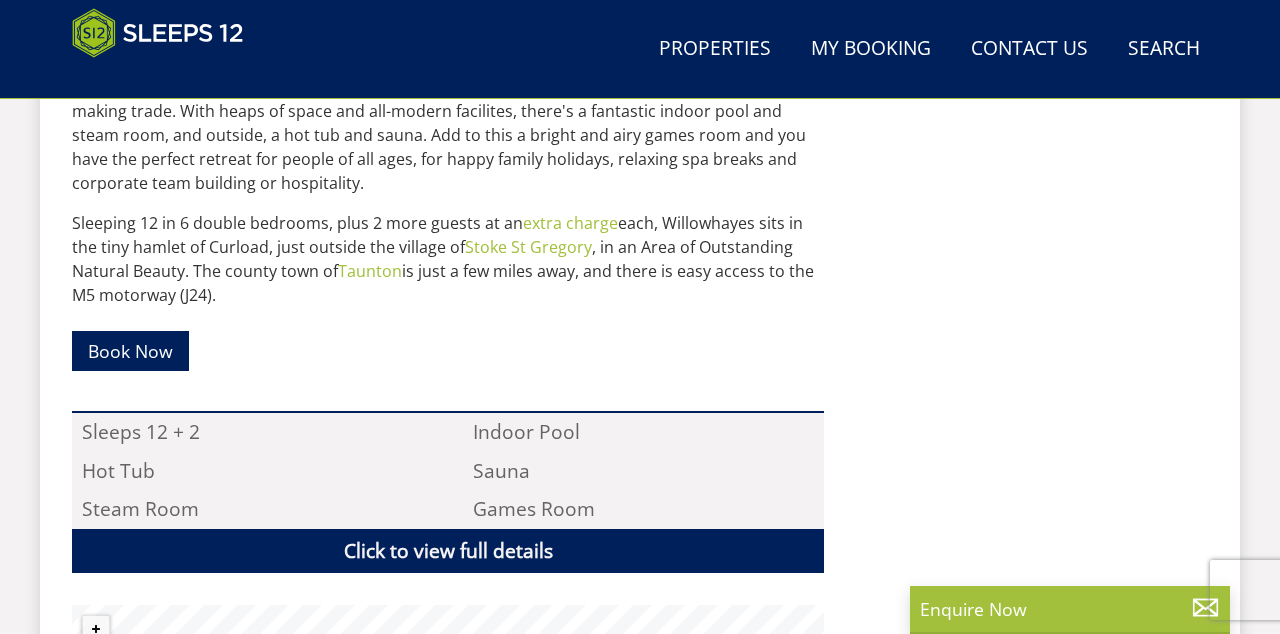 scroll, scrollTop: 1020, scrollLeft: 0, axis: vertical 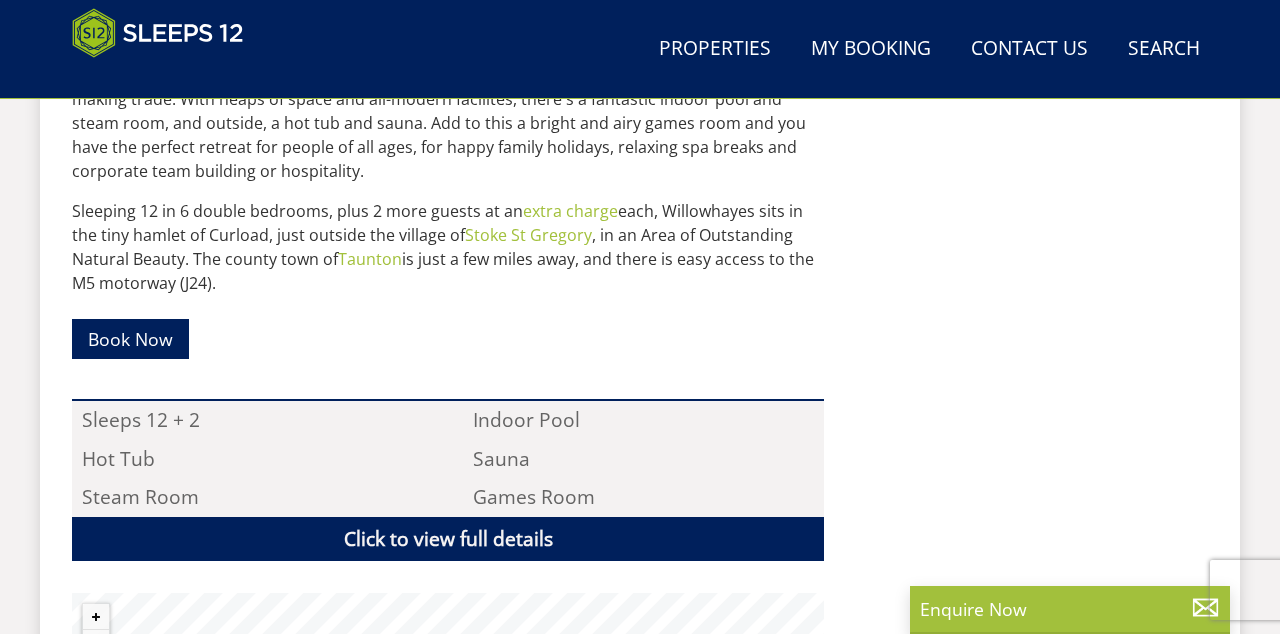 click on "Click to view full details" at bounding box center [448, 539] 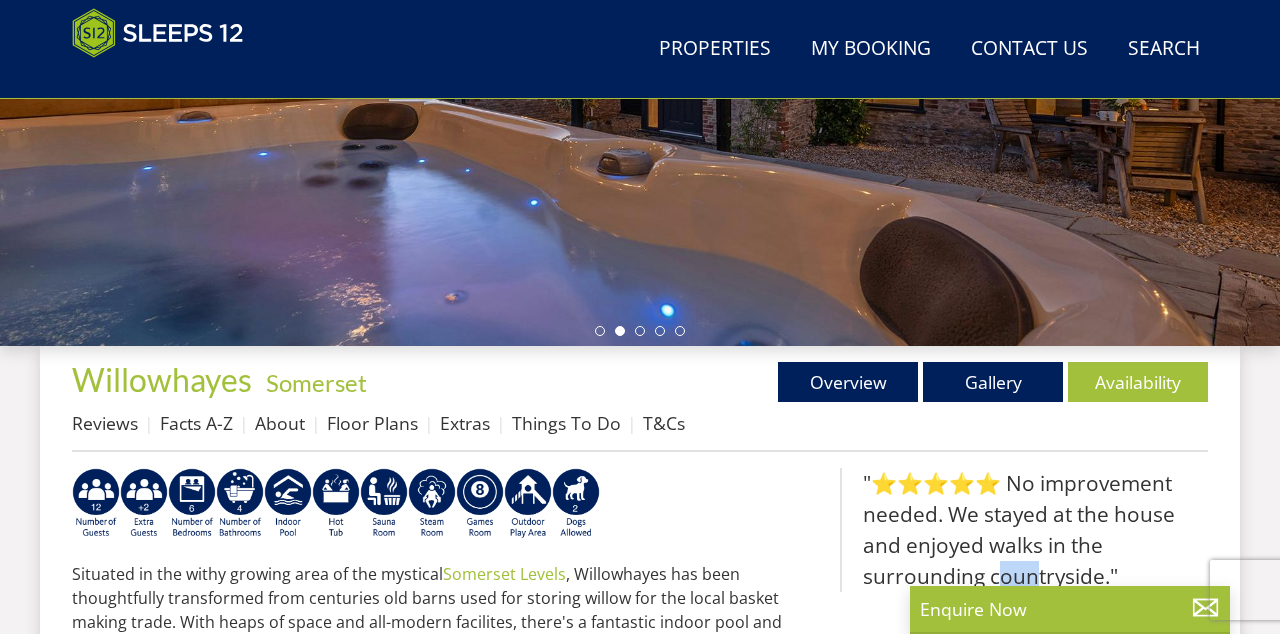 scroll, scrollTop: 496, scrollLeft: 0, axis: vertical 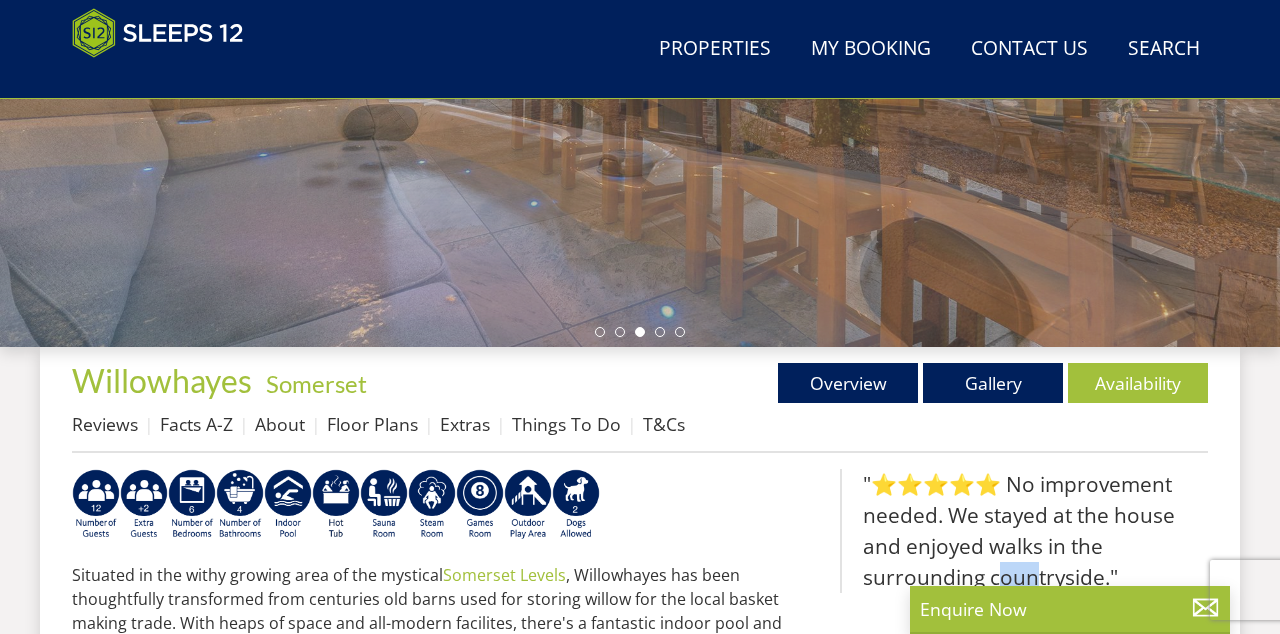 click on "Floor Plans" at bounding box center (372, 424) 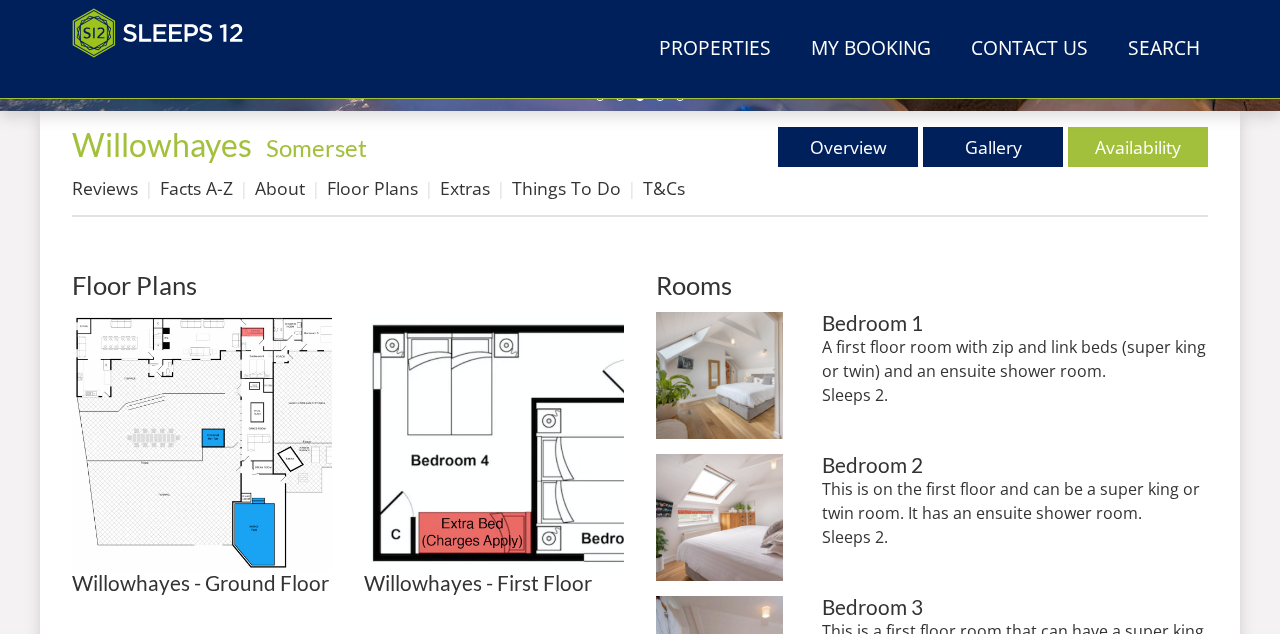 scroll, scrollTop: 730, scrollLeft: 0, axis: vertical 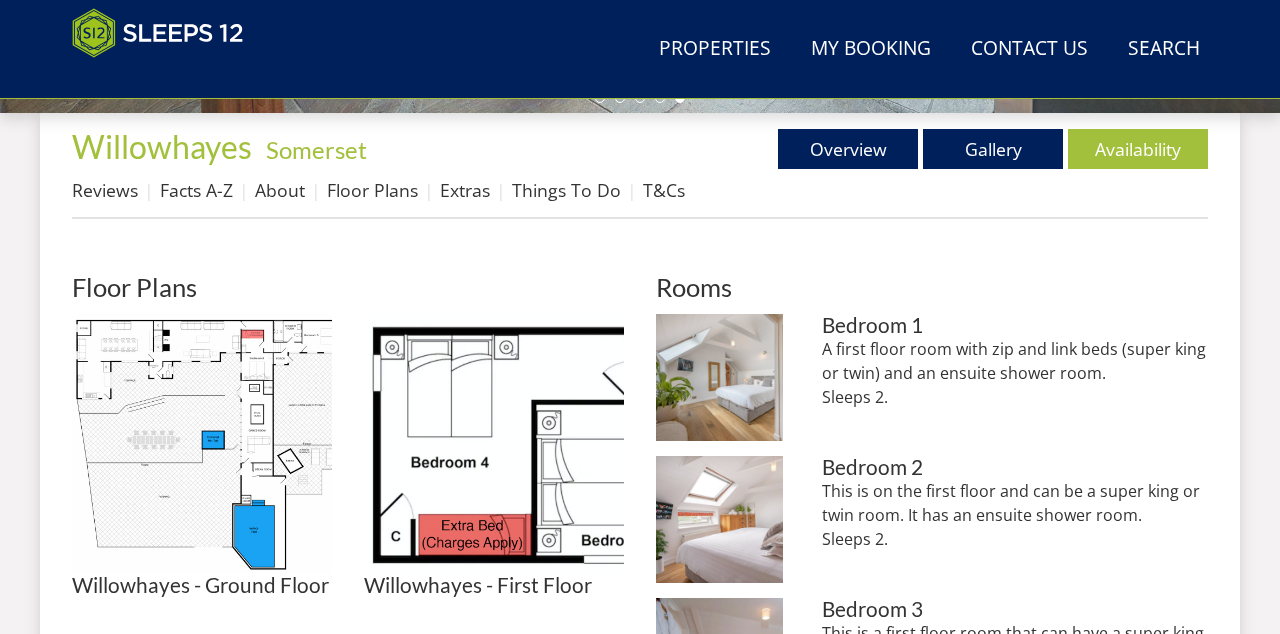 click on "Facts A-Z" at bounding box center [196, 190] 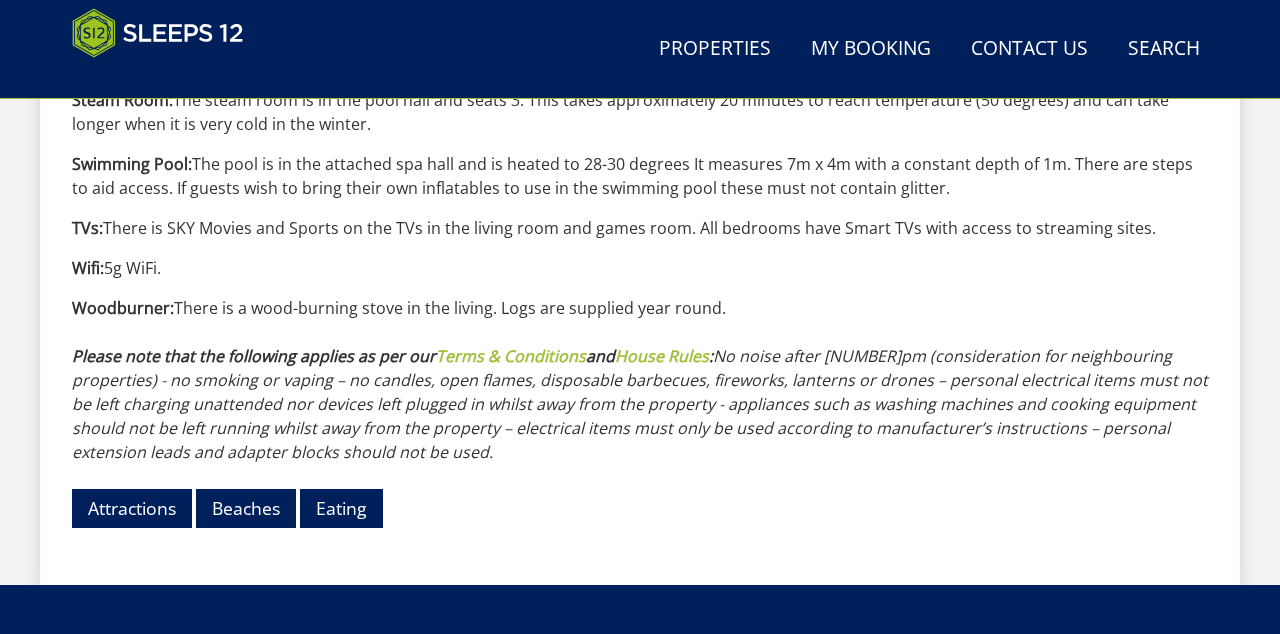 scroll, scrollTop: 2441, scrollLeft: 0, axis: vertical 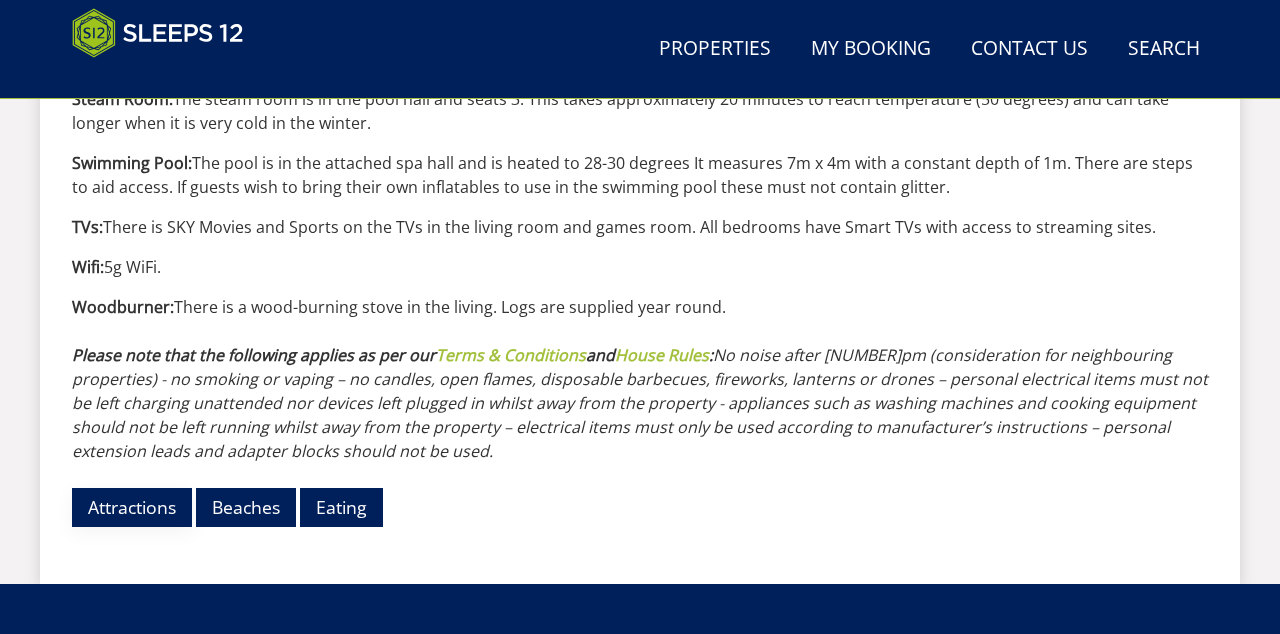 click on "Attractions" at bounding box center [132, 507] 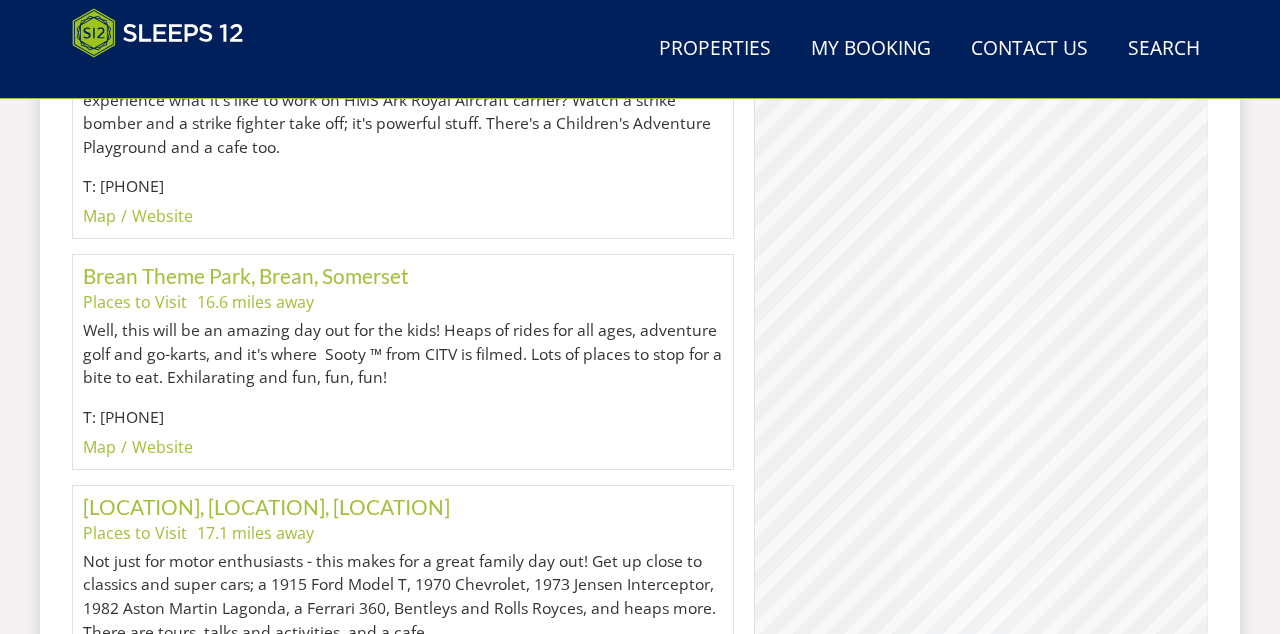scroll, scrollTop: 3366, scrollLeft: 0, axis: vertical 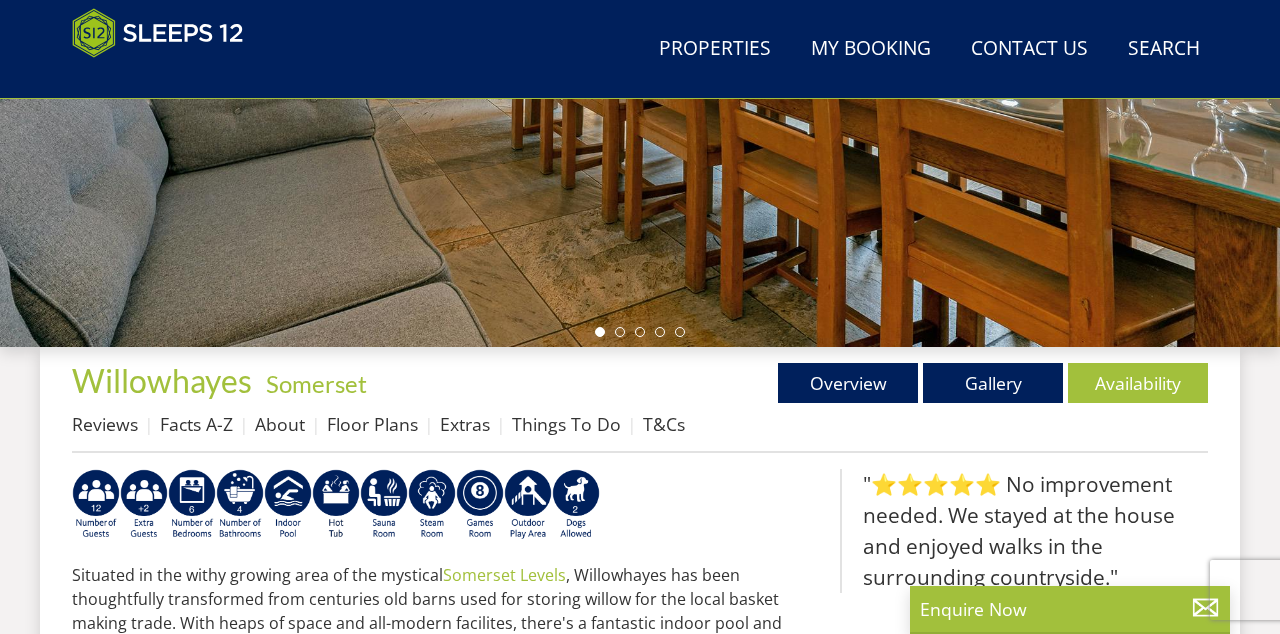 select on "7" 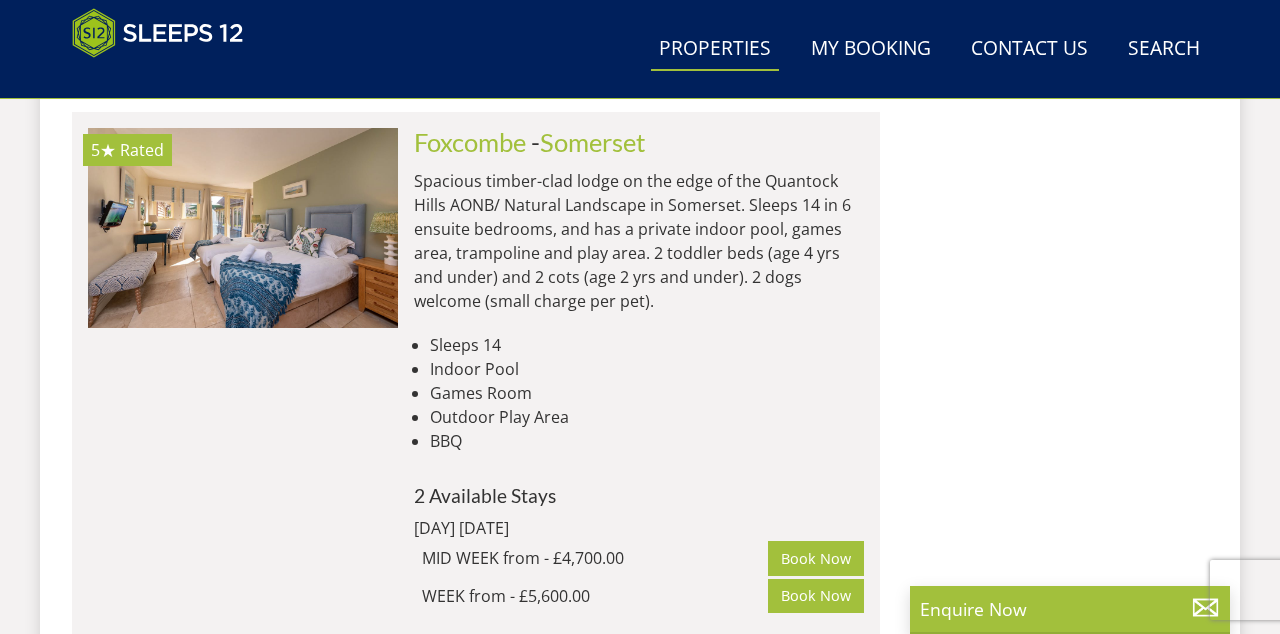 scroll, scrollTop: 5648, scrollLeft: 0, axis: vertical 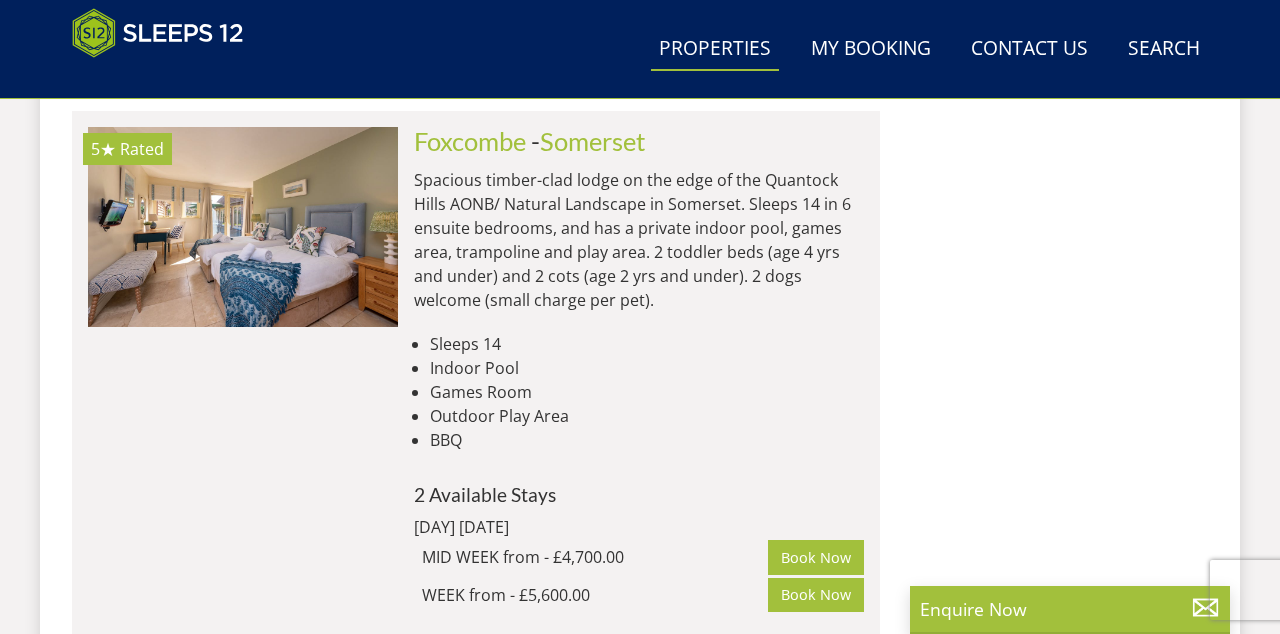 click at bounding box center [243, 227] 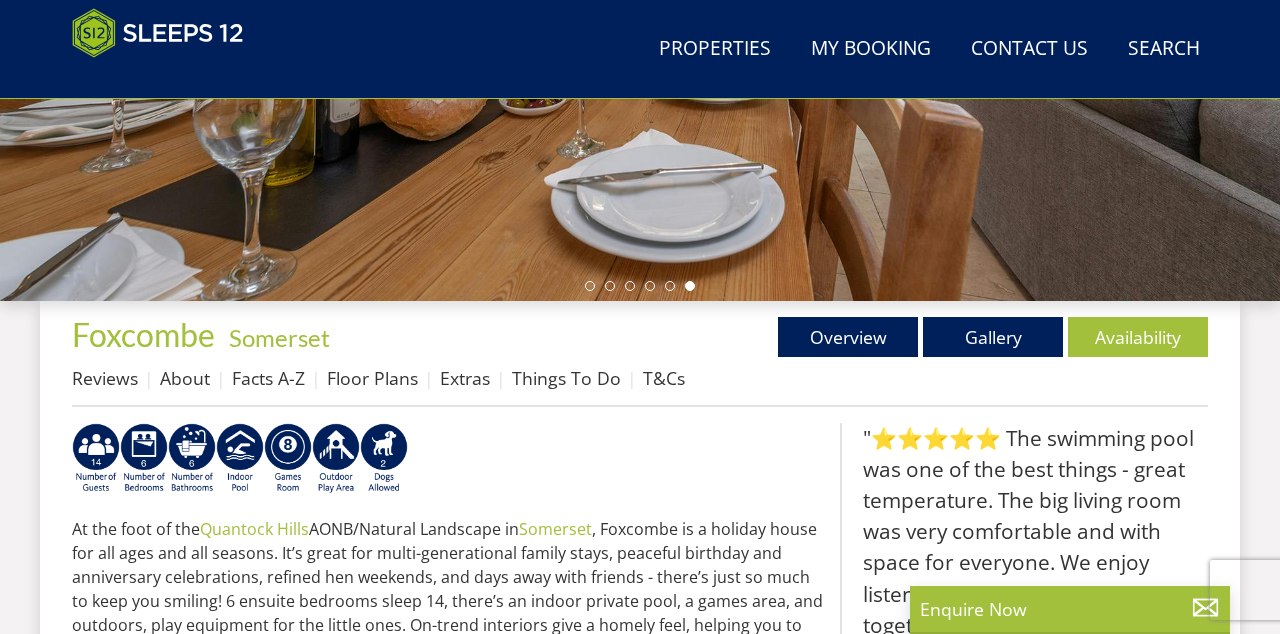 scroll, scrollTop: 546, scrollLeft: 0, axis: vertical 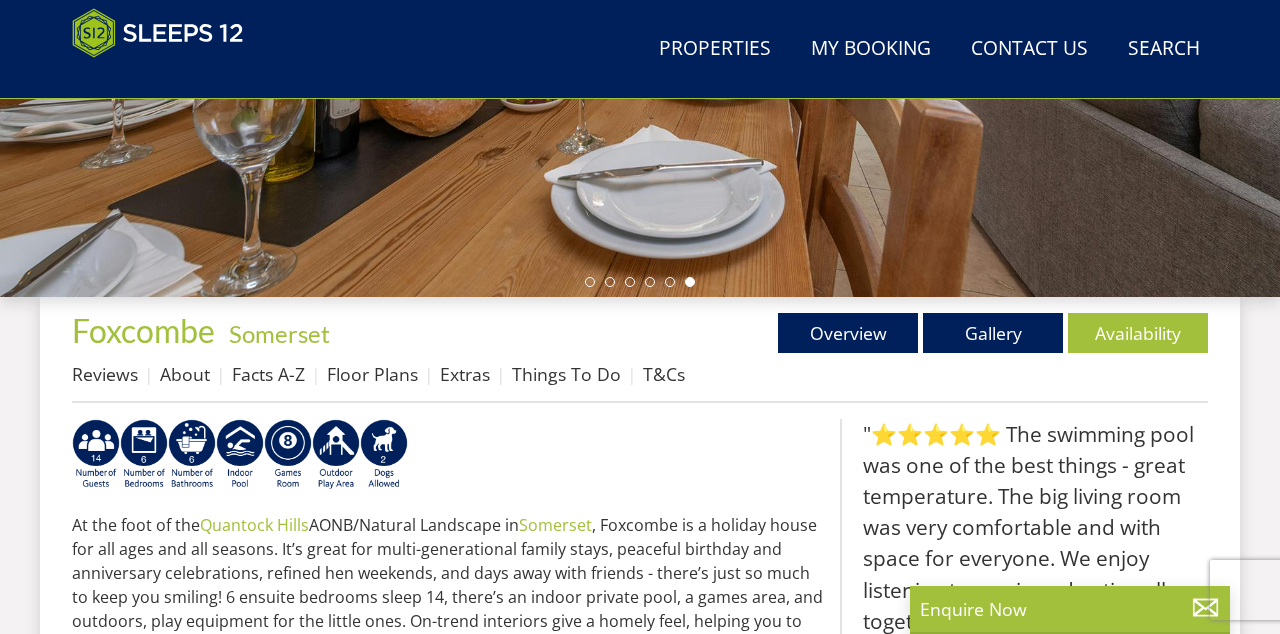 click on "Floor Plans" at bounding box center (372, 374) 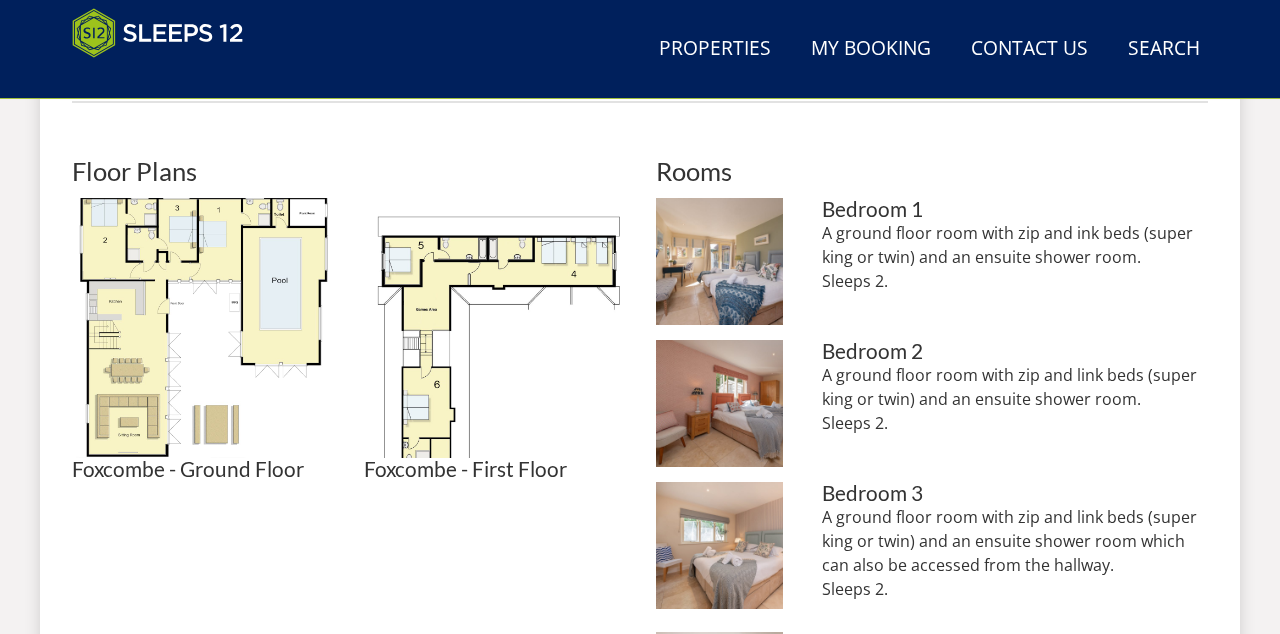 scroll, scrollTop: 842, scrollLeft: 0, axis: vertical 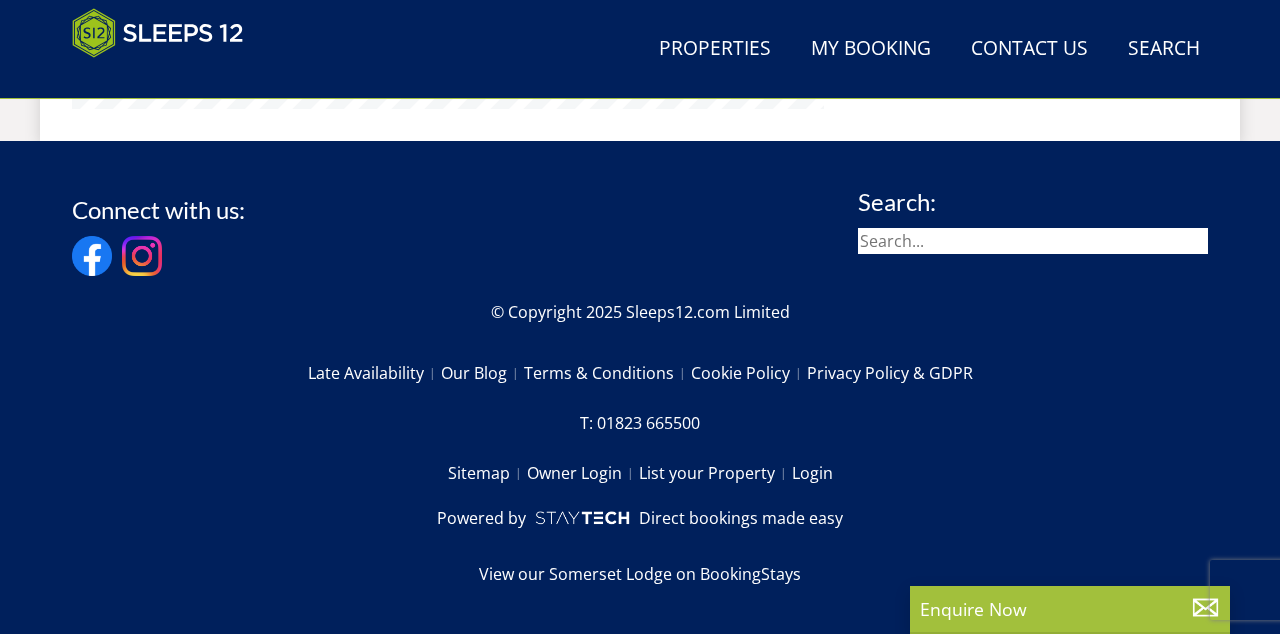 select on "7" 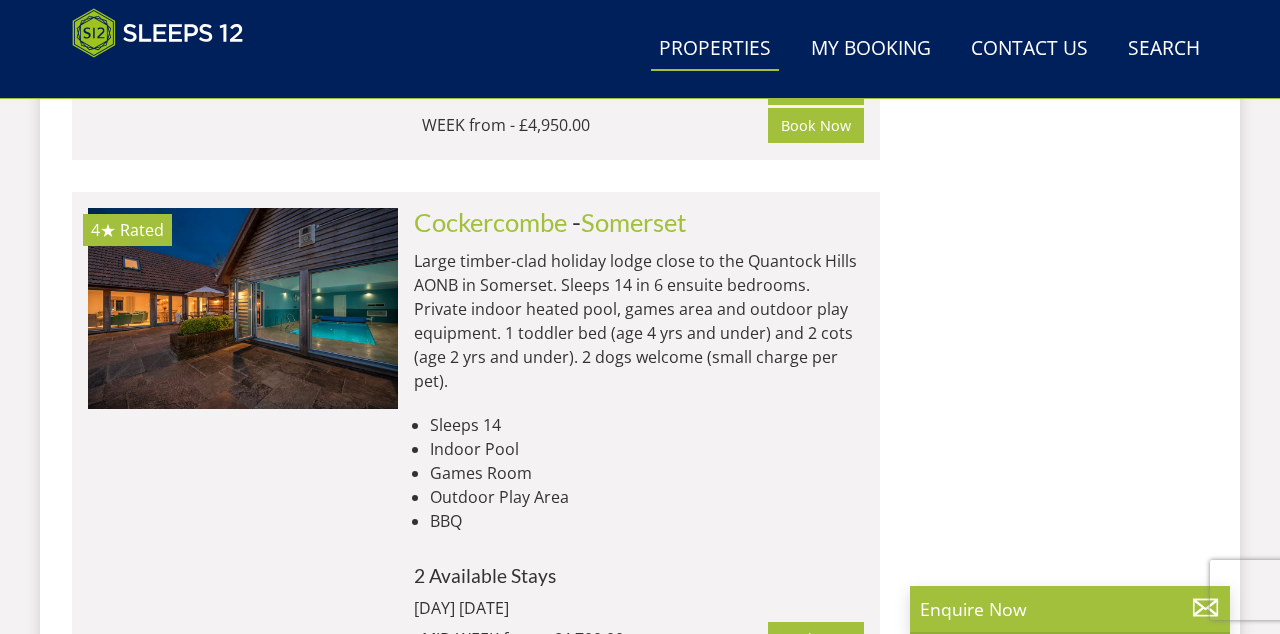 scroll, scrollTop: 6990, scrollLeft: 0, axis: vertical 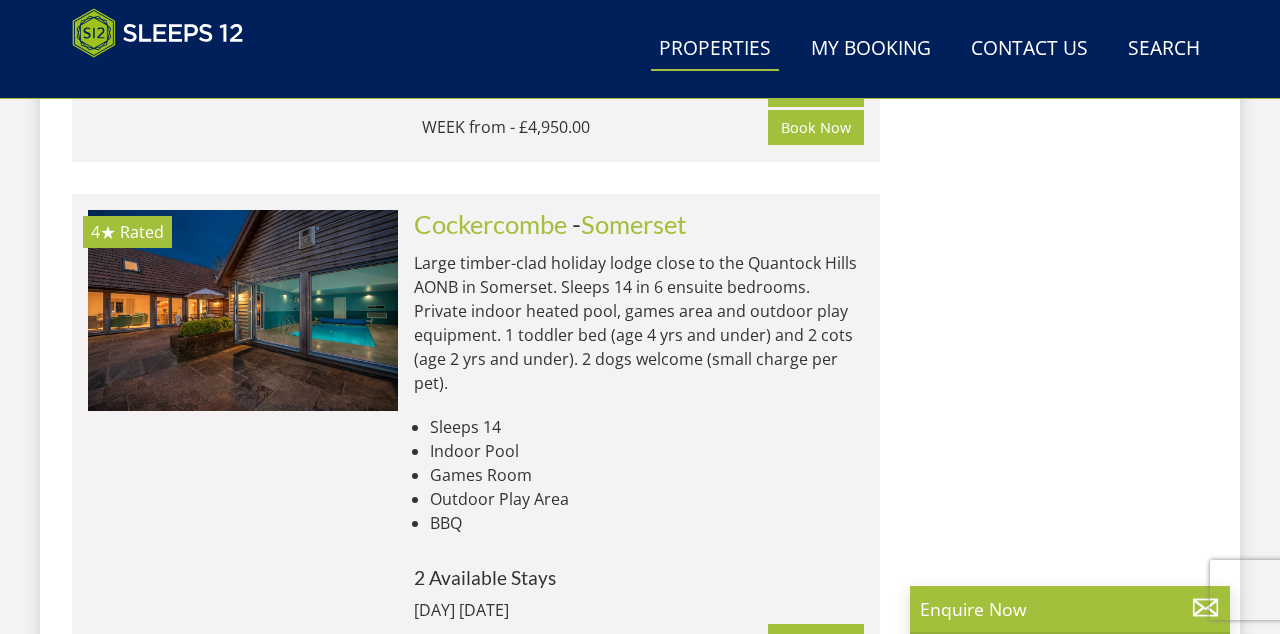click on "Large timber-clad holiday lodge close to the Quantock Hills AONB in Somerset. Sleeps 14 in 6 ensuite bedrooms. Private indoor heated pool, games area and outdoor play equipment. 1 toddler bed (age 4 yrs and under) and 2 cots (age 2 yrs and under). 2 dogs welcome (small charge per pet)." at bounding box center (639, 323) 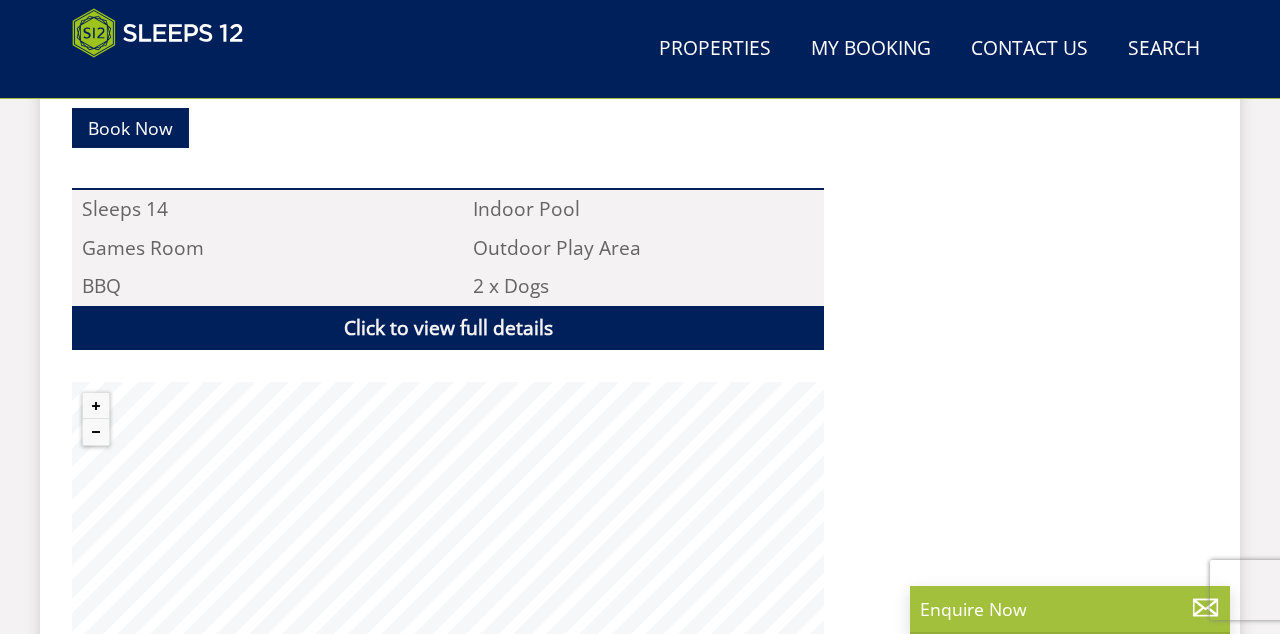 scroll, scrollTop: 1277, scrollLeft: 0, axis: vertical 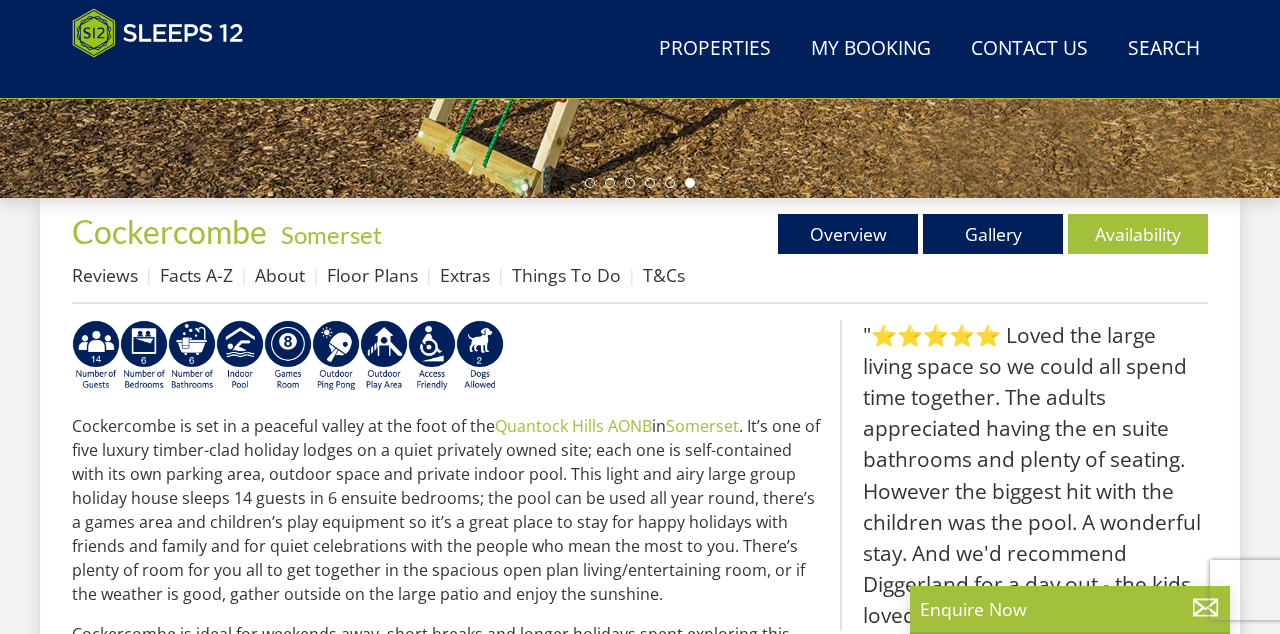 click on "Floor Plans" at bounding box center (372, 275) 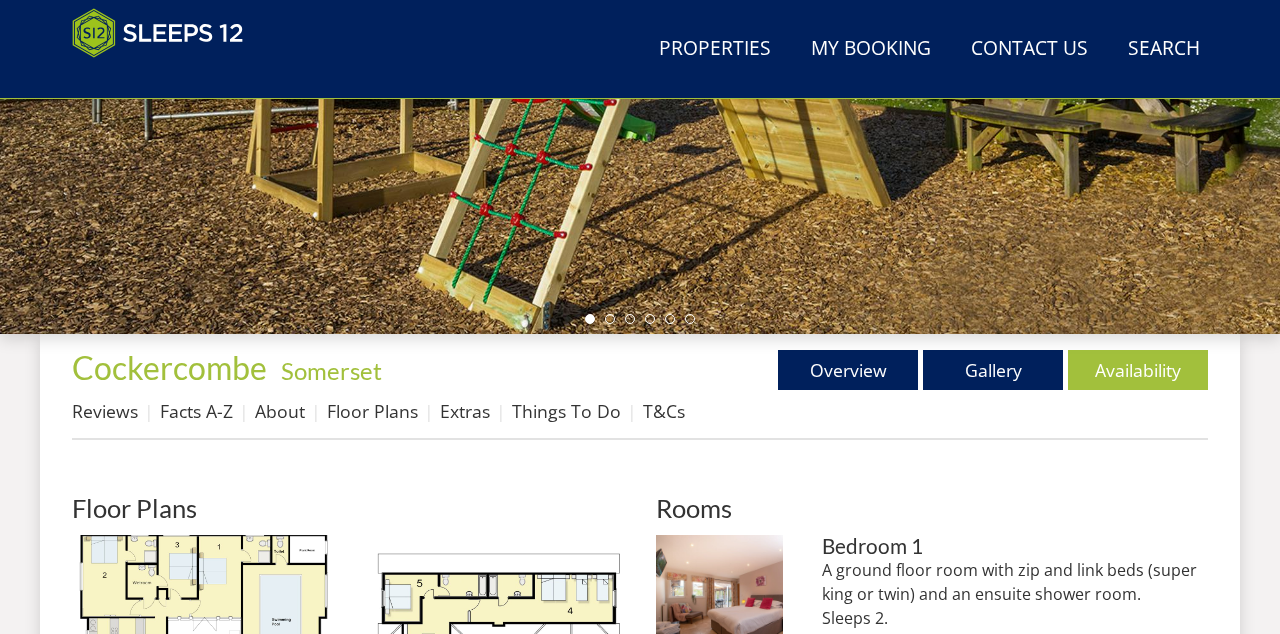 scroll, scrollTop: 510, scrollLeft: 0, axis: vertical 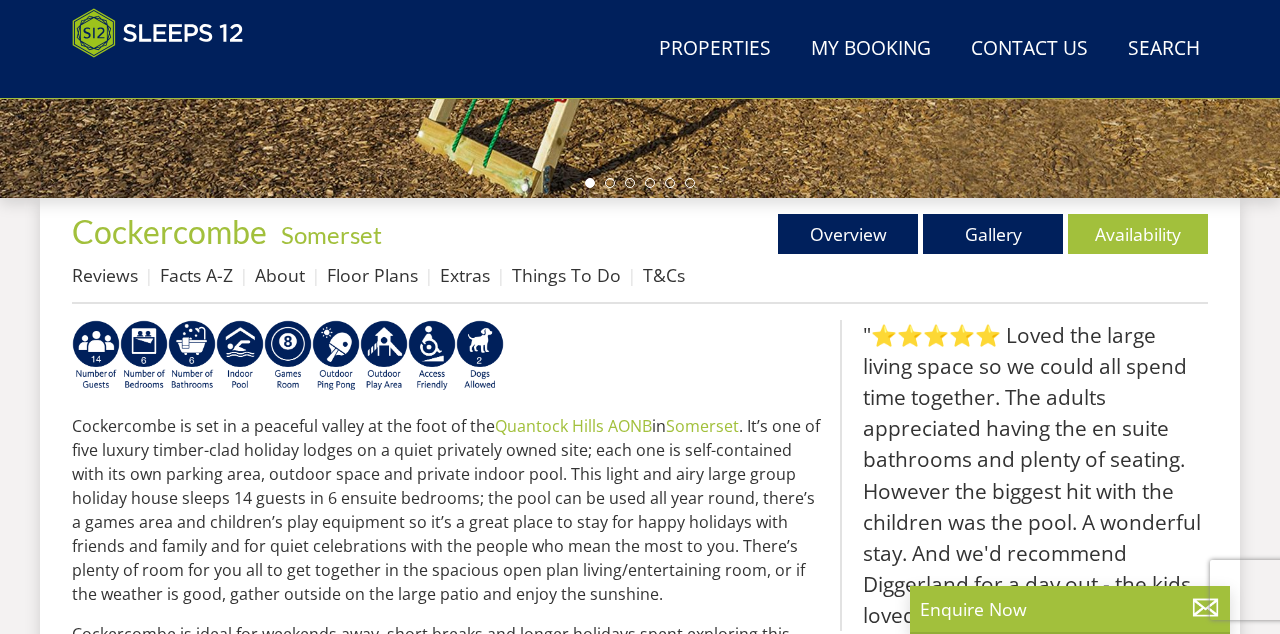 select on "7" 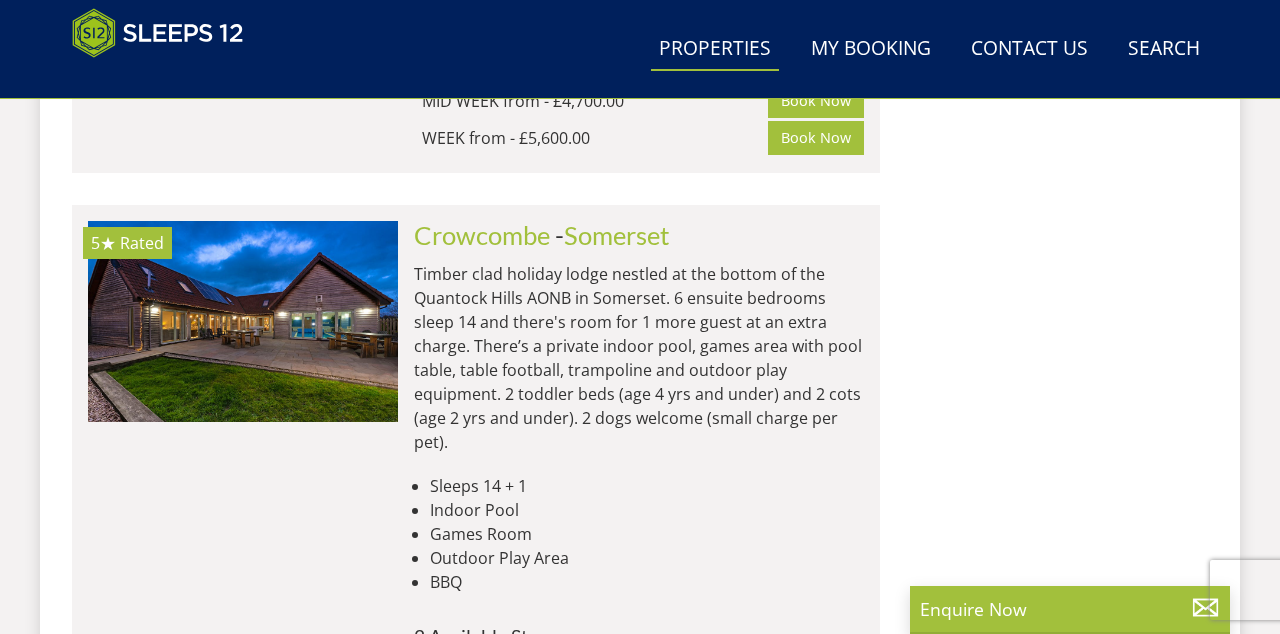 scroll, scrollTop: 7528, scrollLeft: 0, axis: vertical 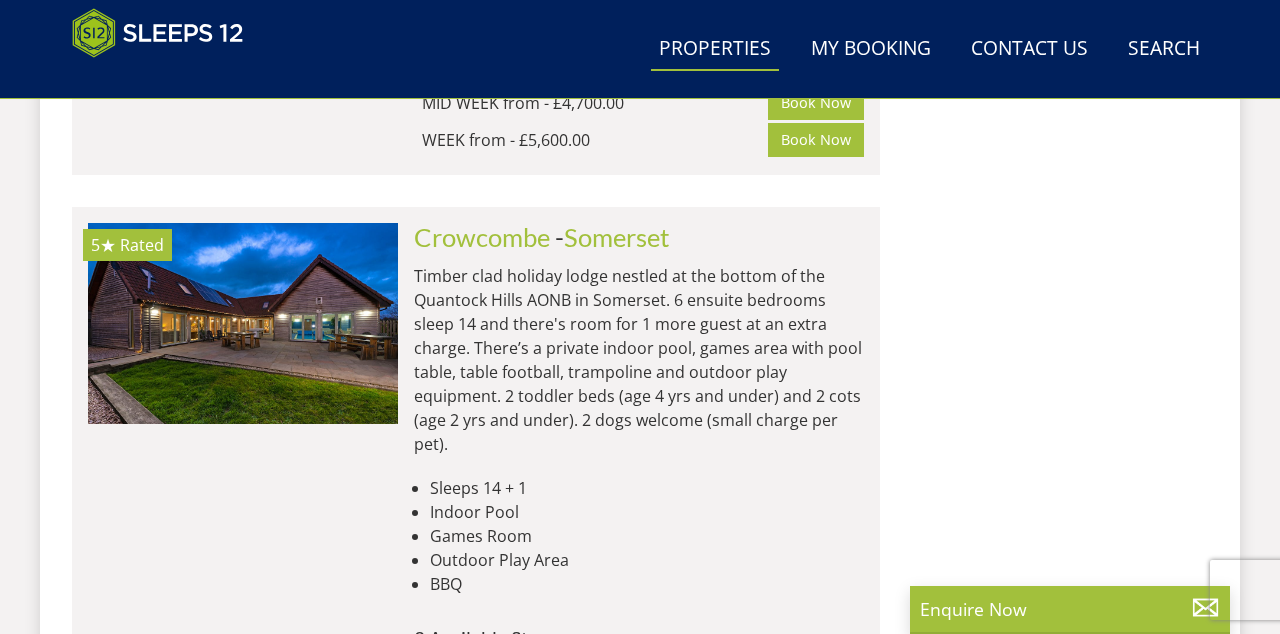 click at bounding box center (243, 323) 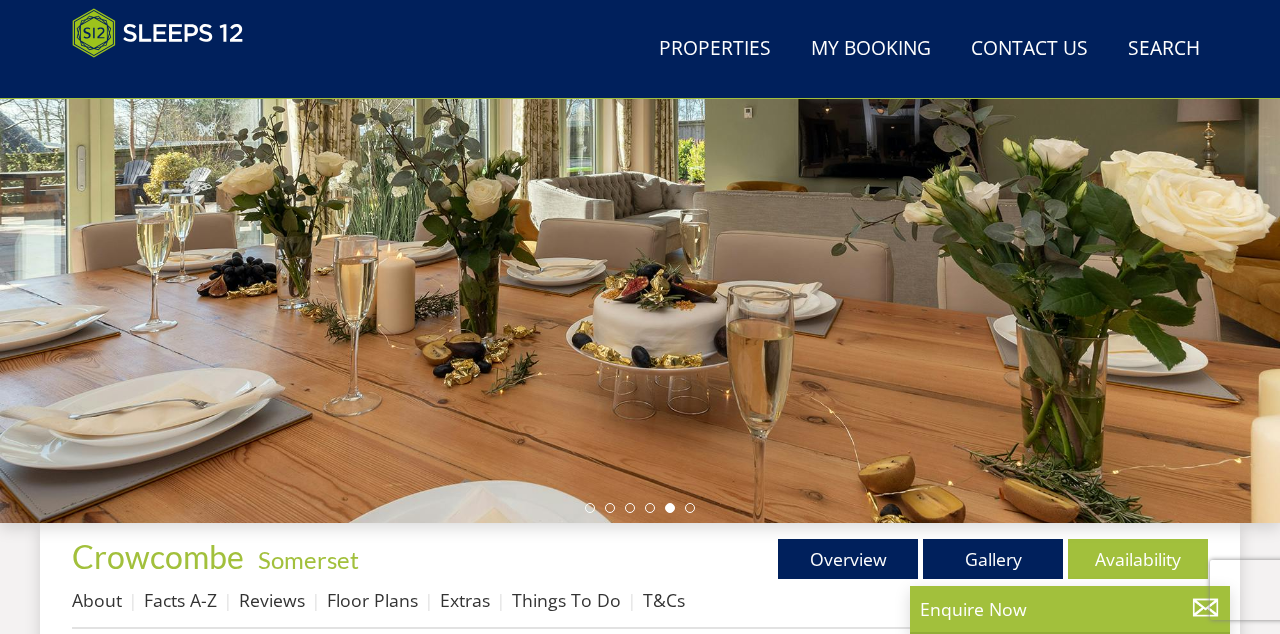 scroll, scrollTop: 318, scrollLeft: 0, axis: vertical 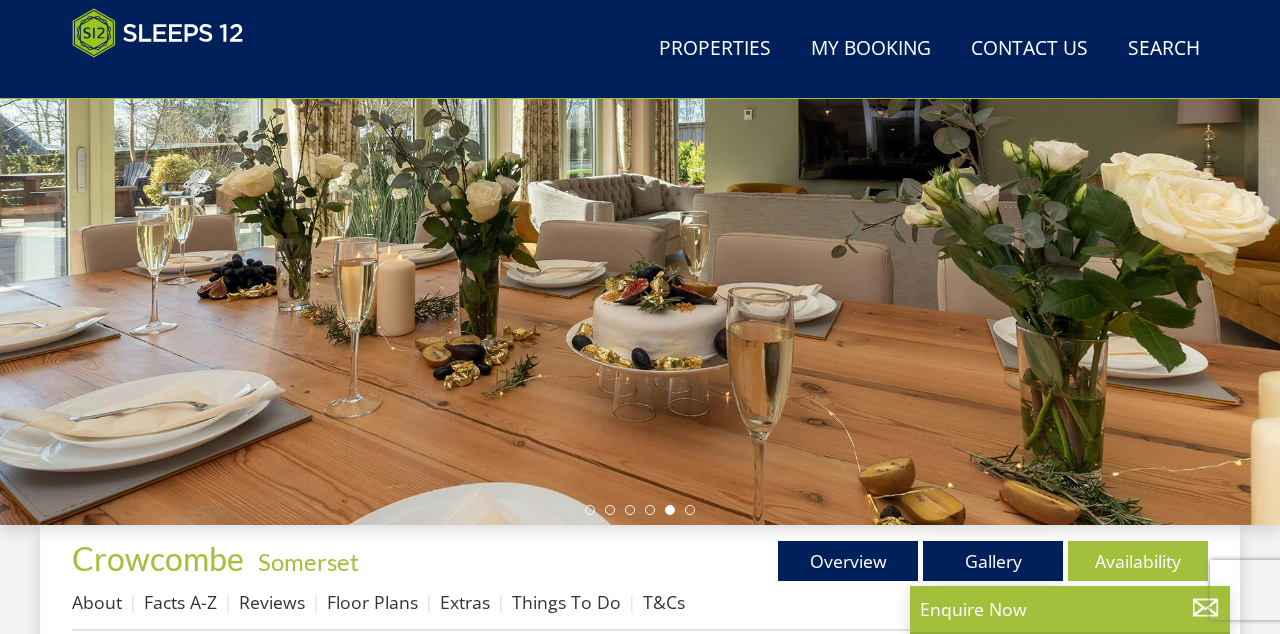 click on "Gallery" at bounding box center (993, 561) 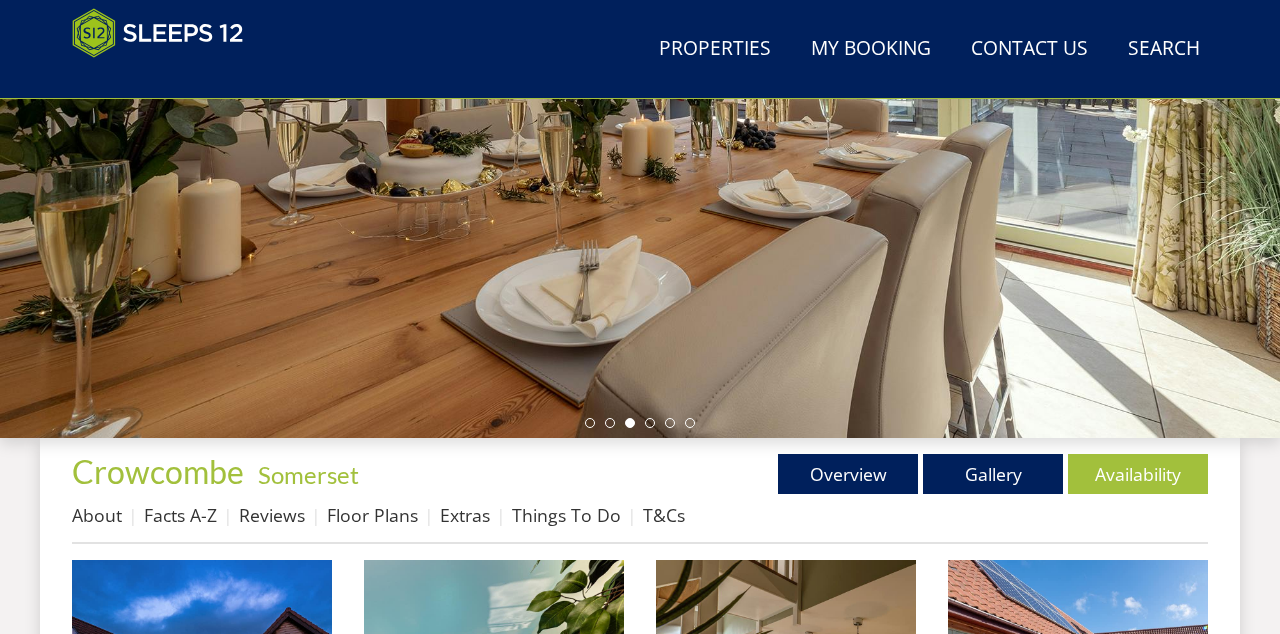 scroll, scrollTop: 404, scrollLeft: 0, axis: vertical 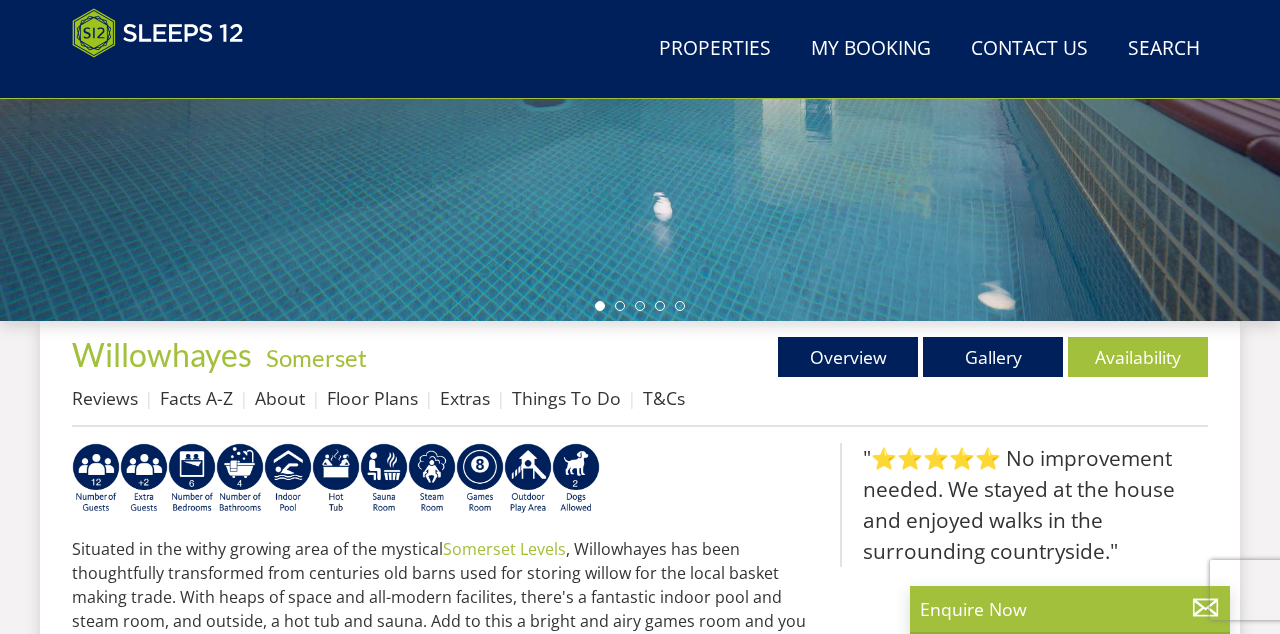 click on "Reviews" at bounding box center [105, 398] 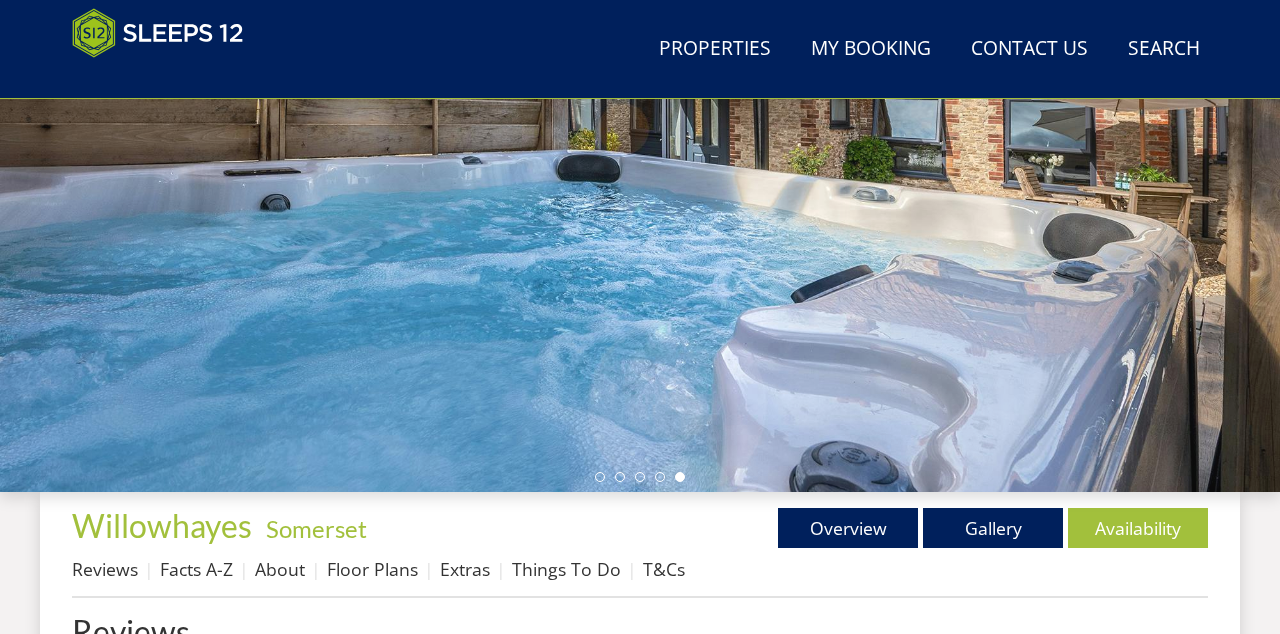scroll, scrollTop: 354, scrollLeft: 0, axis: vertical 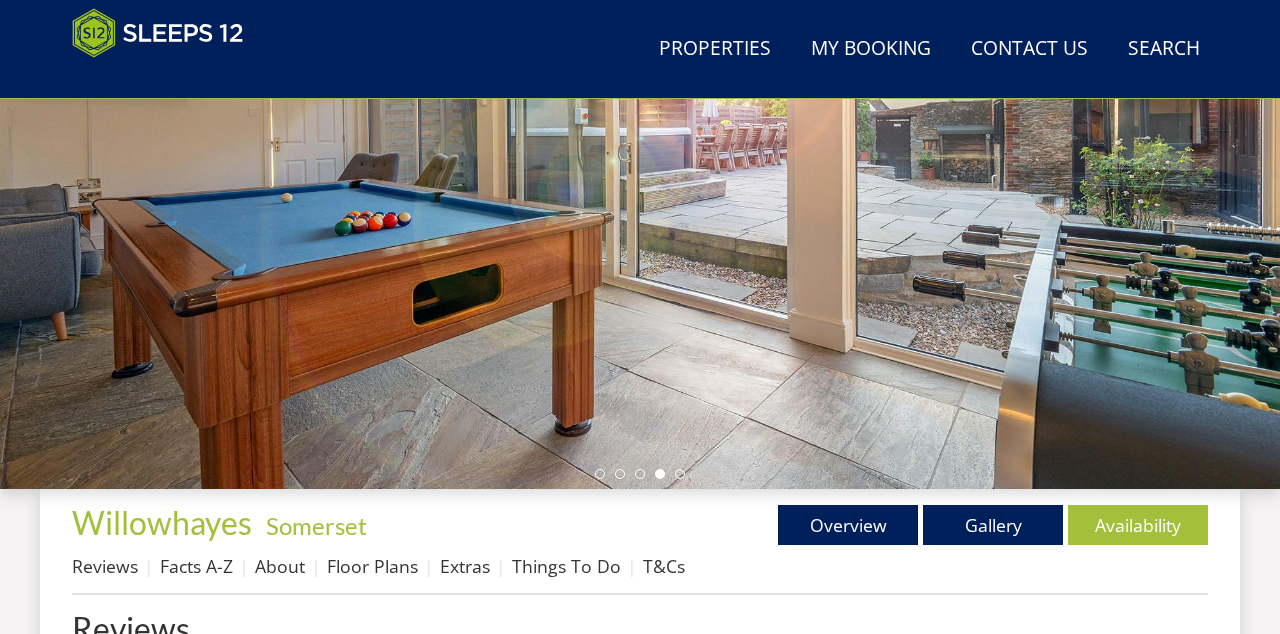click on "Facts A-Z" at bounding box center (196, 566) 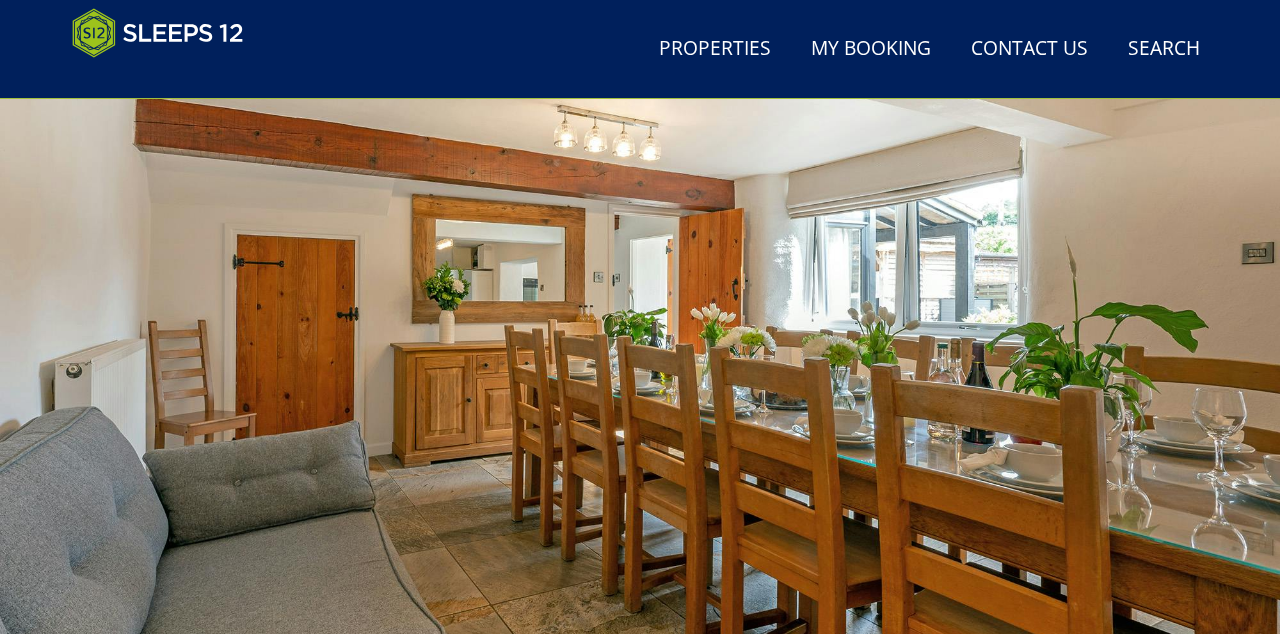 scroll, scrollTop: 188, scrollLeft: 0, axis: vertical 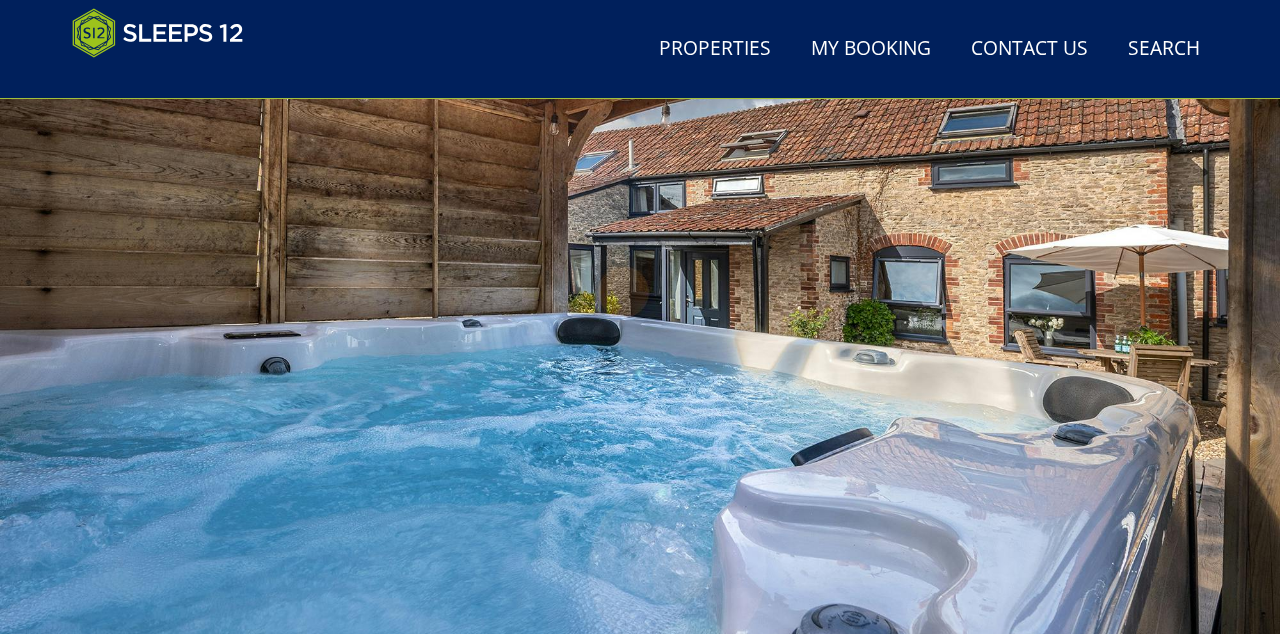 click on "Gallery" at bounding box center [993, 691] 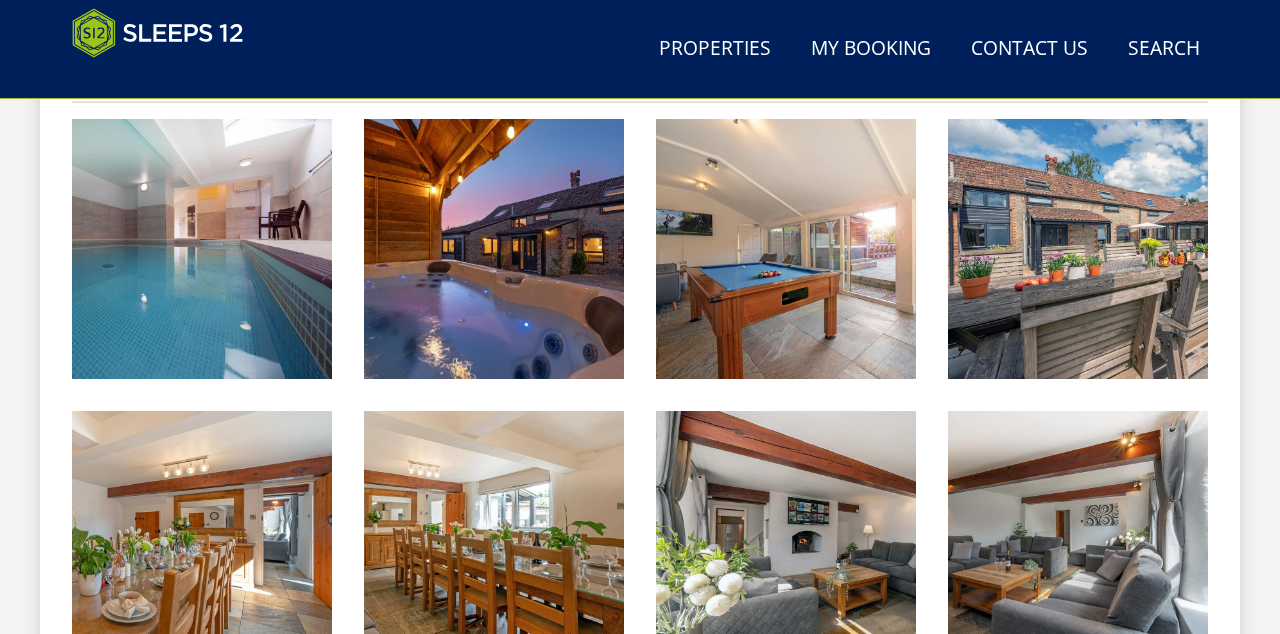 scroll, scrollTop: 850, scrollLeft: 0, axis: vertical 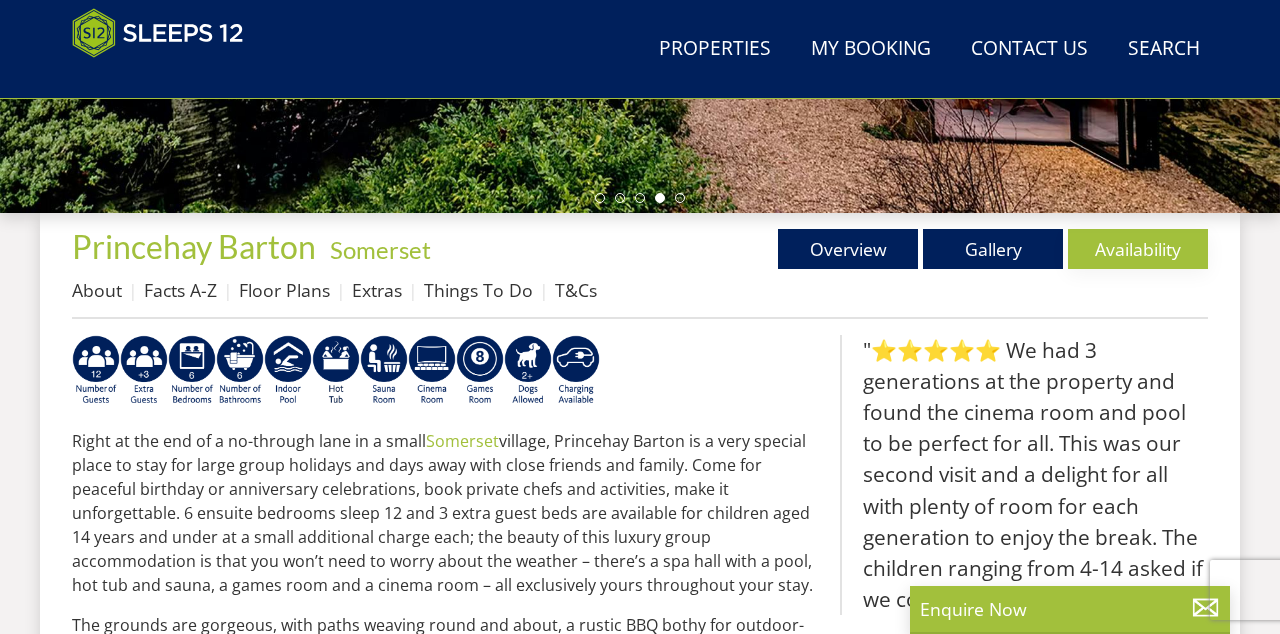 click on "Availability" at bounding box center [1138, 249] 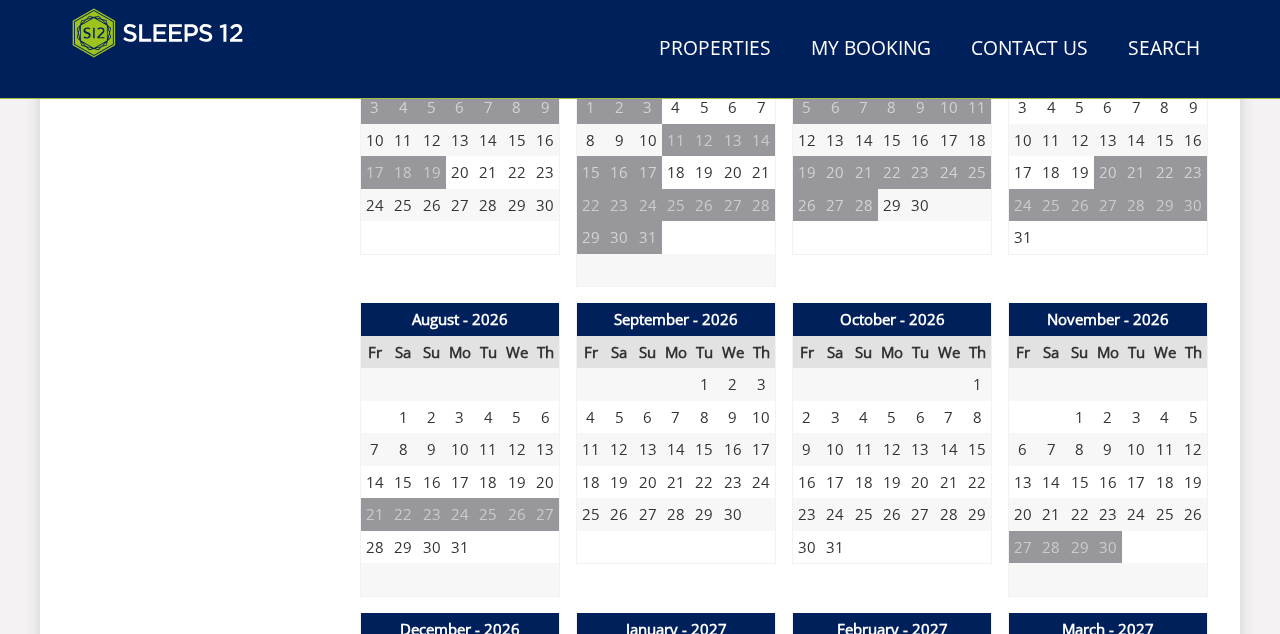 scroll, scrollTop: 1580, scrollLeft: 0, axis: vertical 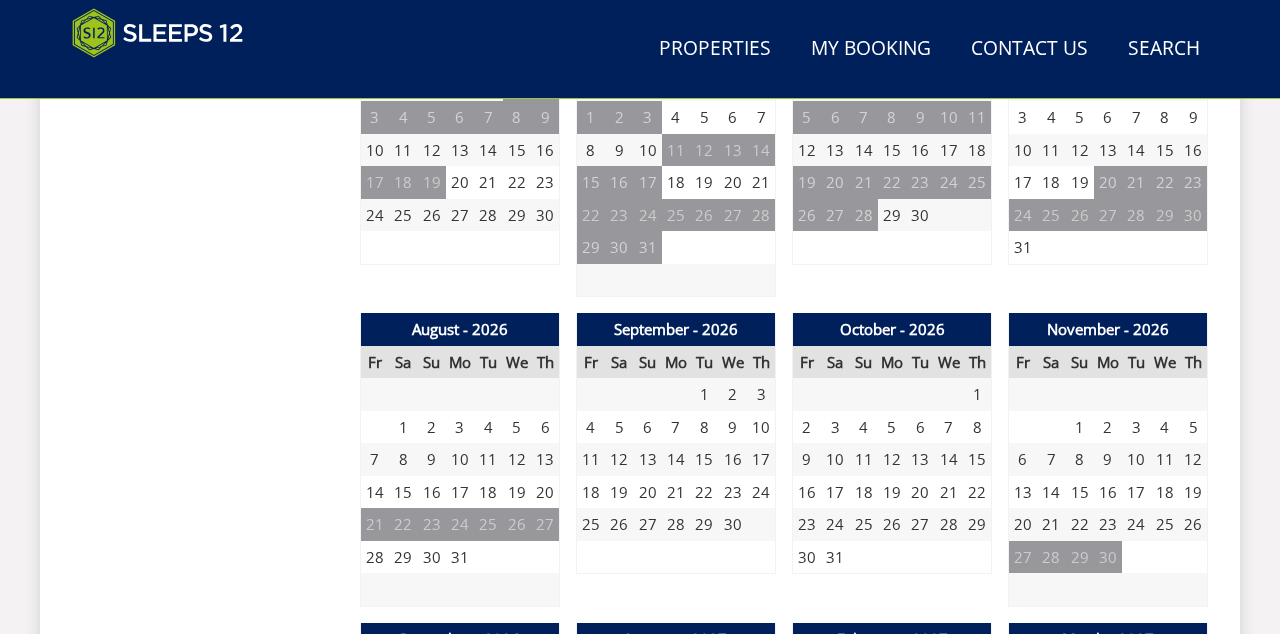 click on "7" at bounding box center [375, 459] 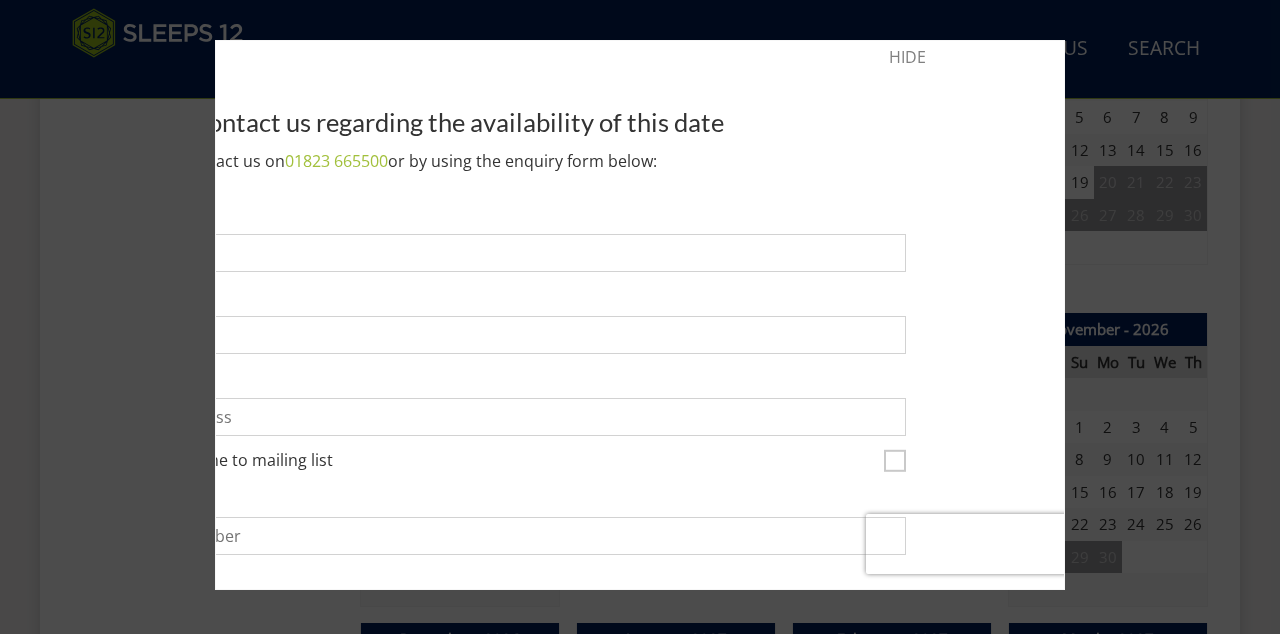 scroll, scrollTop: 0, scrollLeft: 0, axis: both 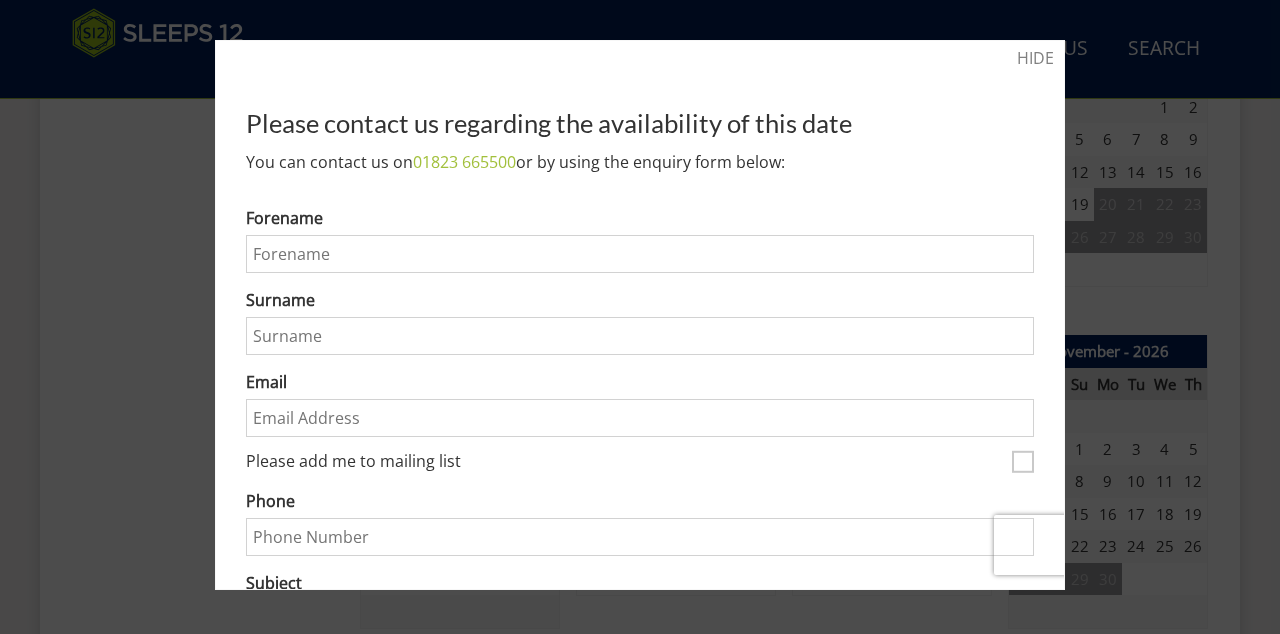 click on "HIDE" at bounding box center (1035, 58) 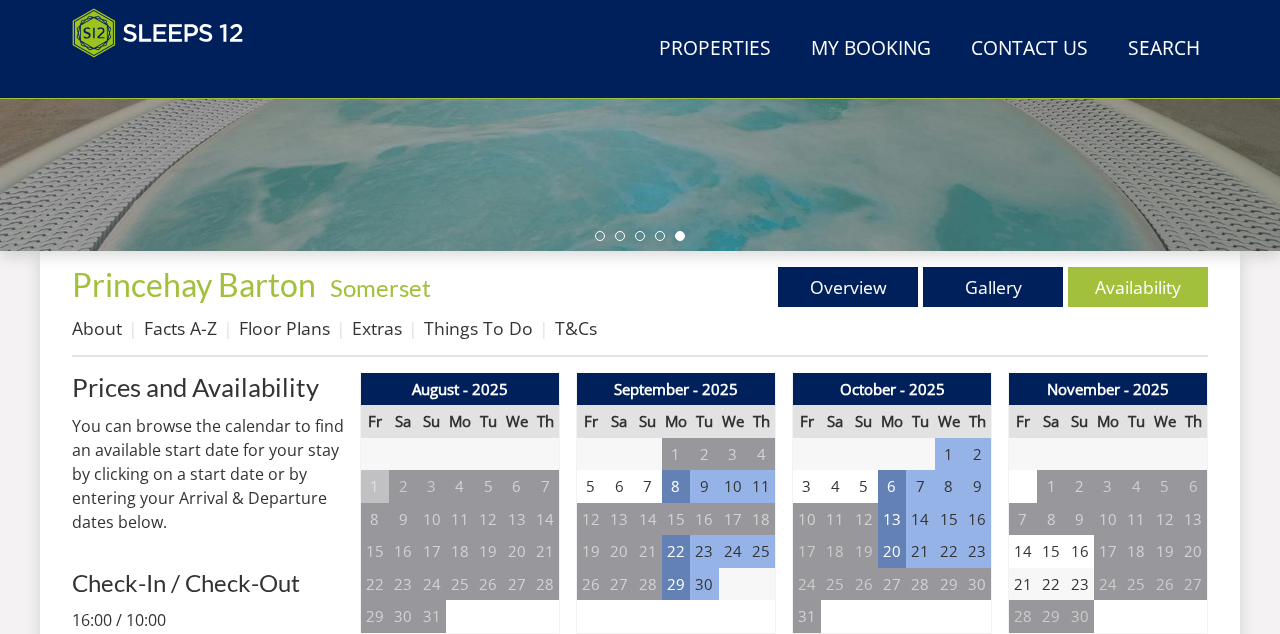 scroll, scrollTop: 590, scrollLeft: 0, axis: vertical 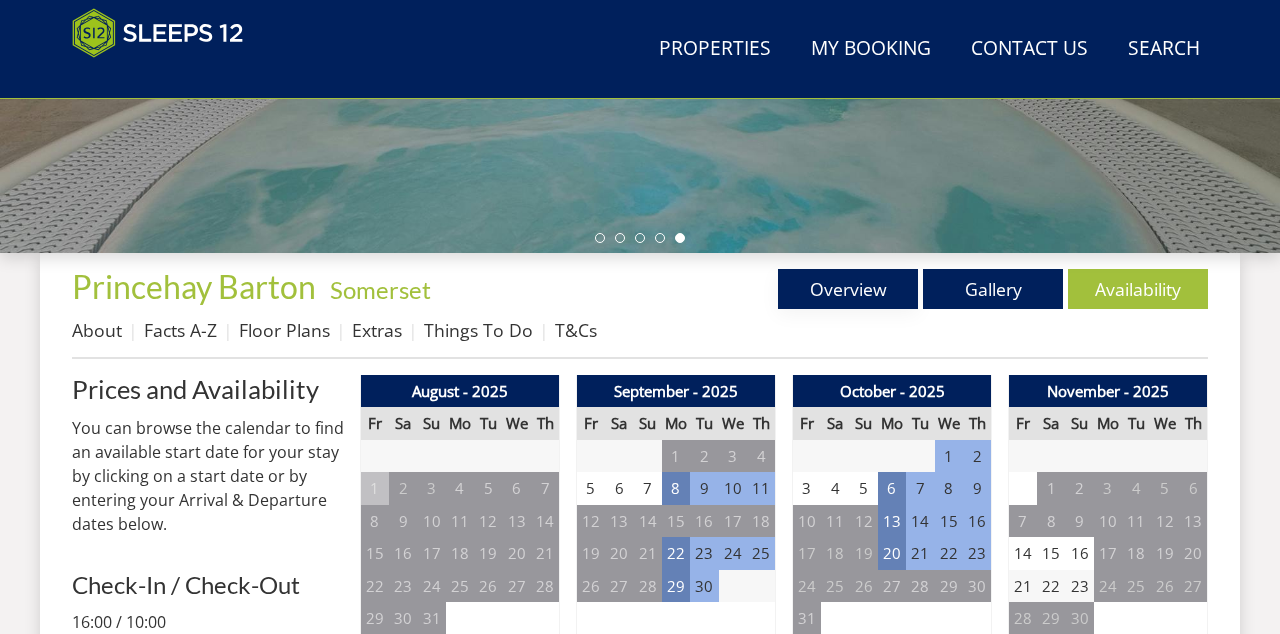 click on "Overview" at bounding box center (848, 289) 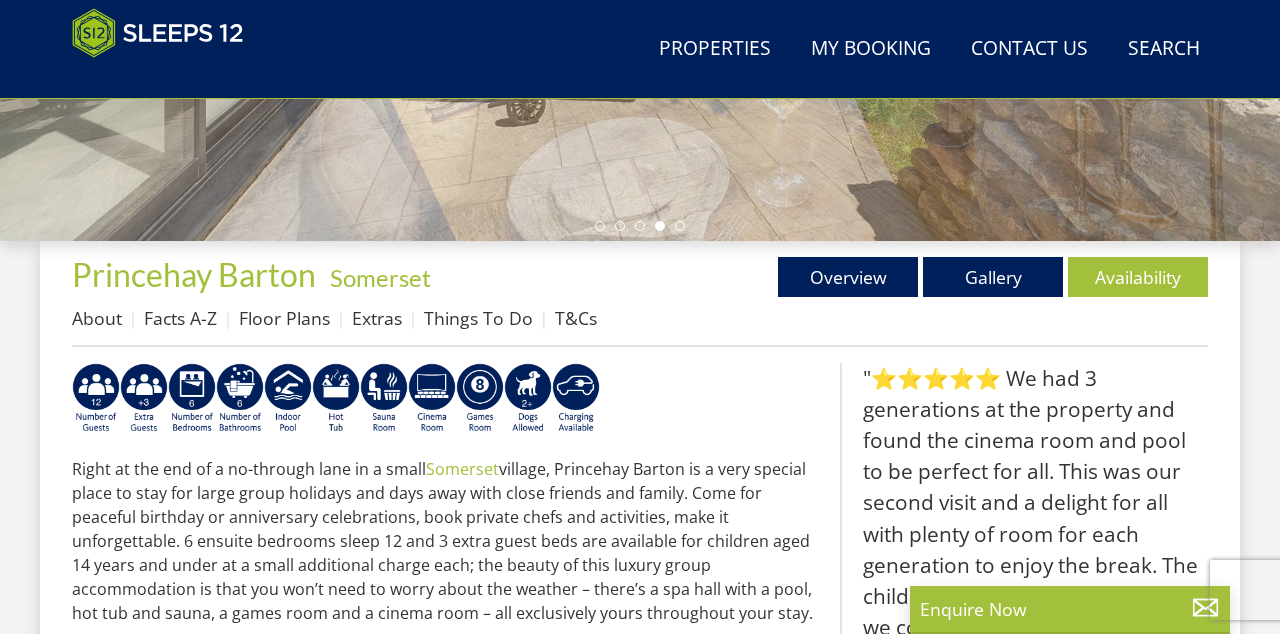 scroll, scrollTop: 602, scrollLeft: 0, axis: vertical 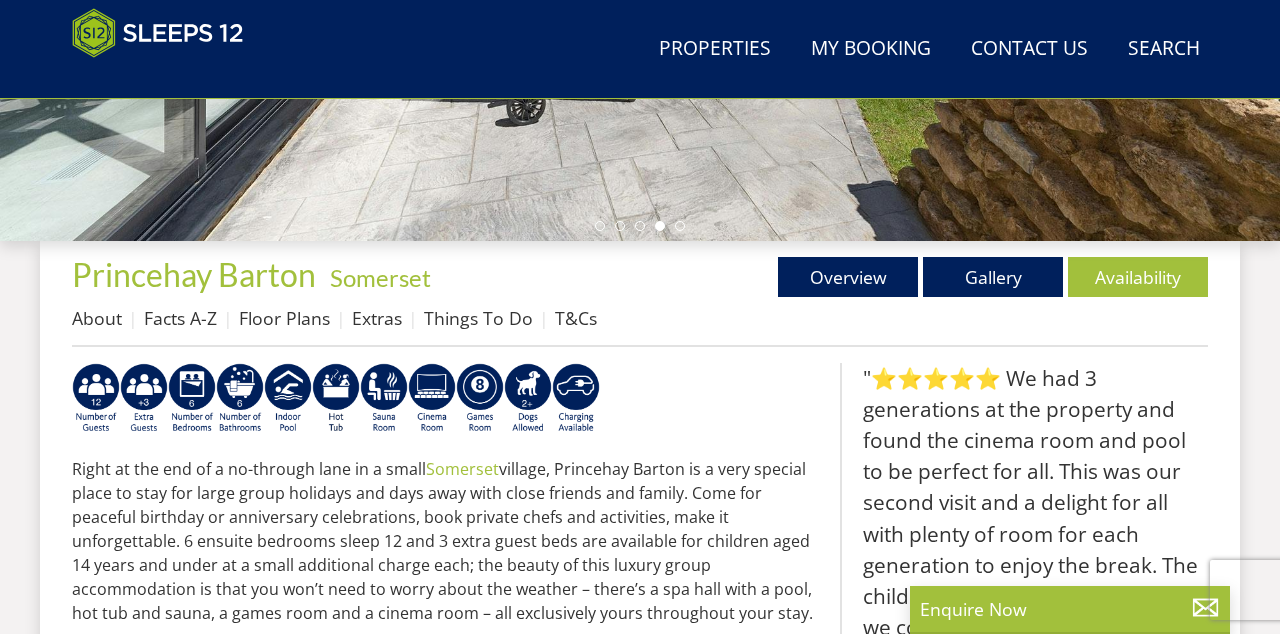 click on "Facts A-Z" at bounding box center (180, 318) 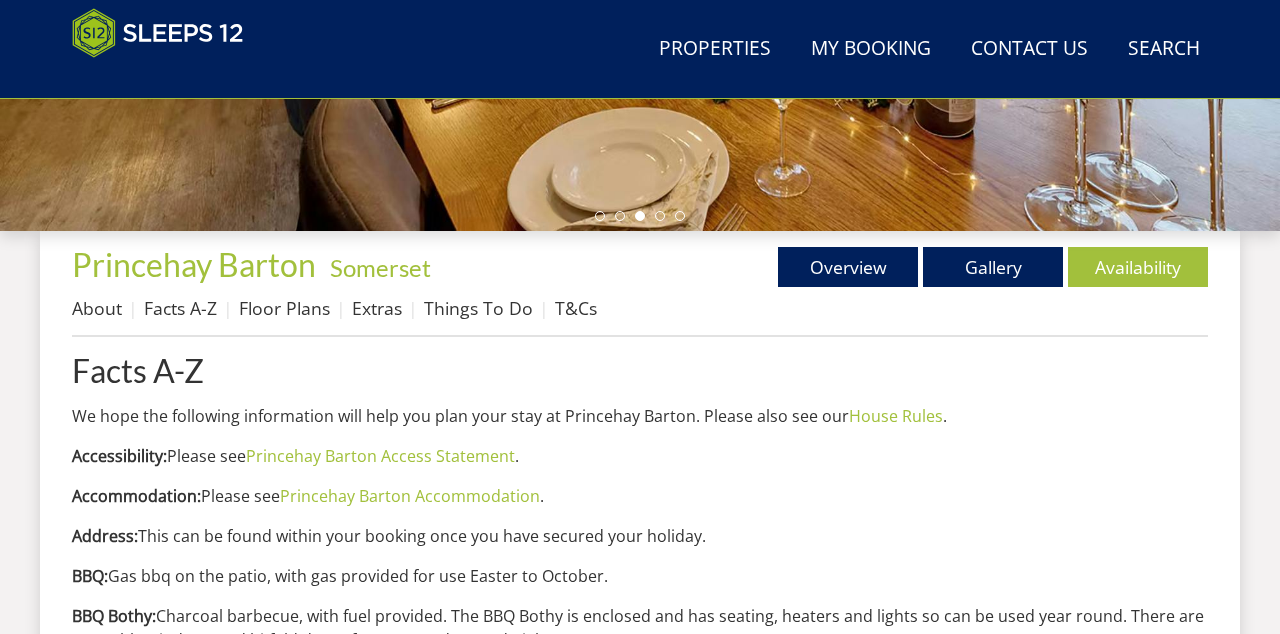 scroll, scrollTop: 610, scrollLeft: 0, axis: vertical 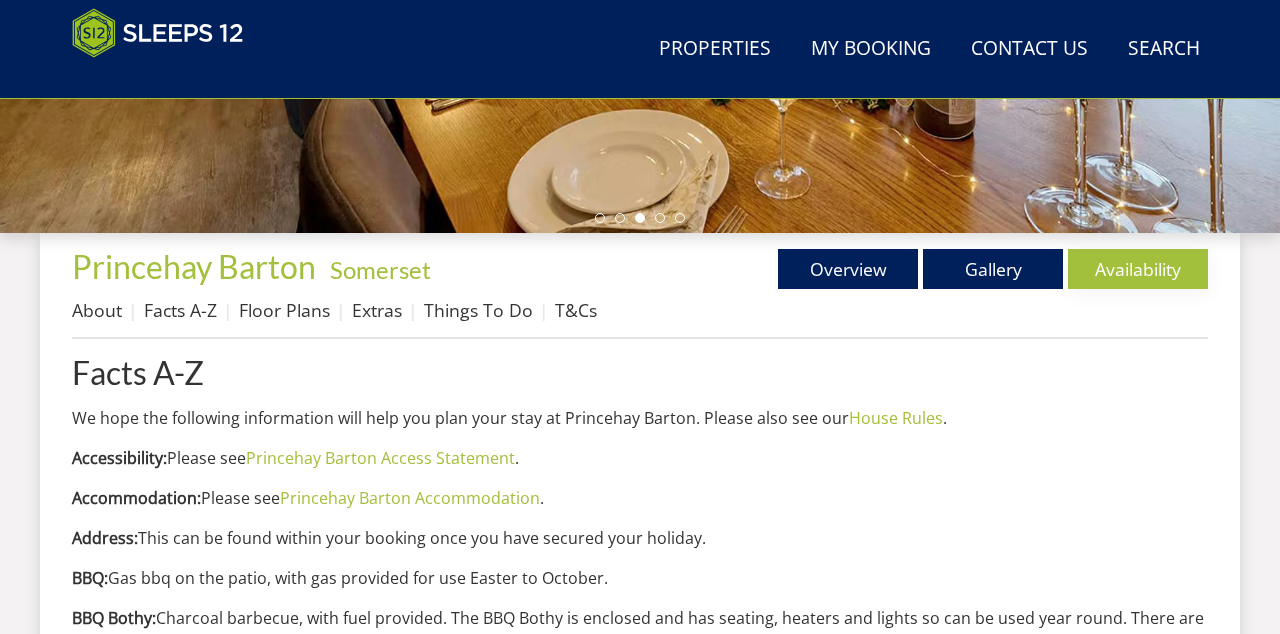 click on "Availability" at bounding box center [1138, 269] 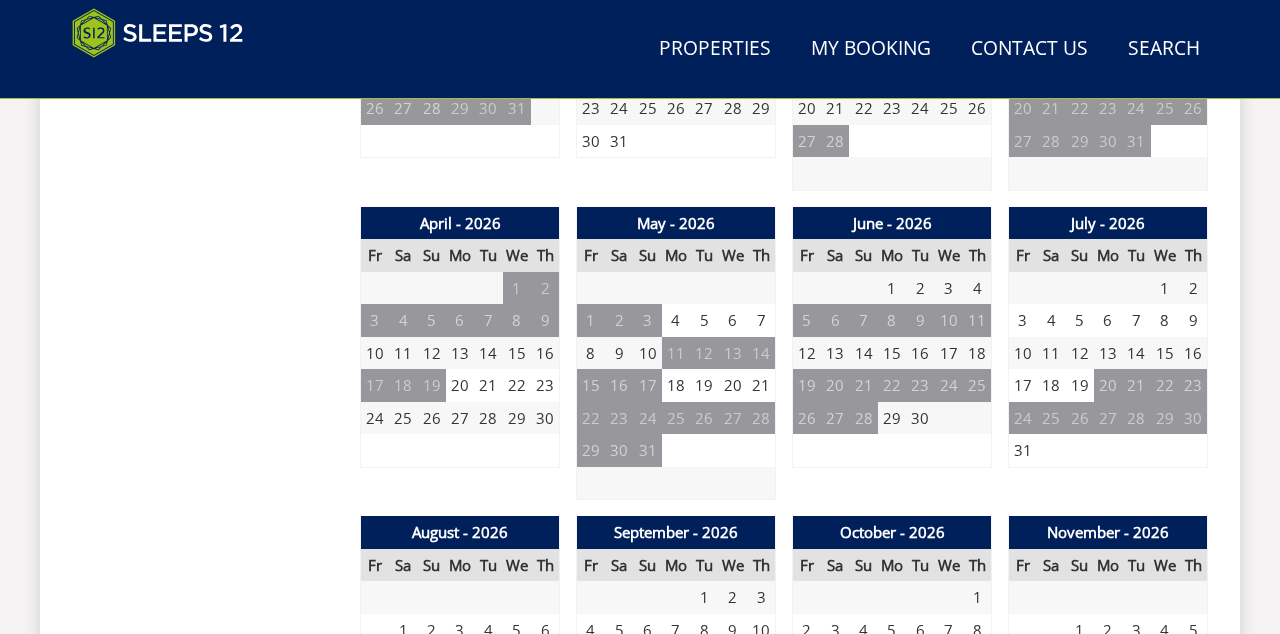 scroll, scrollTop: 1380, scrollLeft: 0, axis: vertical 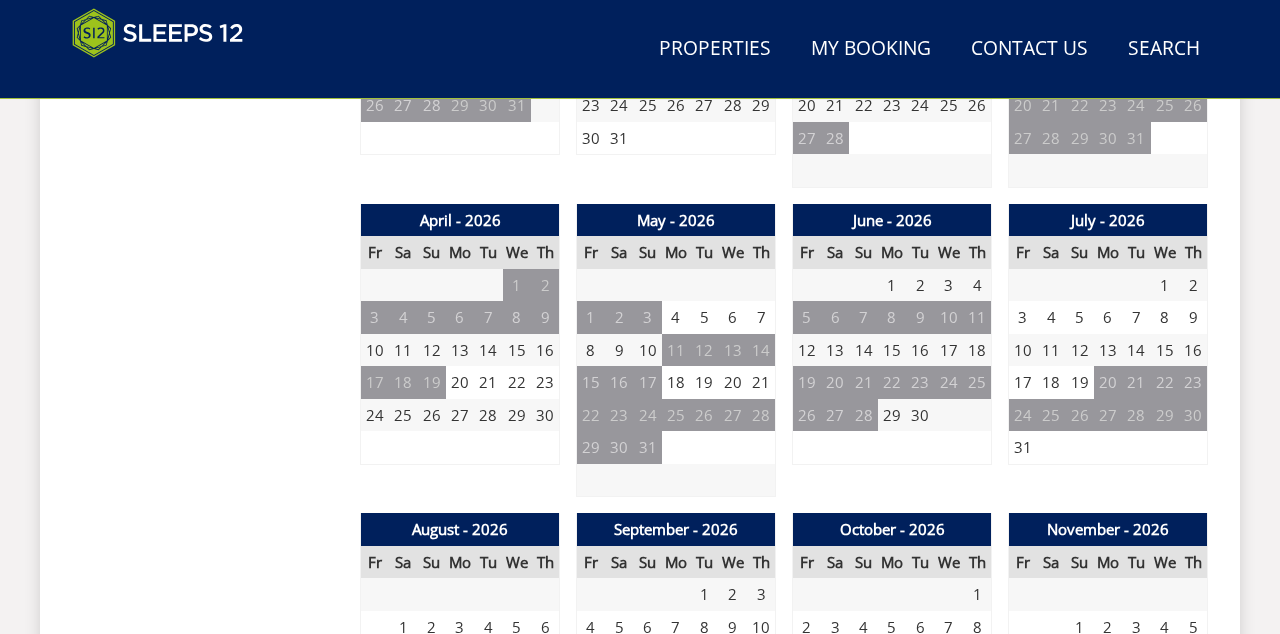 click on "8" at bounding box center (403, 659) 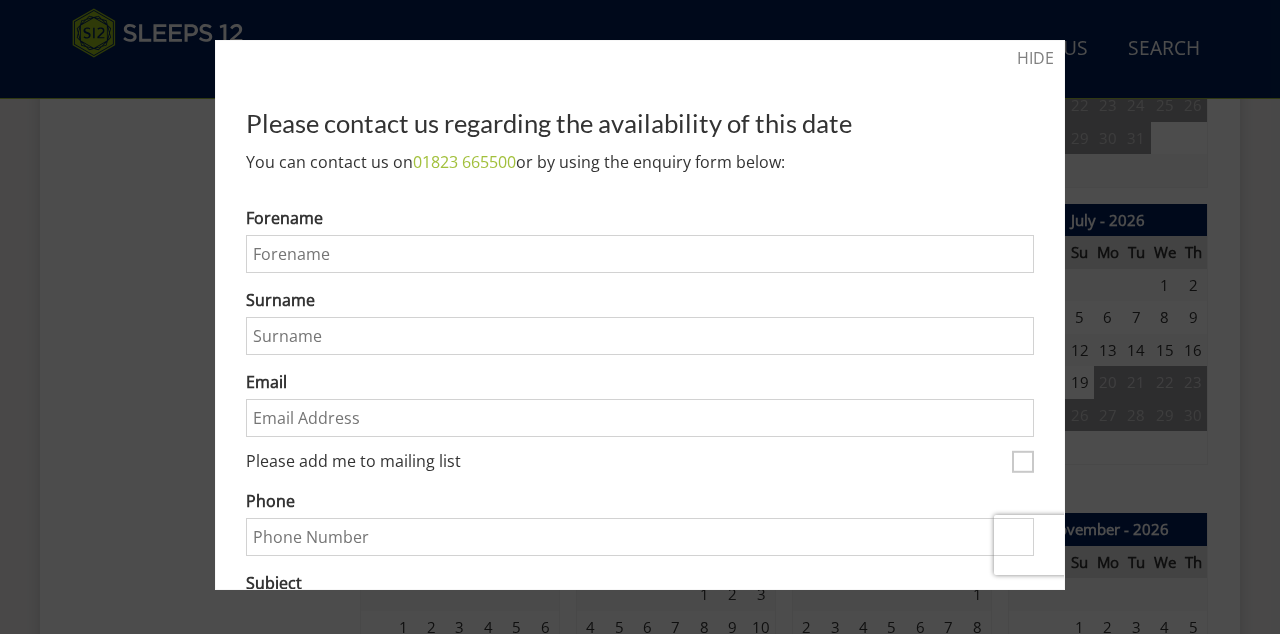 click on "HIDE" at bounding box center [1035, 58] 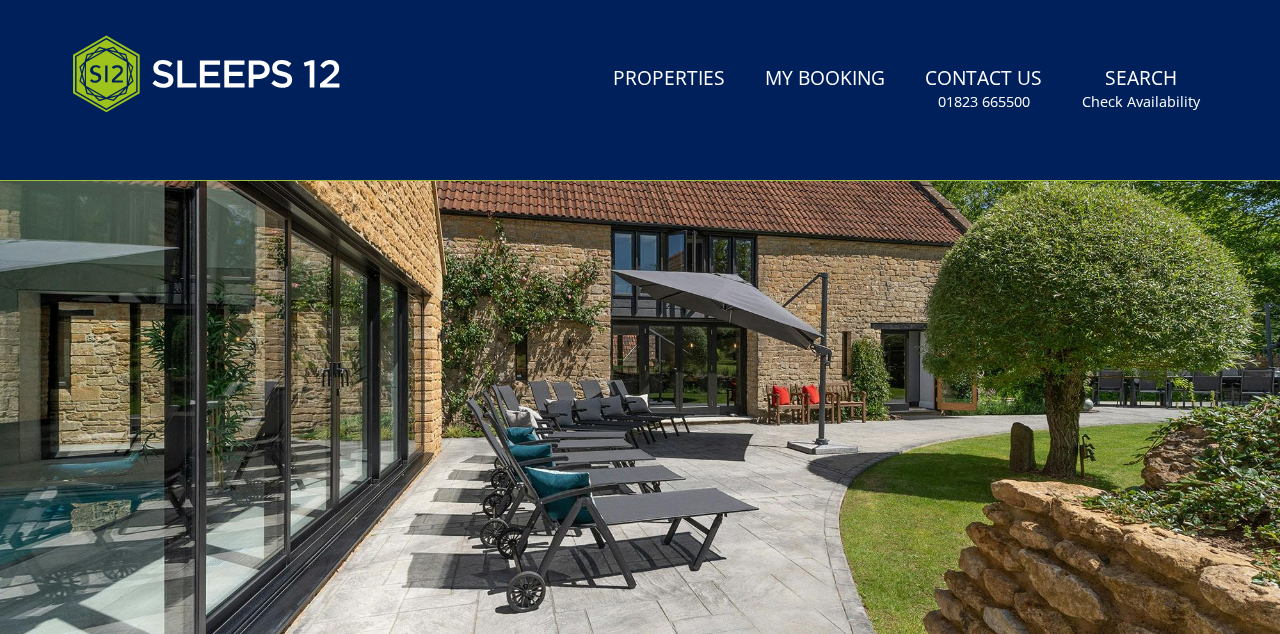 scroll, scrollTop: 0, scrollLeft: 0, axis: both 